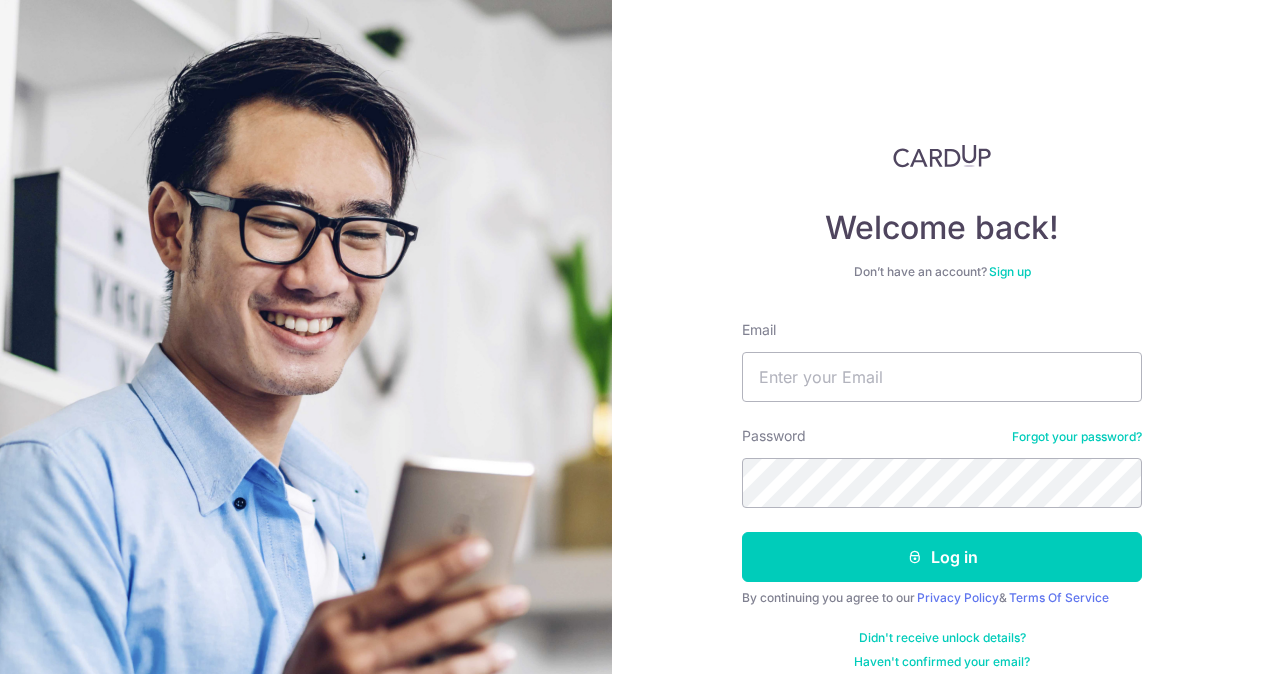 scroll, scrollTop: 0, scrollLeft: 0, axis: both 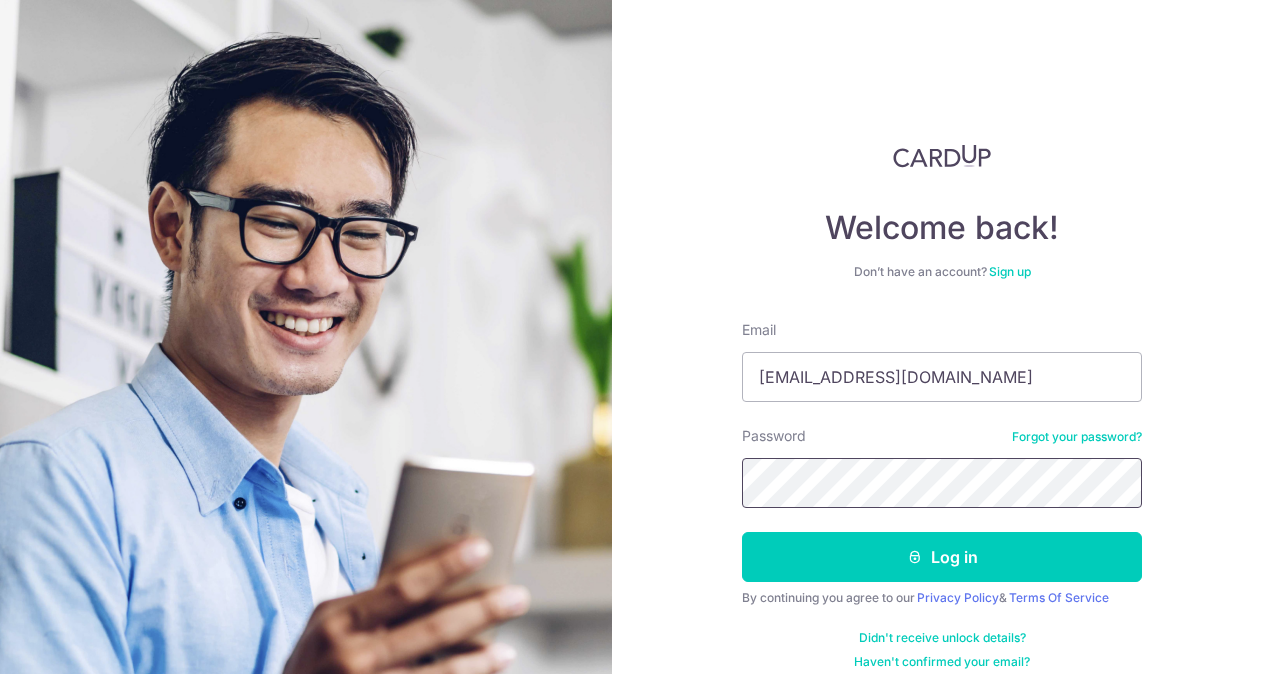 click on "Log in" at bounding box center (942, 557) 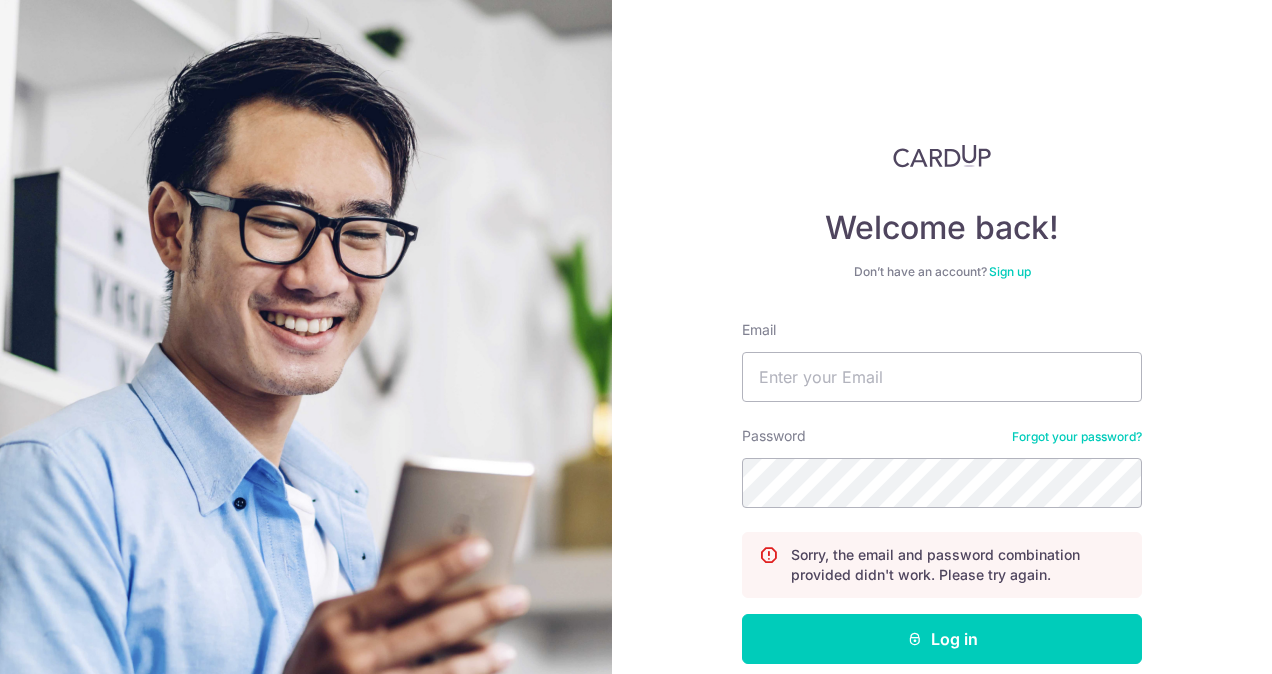 scroll, scrollTop: 0, scrollLeft: 0, axis: both 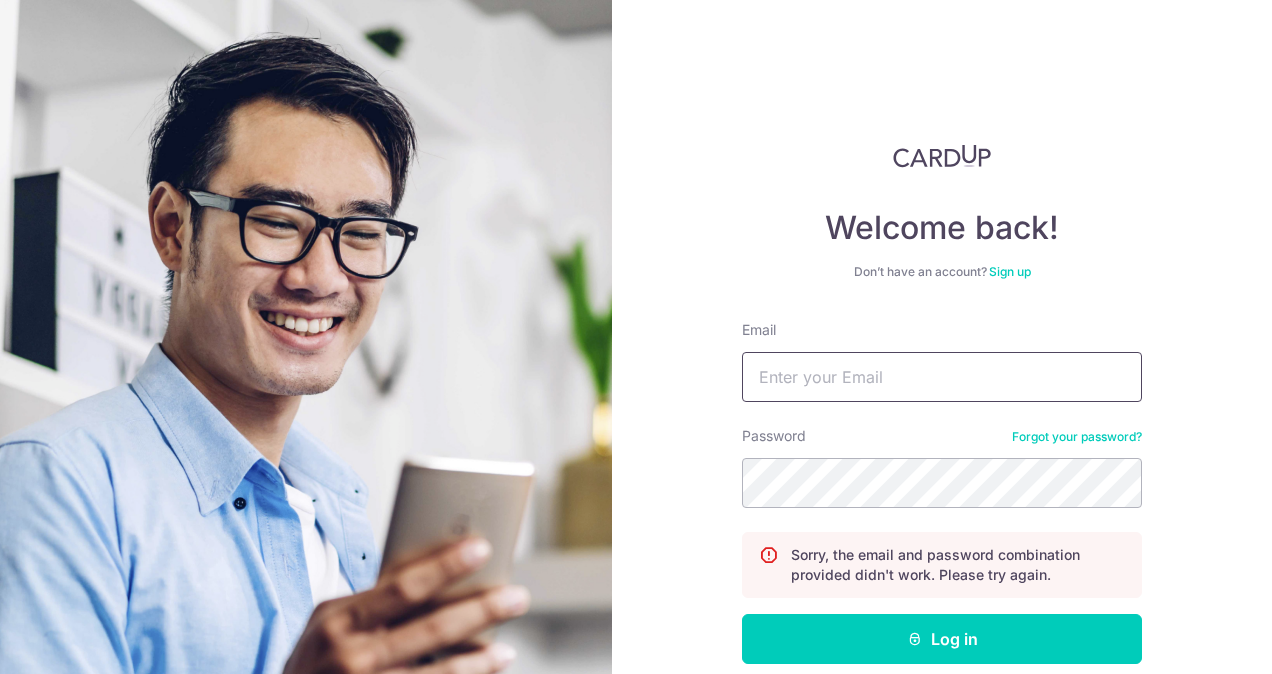 click on "Email" at bounding box center (942, 377) 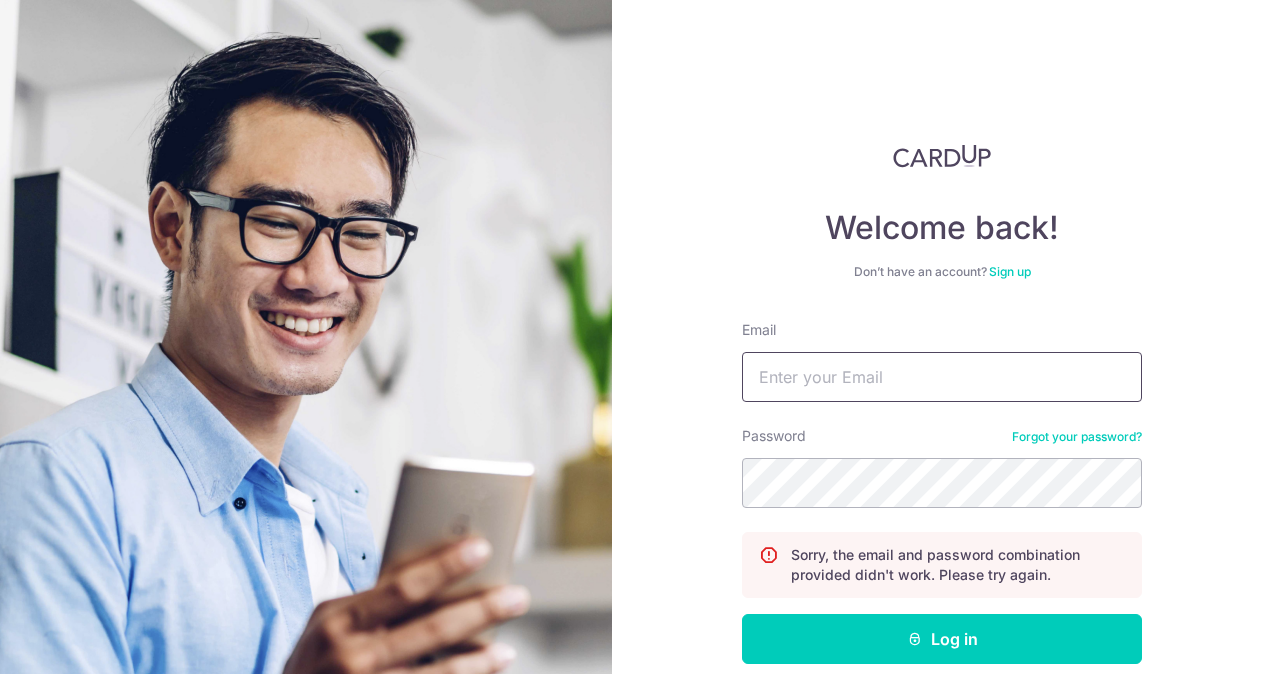 type on "deepakmkk@hotmail.com" 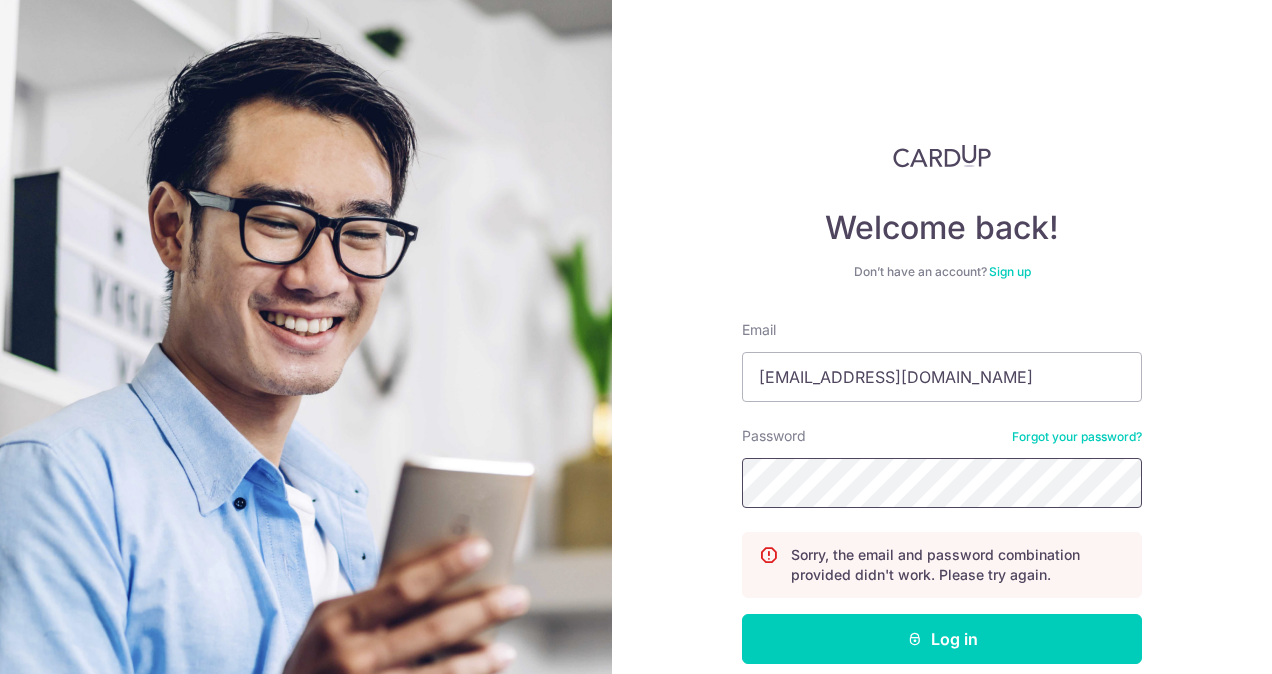 click on "Log in" at bounding box center (942, 639) 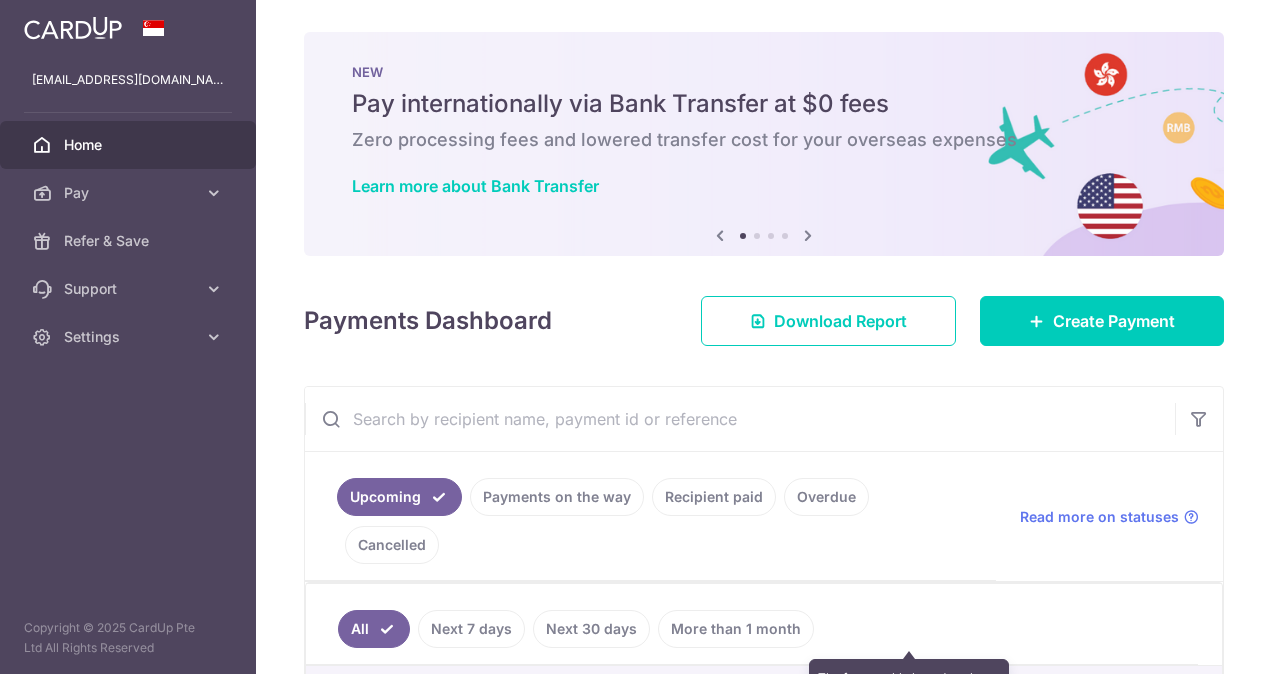 scroll, scrollTop: 0, scrollLeft: 0, axis: both 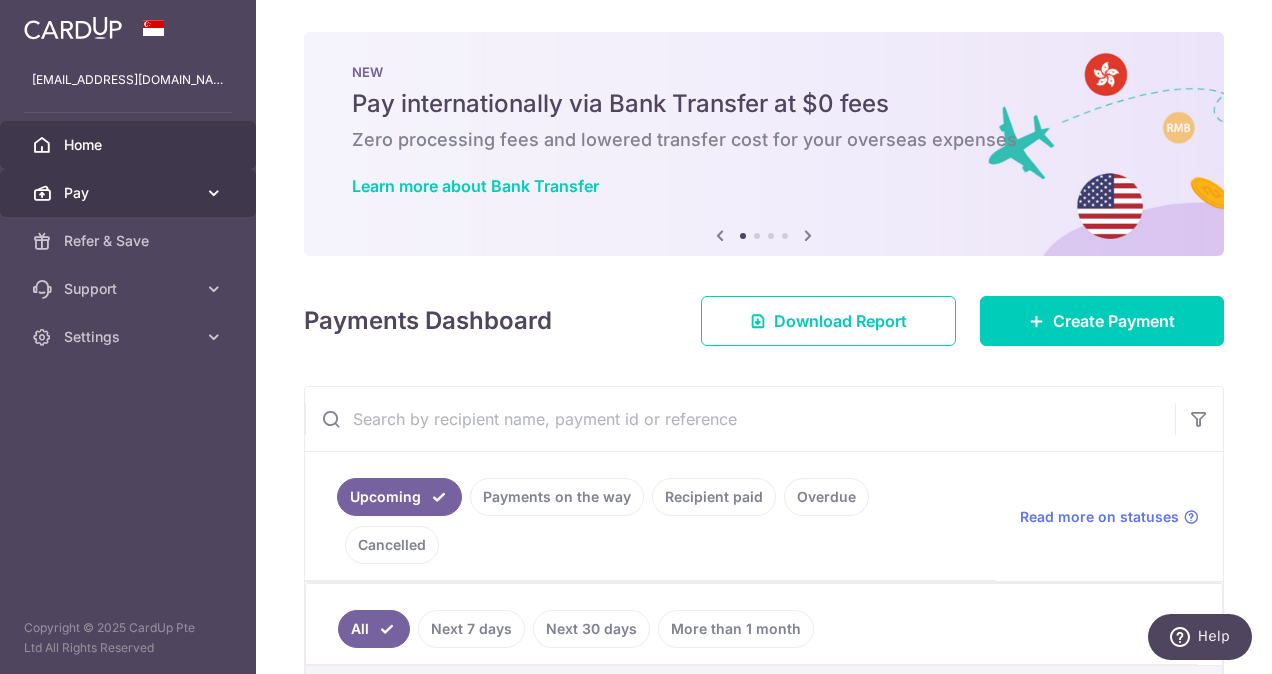 click at bounding box center (214, 193) 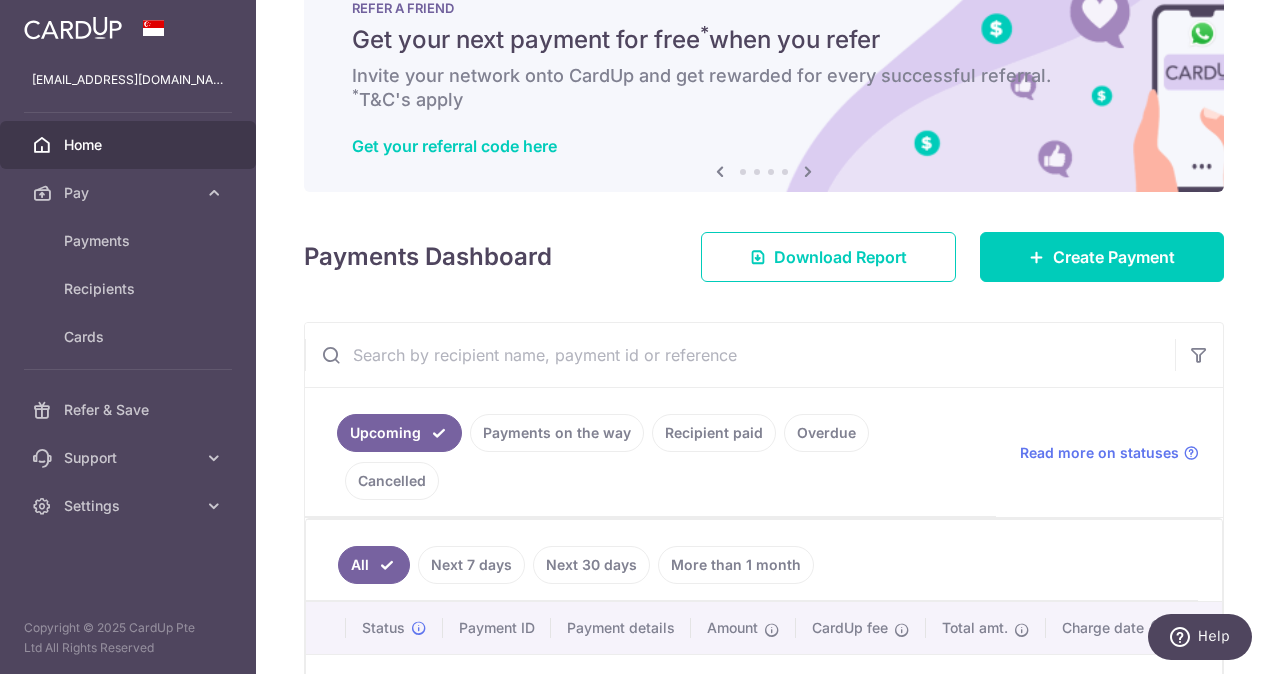 scroll, scrollTop: 200, scrollLeft: 0, axis: vertical 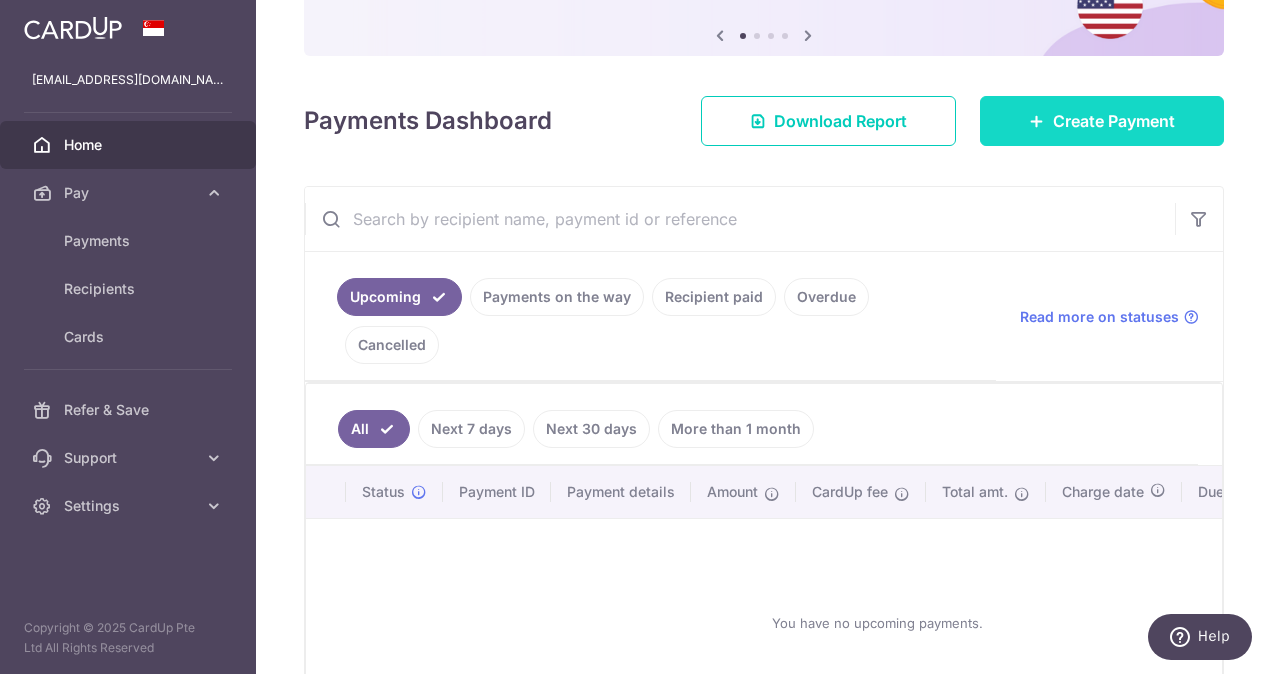 click on "Create Payment" at bounding box center [1102, 121] 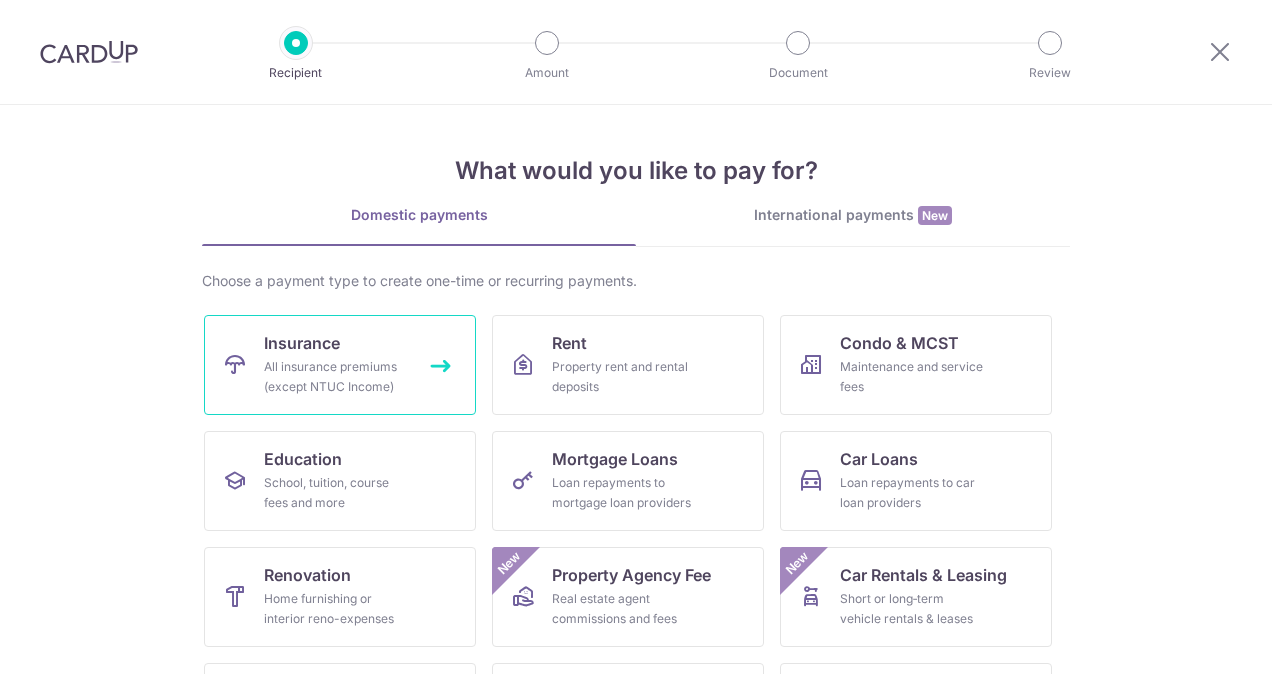 scroll, scrollTop: 0, scrollLeft: 0, axis: both 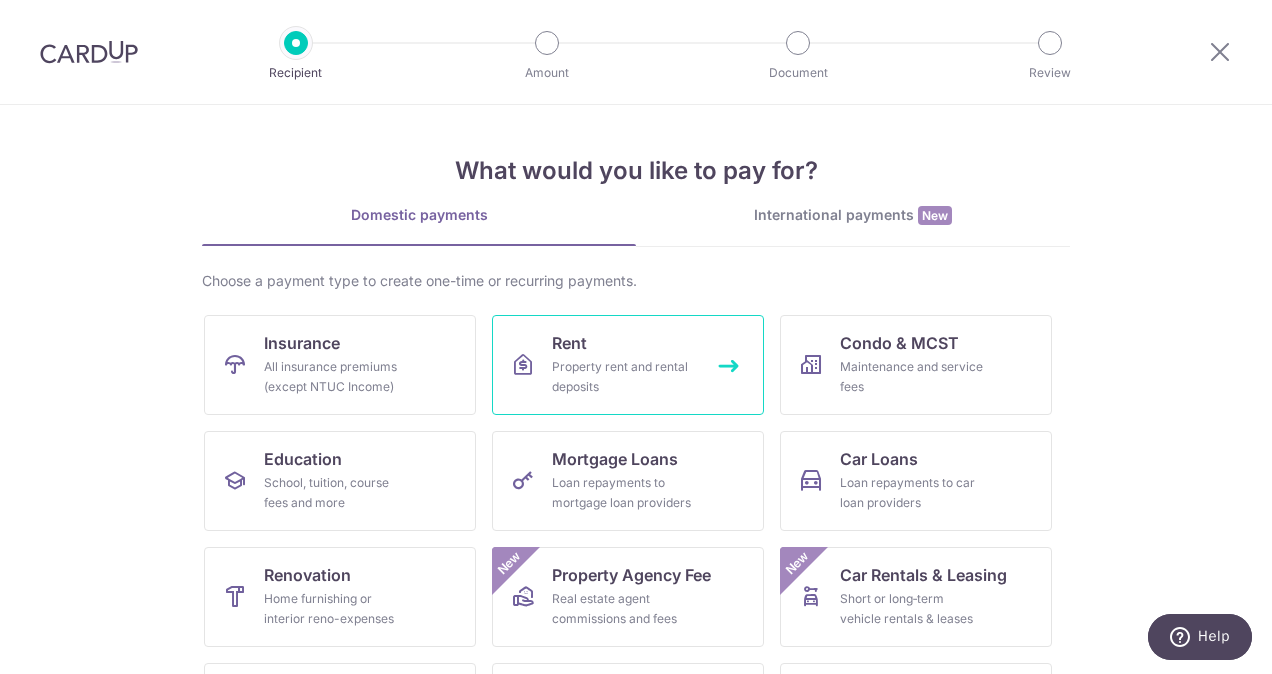 click on "Property rent and rental deposits" at bounding box center (624, 377) 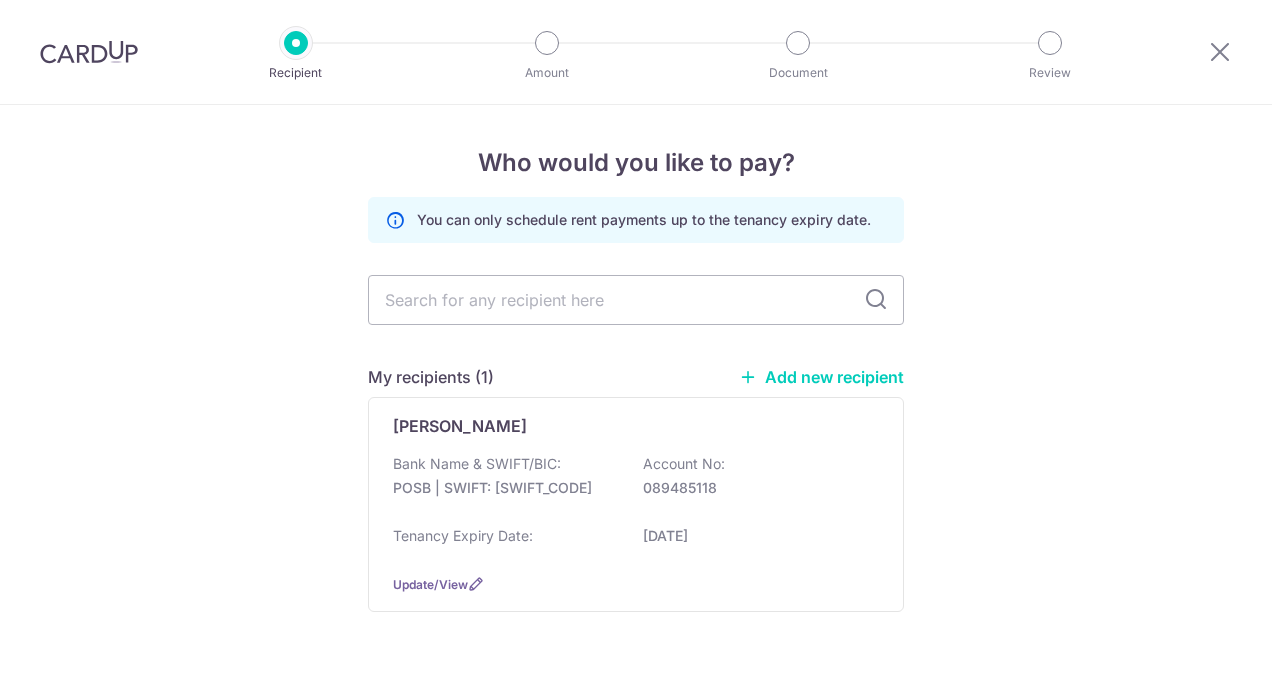 scroll, scrollTop: 0, scrollLeft: 0, axis: both 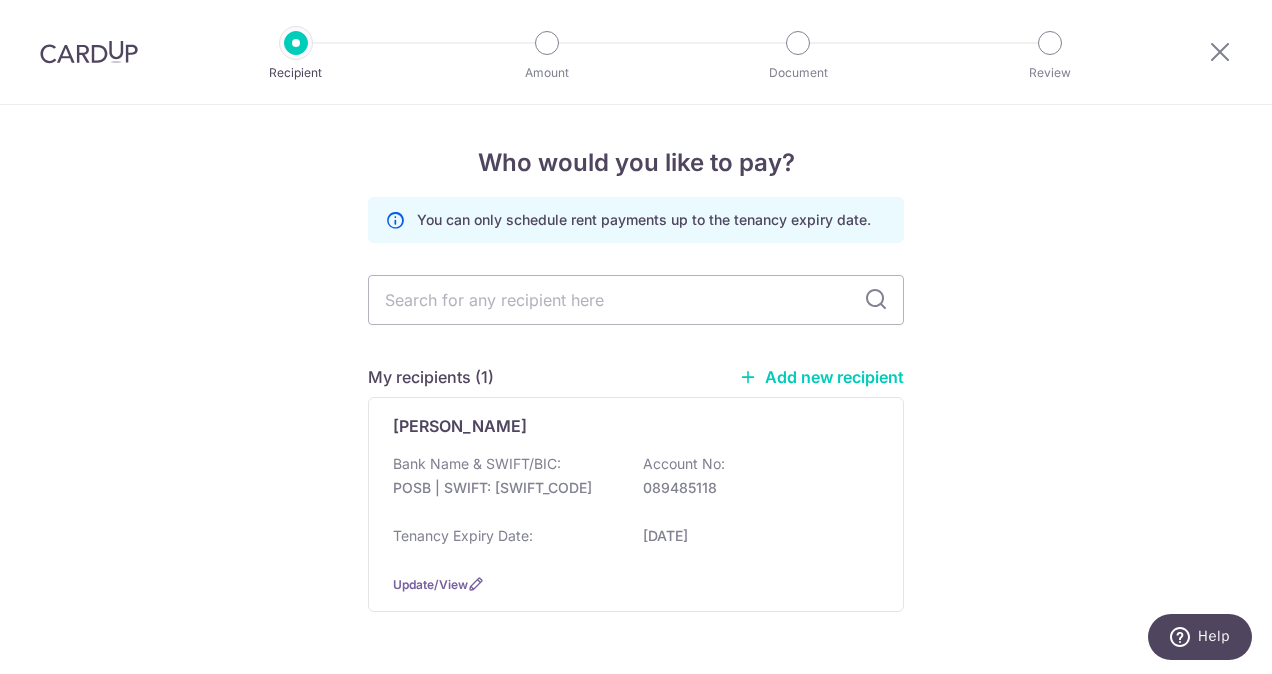 click on "Add new recipient" at bounding box center [821, 377] 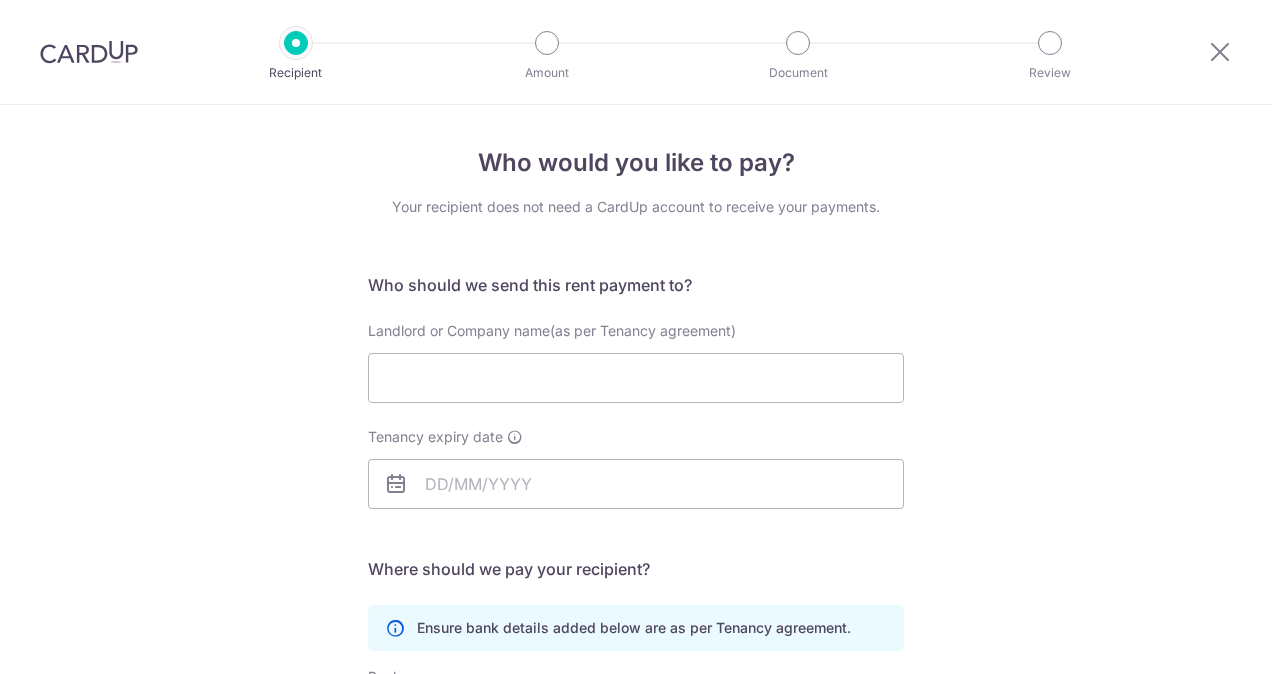 scroll, scrollTop: 0, scrollLeft: 0, axis: both 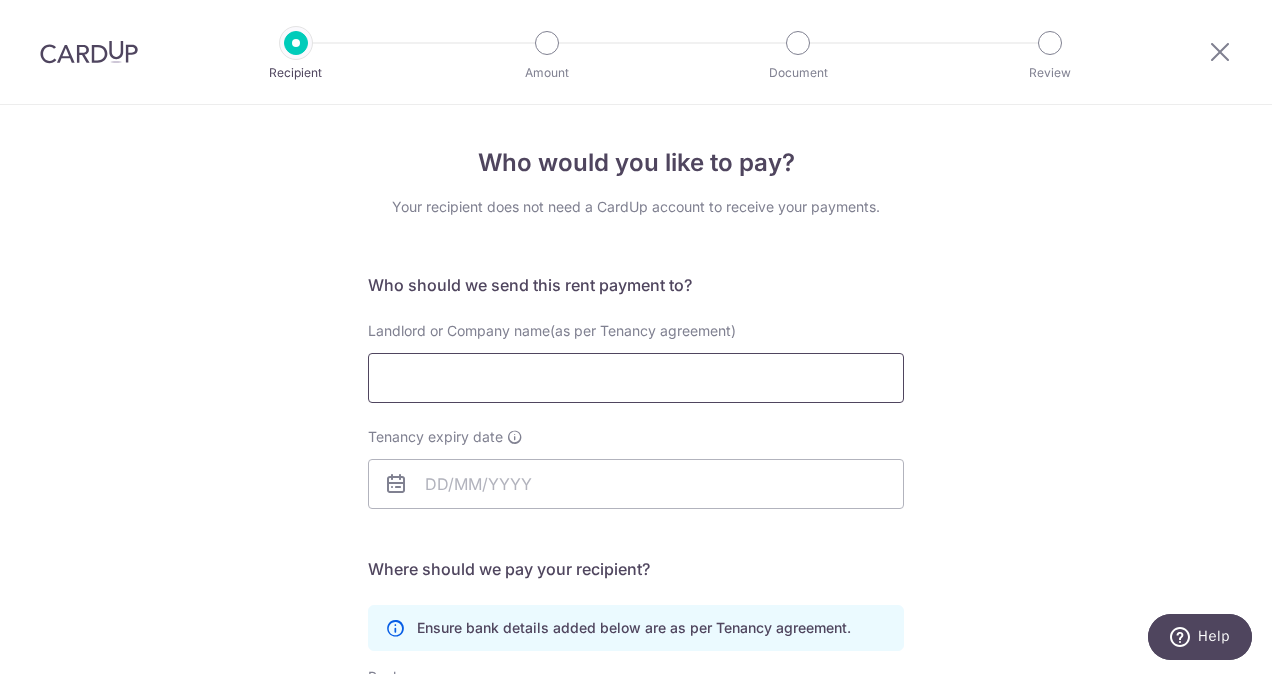 click on "Landlord or Company name(as per Tenancy agreement)" at bounding box center (636, 378) 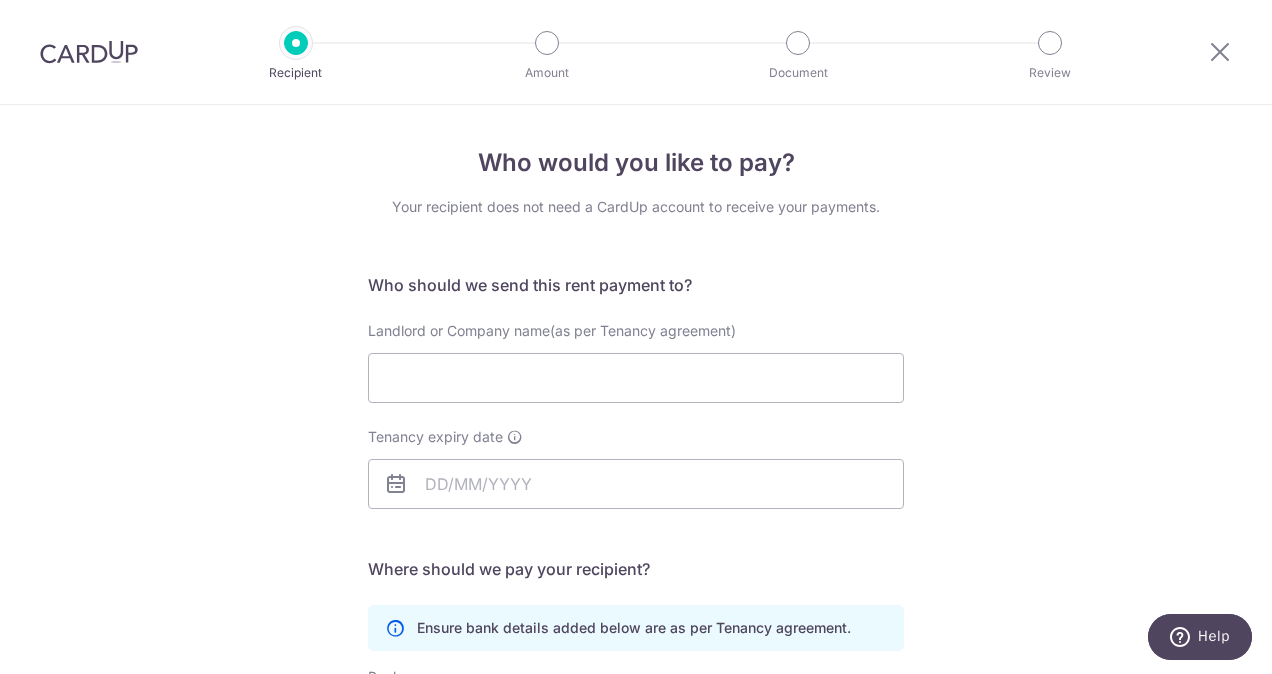 click on "Tenancy expiry date" at bounding box center (636, 468) 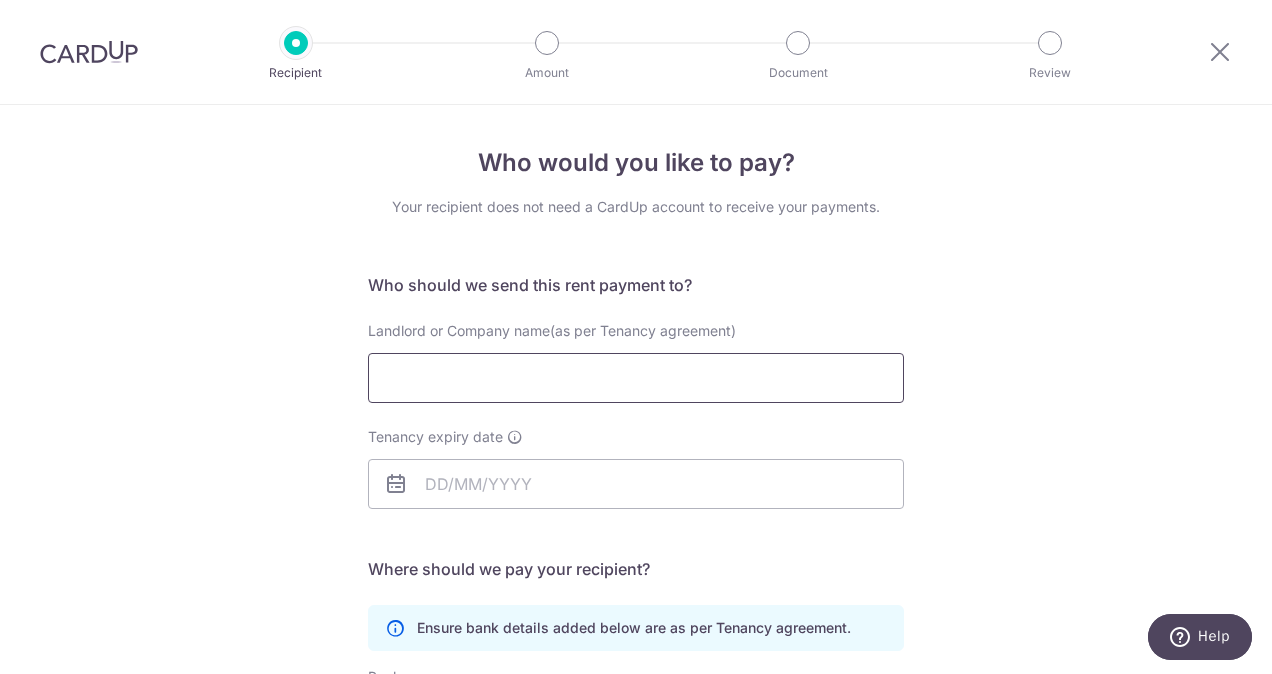 click on "Landlord or Company name(as per Tenancy agreement)" at bounding box center [636, 378] 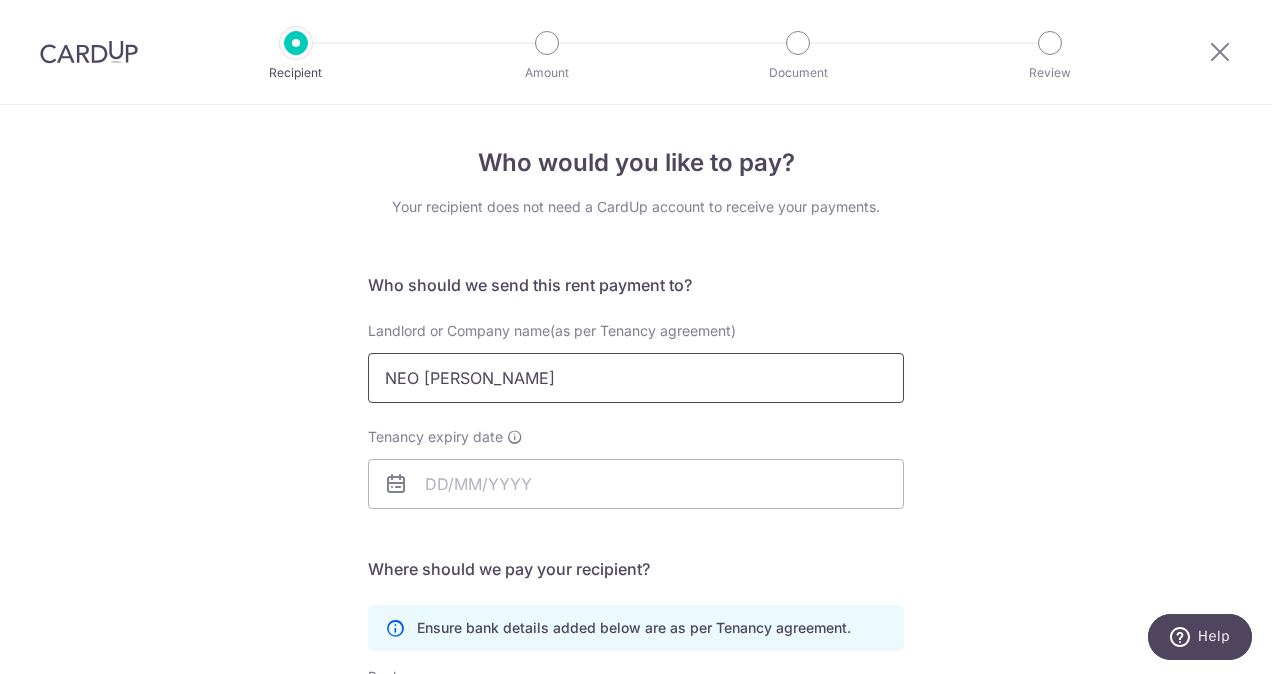 type on "NEO [PERSON_NAME]" 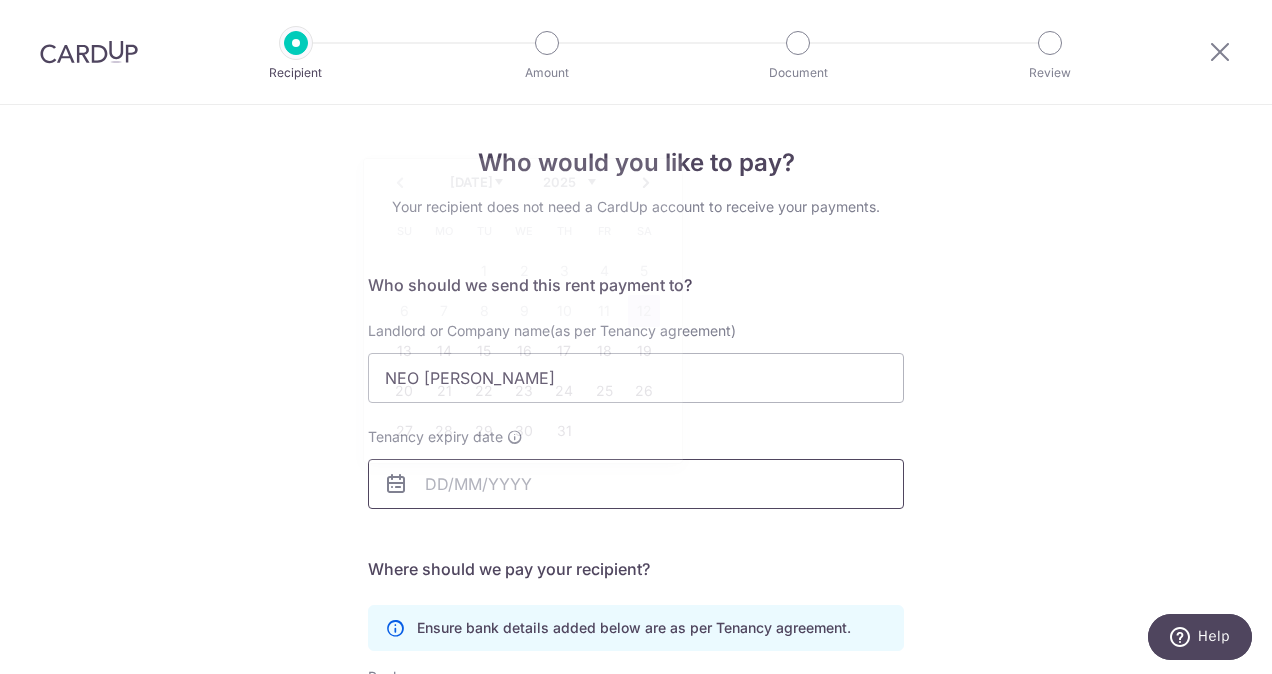 click on "Tenancy expiry date" at bounding box center [636, 484] 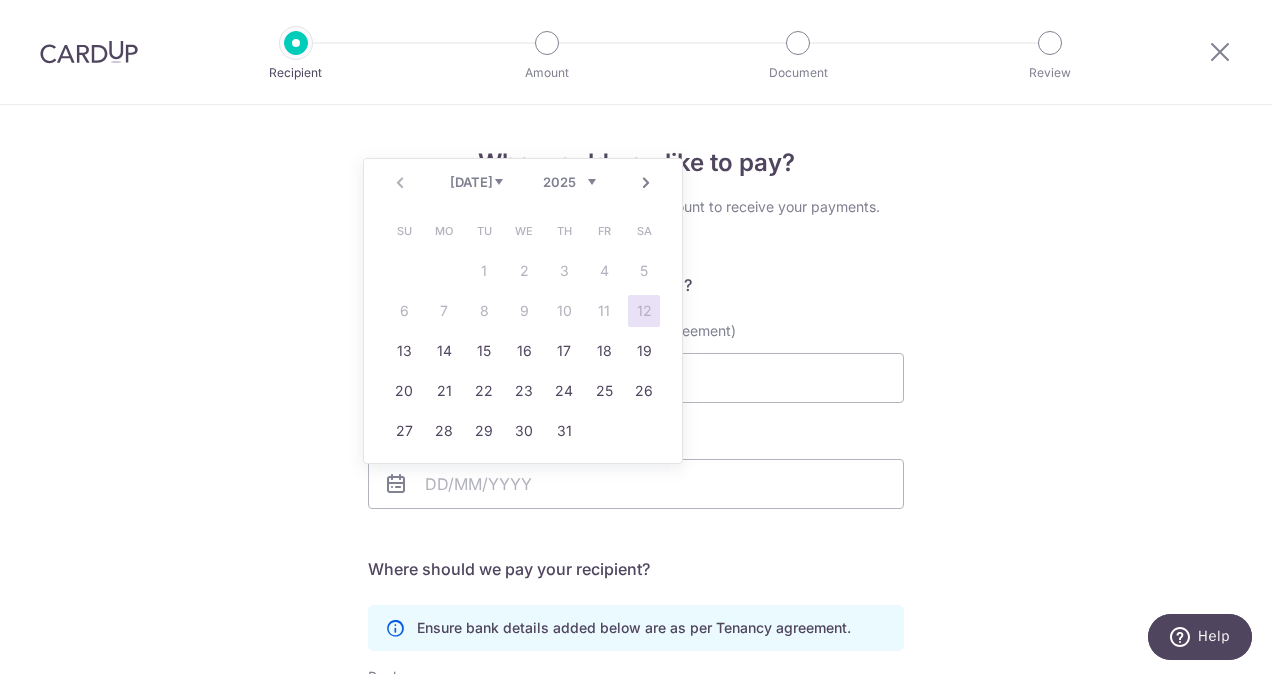 click on "Prev Next Jul Aug Sep Oct Nov Dec 2025 2026 2027 2028 2029 2030 2031 2032 2033 2034 2035" at bounding box center [523, 183] 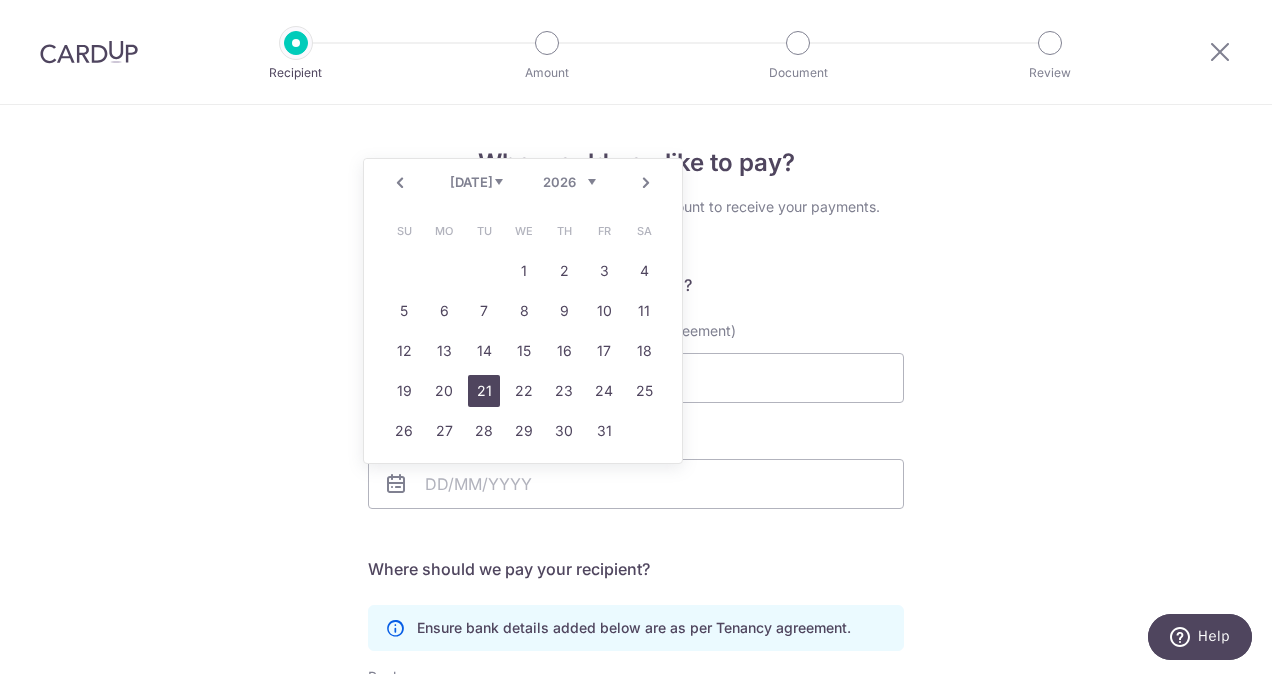 click on "21" at bounding box center (484, 391) 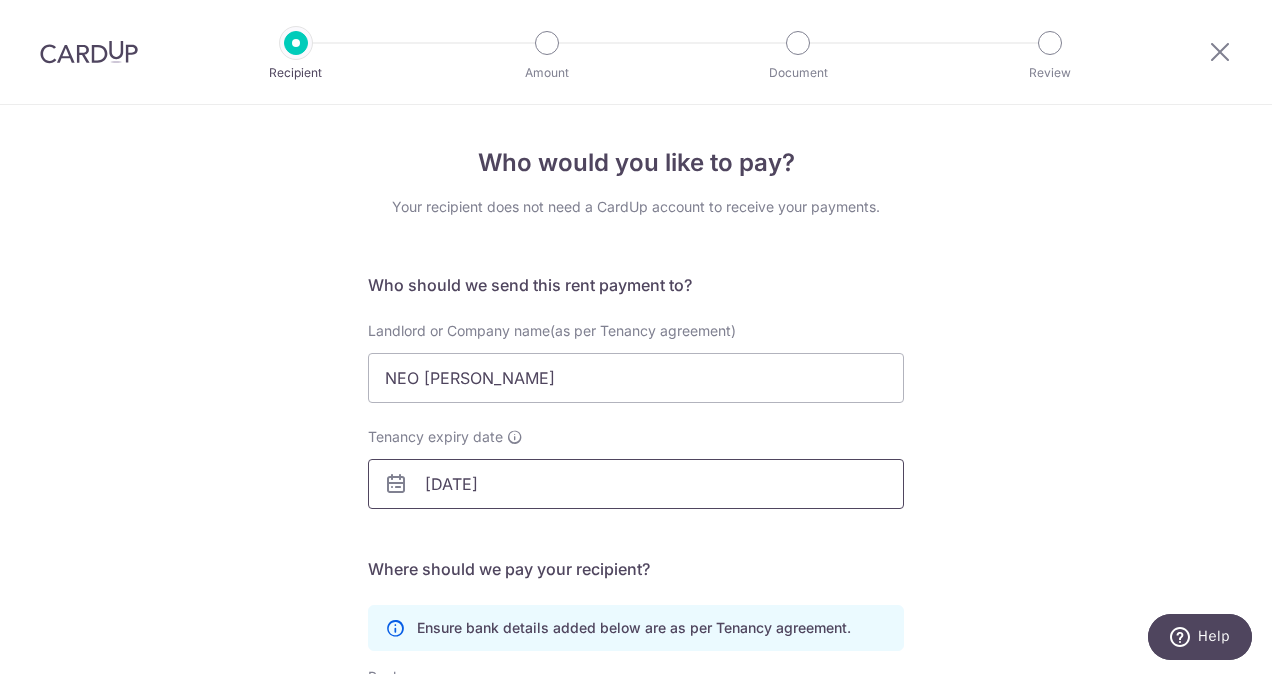 click on "21/07/2026" at bounding box center (636, 484) 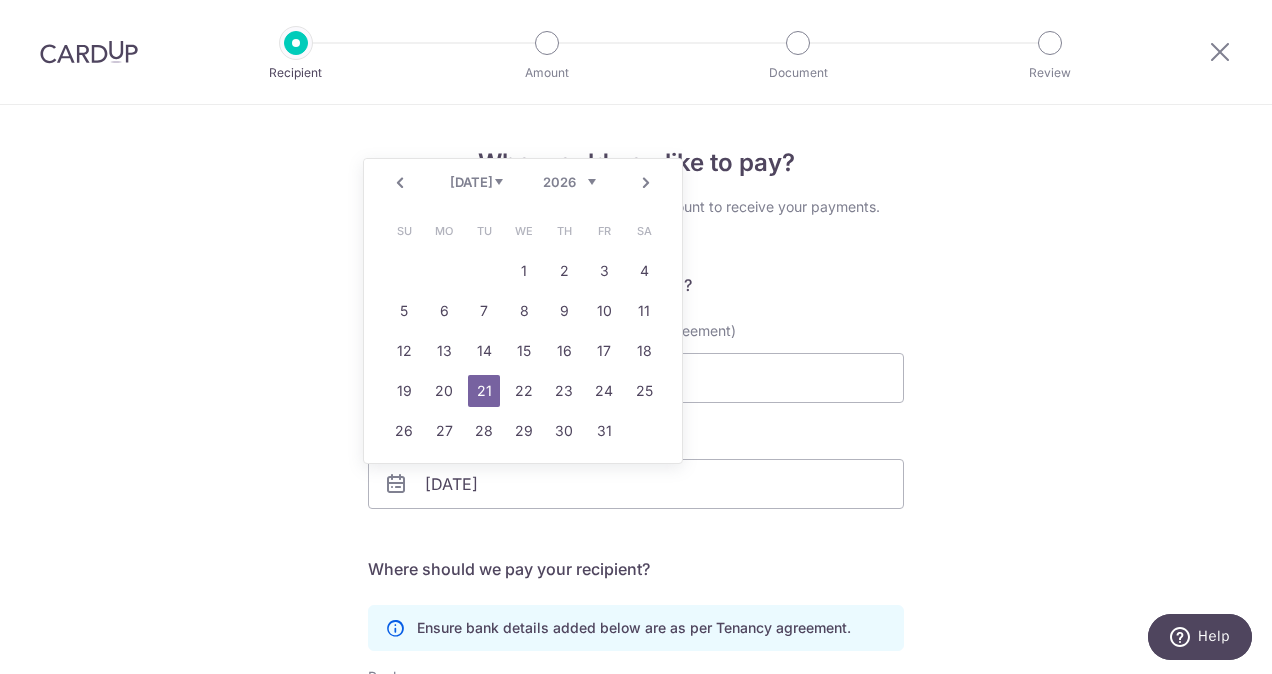 click on "Jan Feb Mar Apr May Jun Jul Aug Sep Oct Nov Dec" at bounding box center (476, 182) 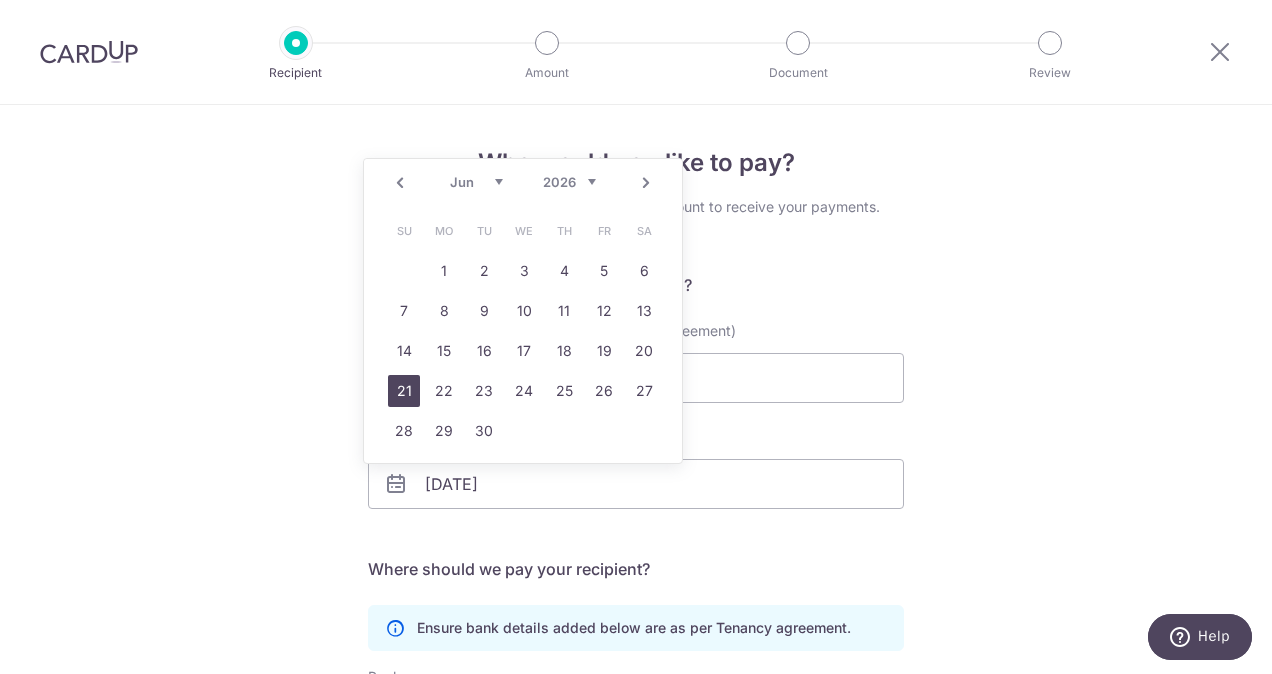 click on "21" at bounding box center [404, 391] 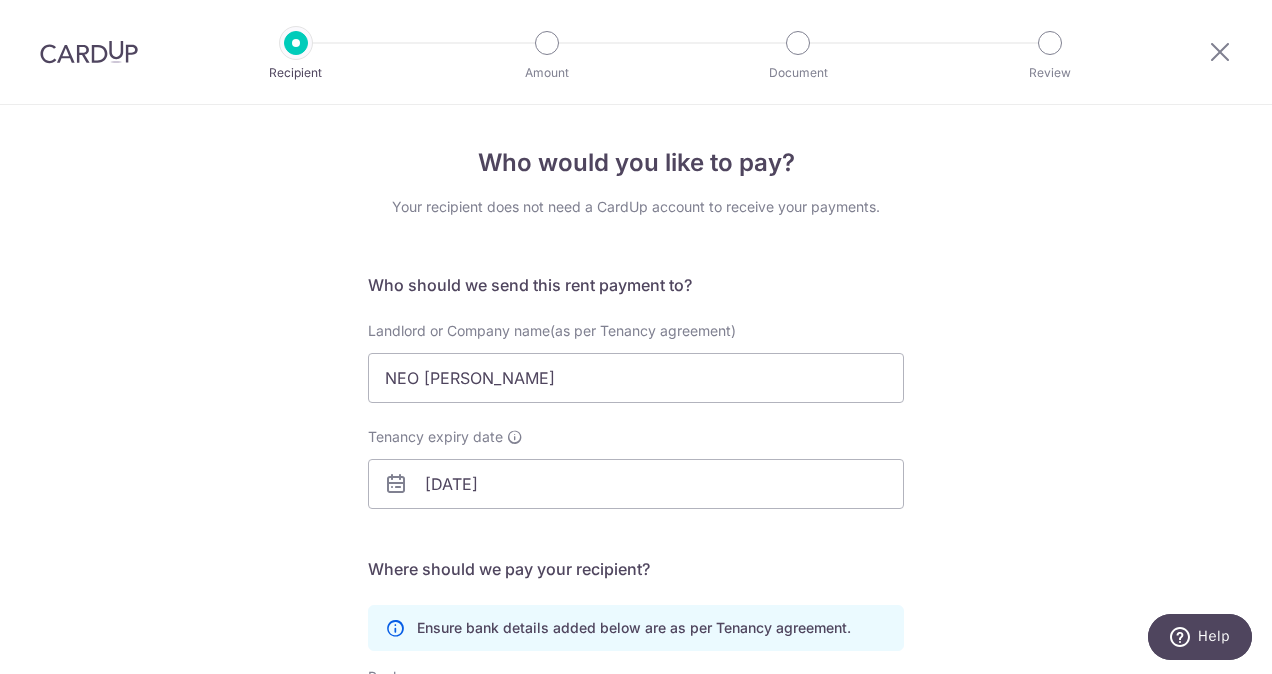 click on "Tenancy expiry date
21/06/2026" at bounding box center (636, 480) 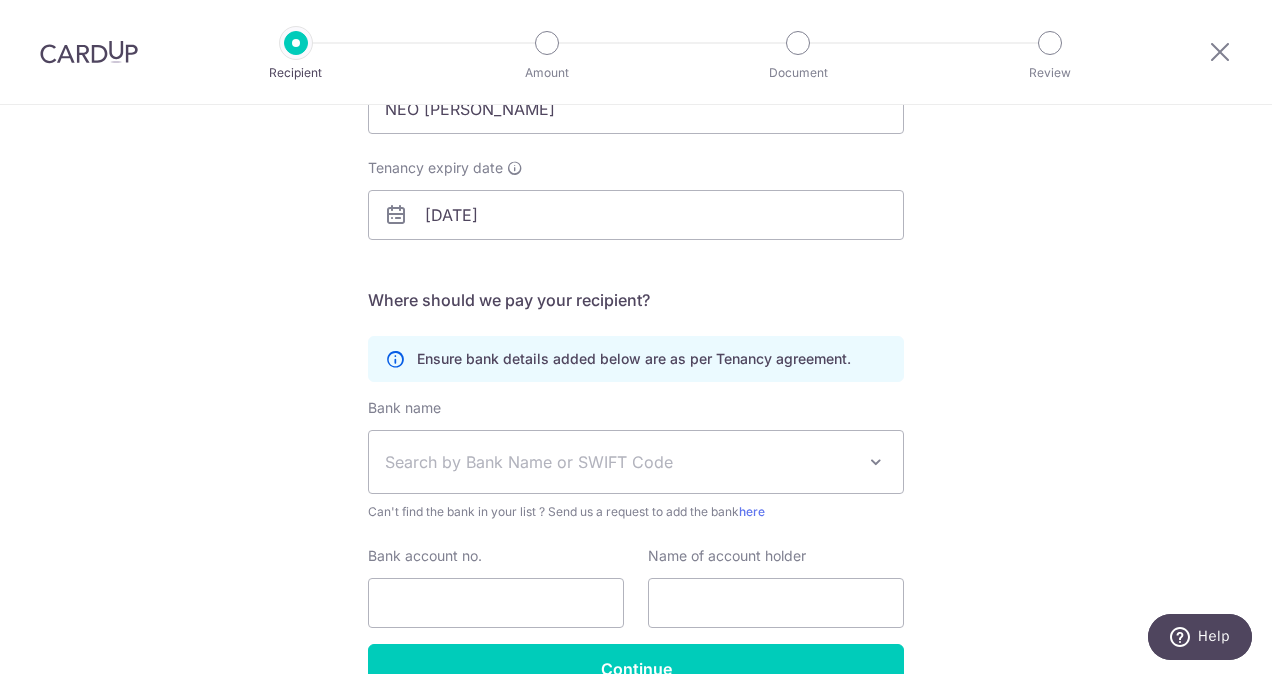 scroll, scrollTop: 300, scrollLeft: 0, axis: vertical 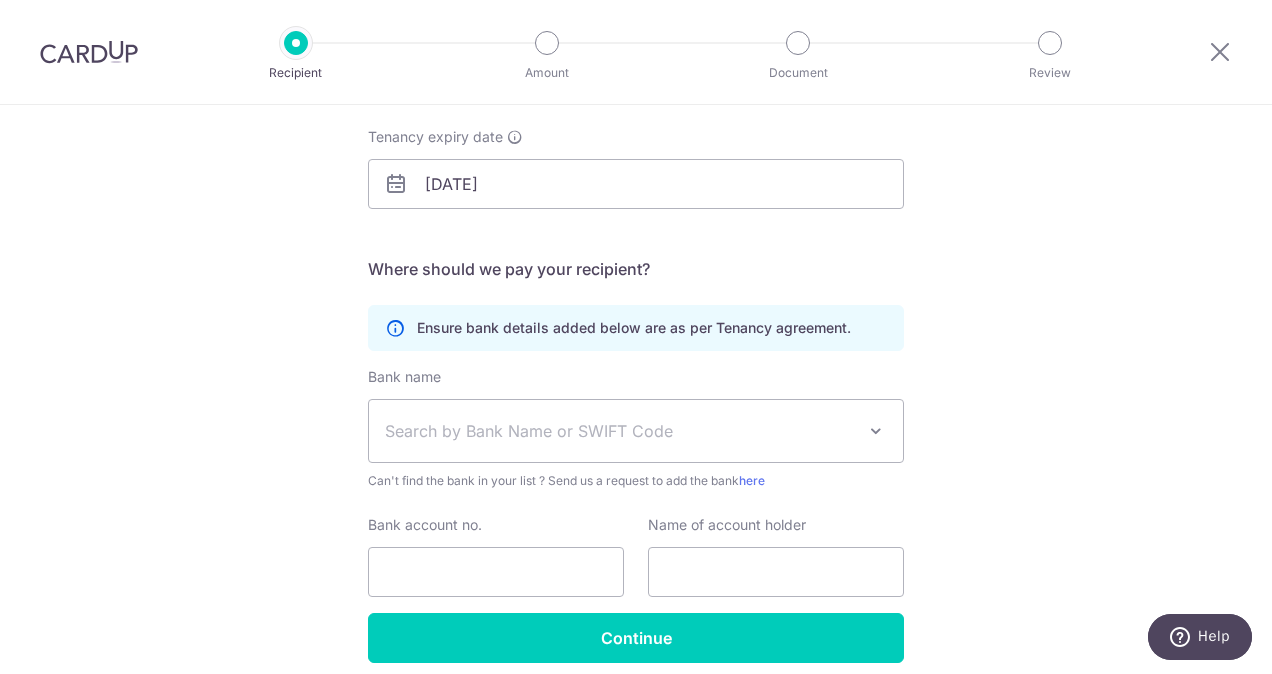 click on "Search by Bank Name or SWIFT Code" at bounding box center [620, 431] 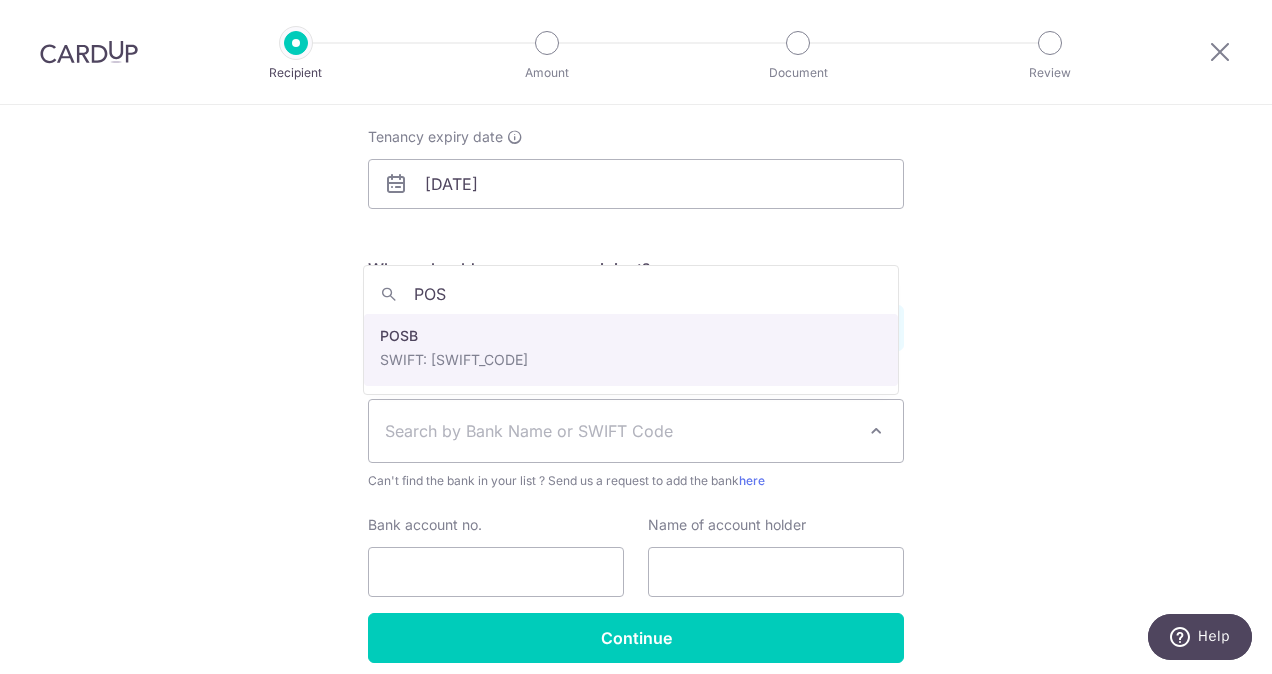 type on "POS" 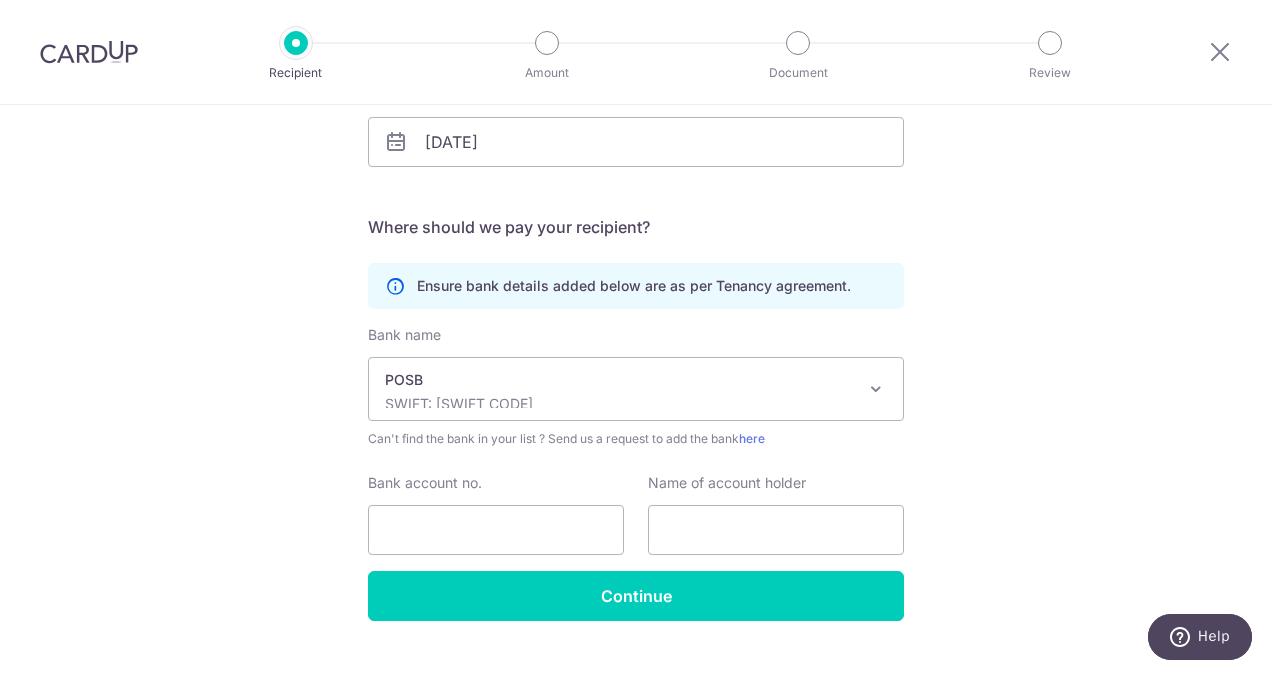 scroll, scrollTop: 381, scrollLeft: 0, axis: vertical 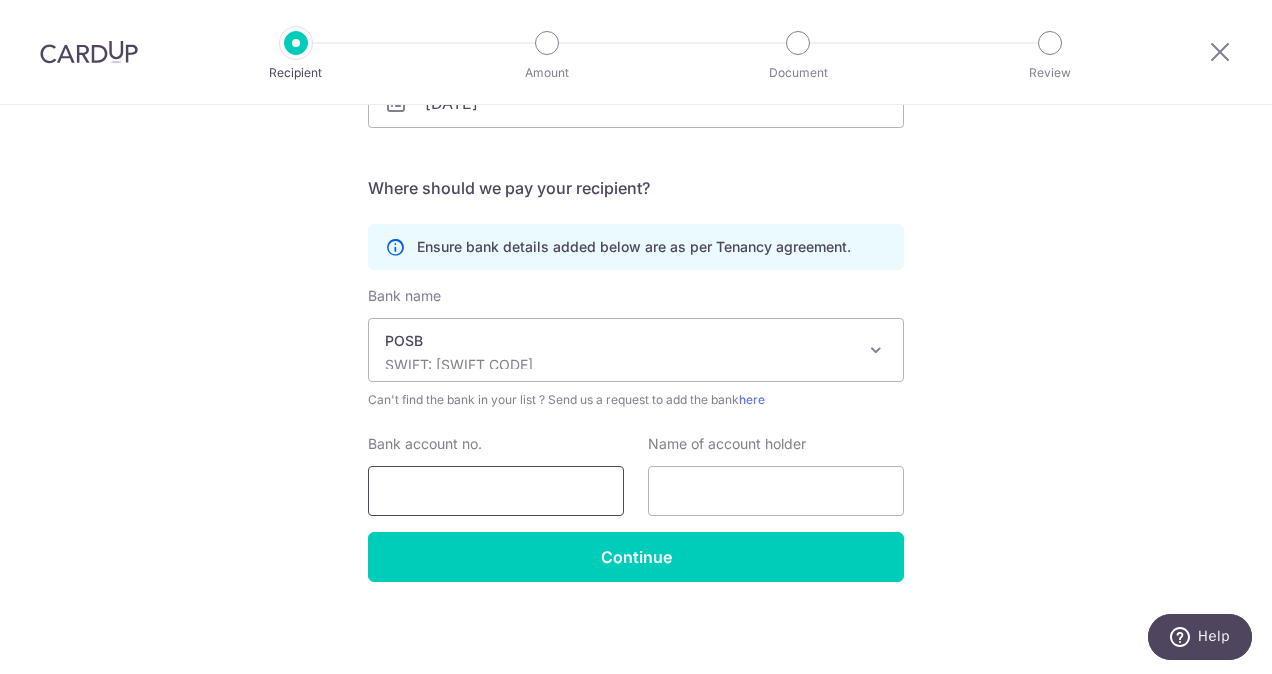 click on "Bank account no." at bounding box center [496, 491] 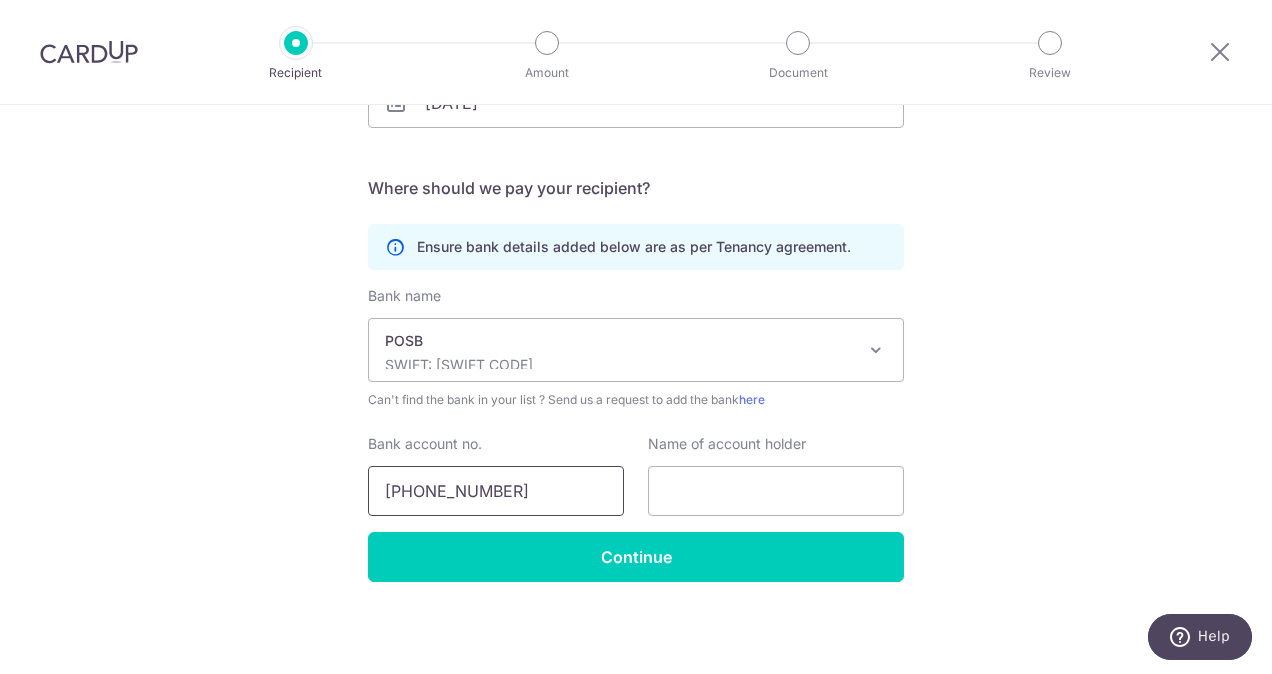 type on "057-03310-10" 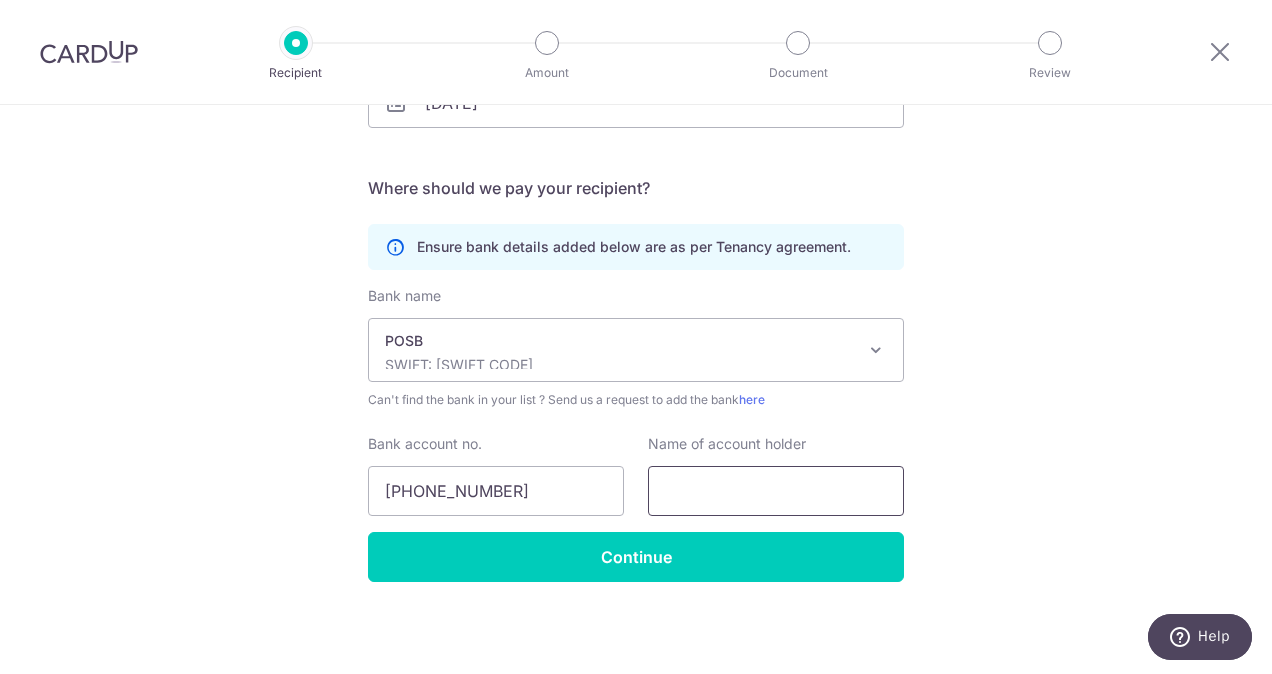 click at bounding box center [776, 491] 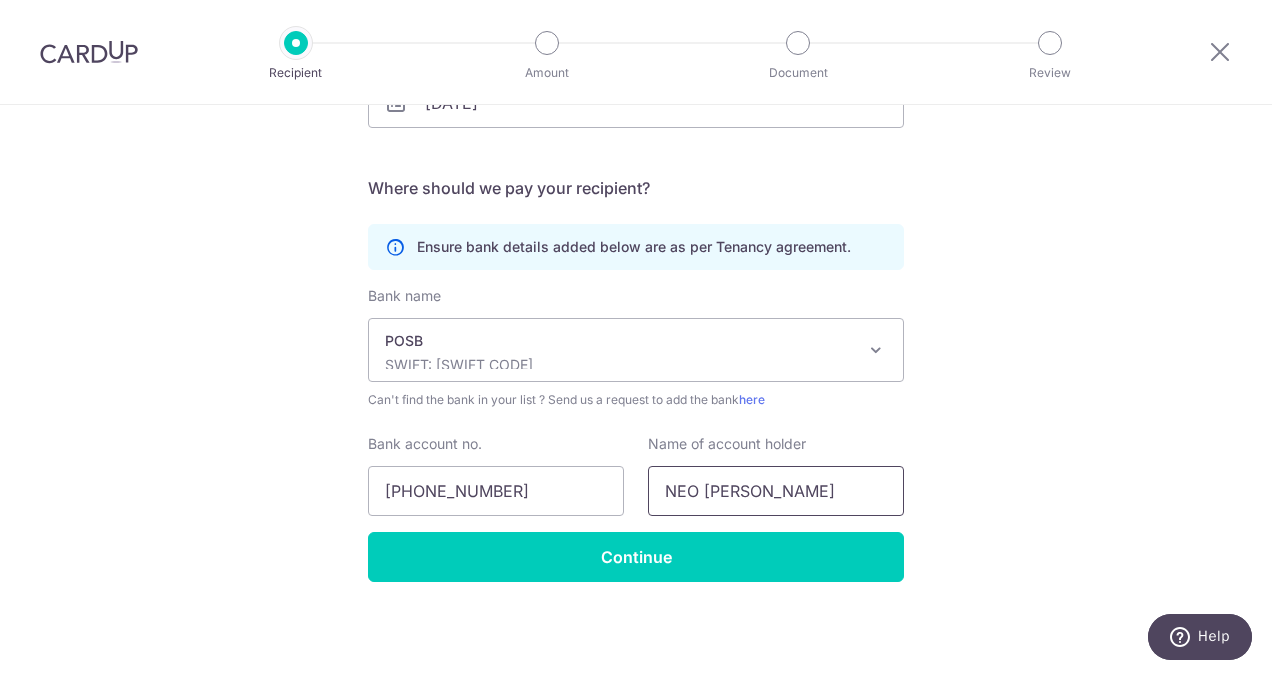 type on "NEO [PERSON_NAME]" 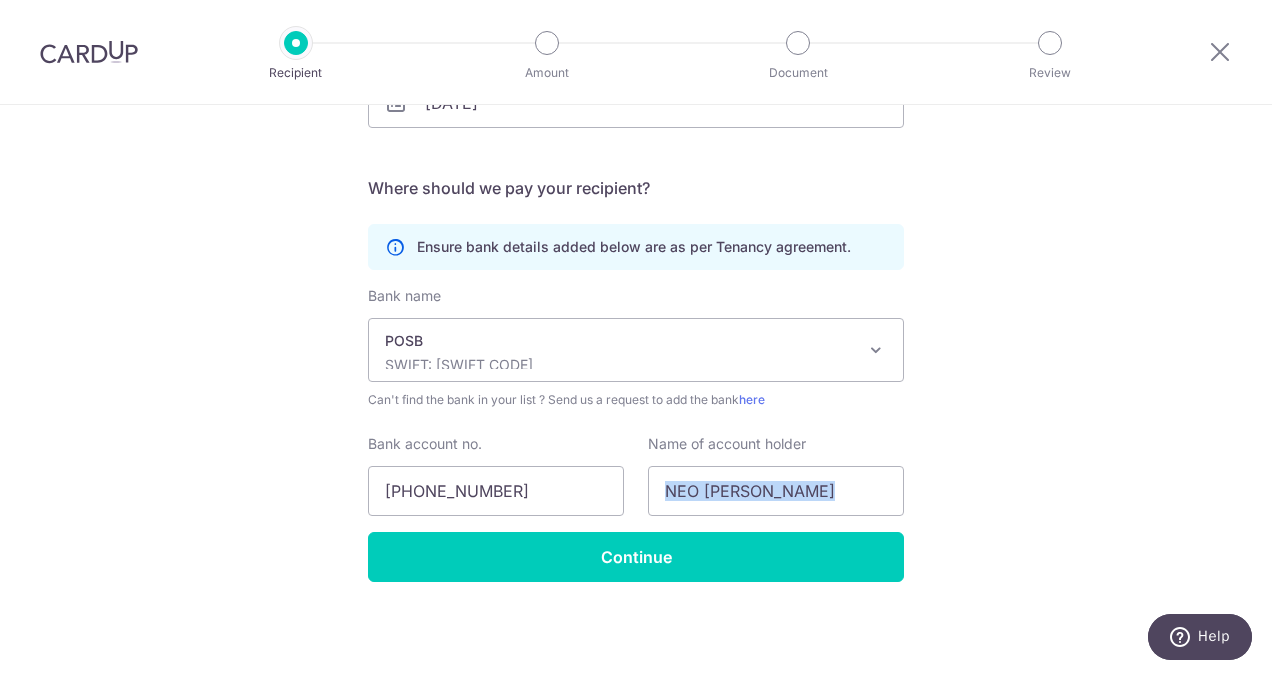 click on "Who would you like to pay?
Your recipient does not need a CardUp account to receive your payments.
Who should we send this rent payment to?
Landlord or Company name(as per Tenancy agreement)
NEO EVELYN
Tenancy expiry date
21/06/2026
translation missing: en.no key
URL
Telephone" at bounding box center [636, 200] 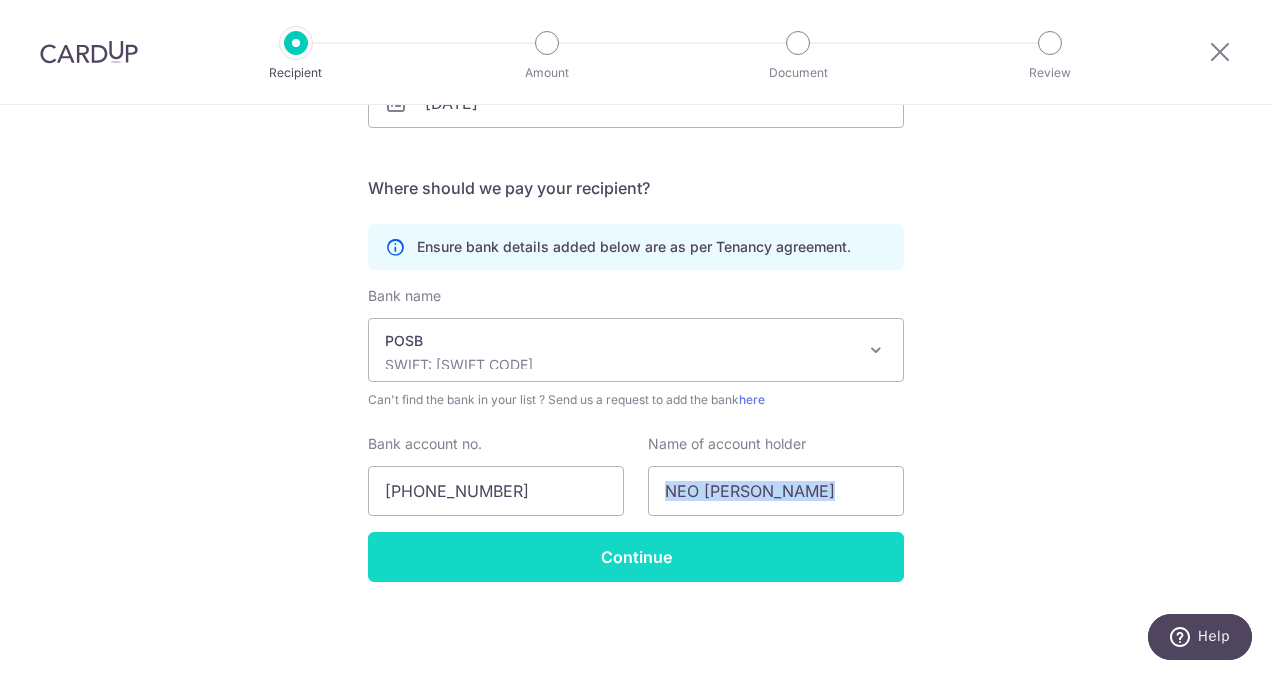 click on "Continue" at bounding box center [636, 557] 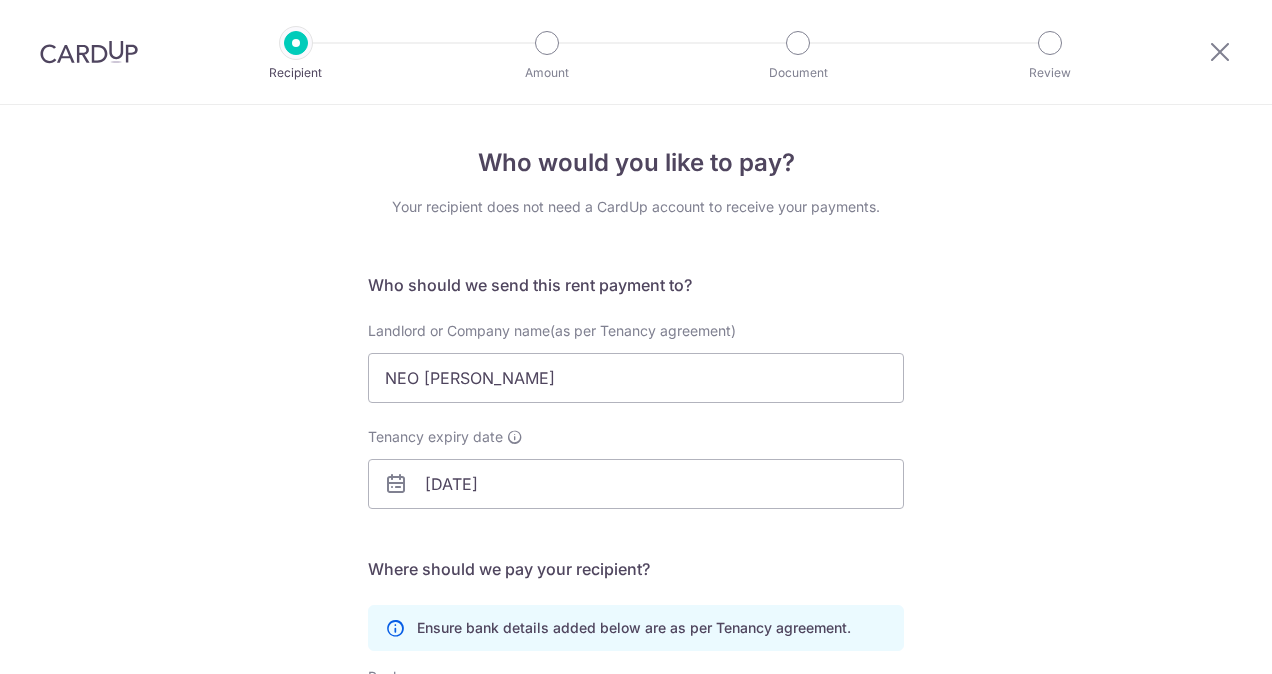 scroll, scrollTop: 0, scrollLeft: 0, axis: both 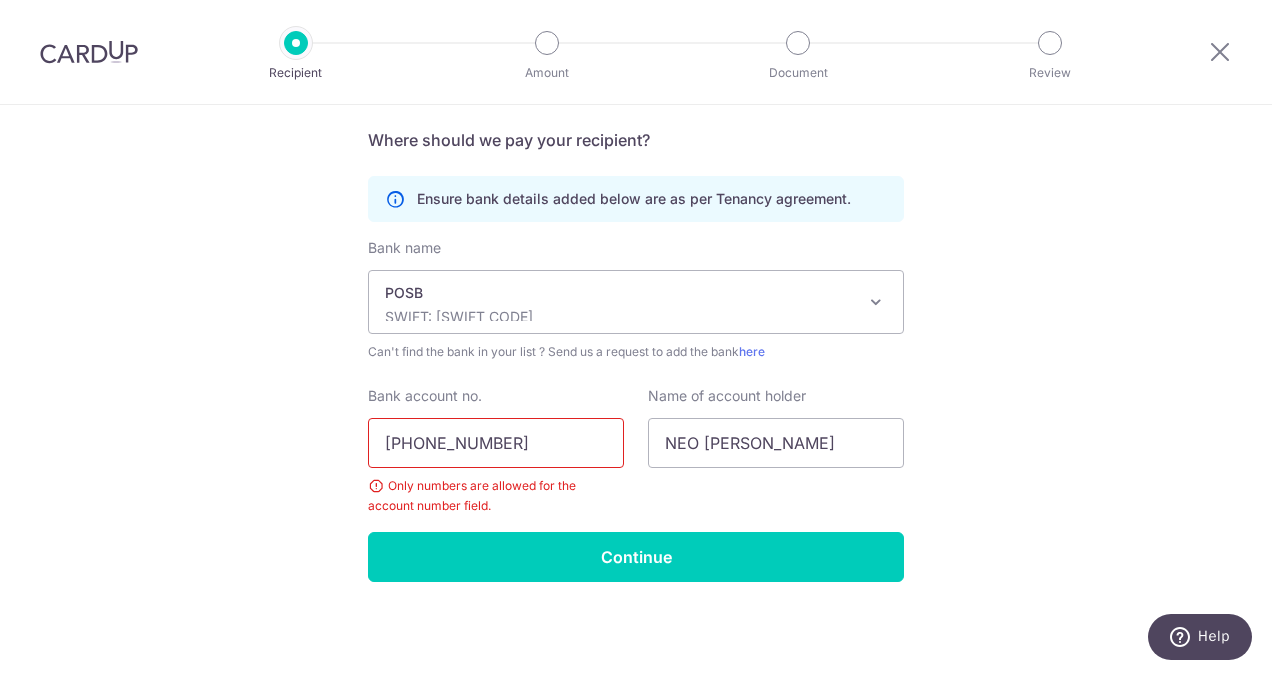 click on "057-03310-10" at bounding box center (496, 443) 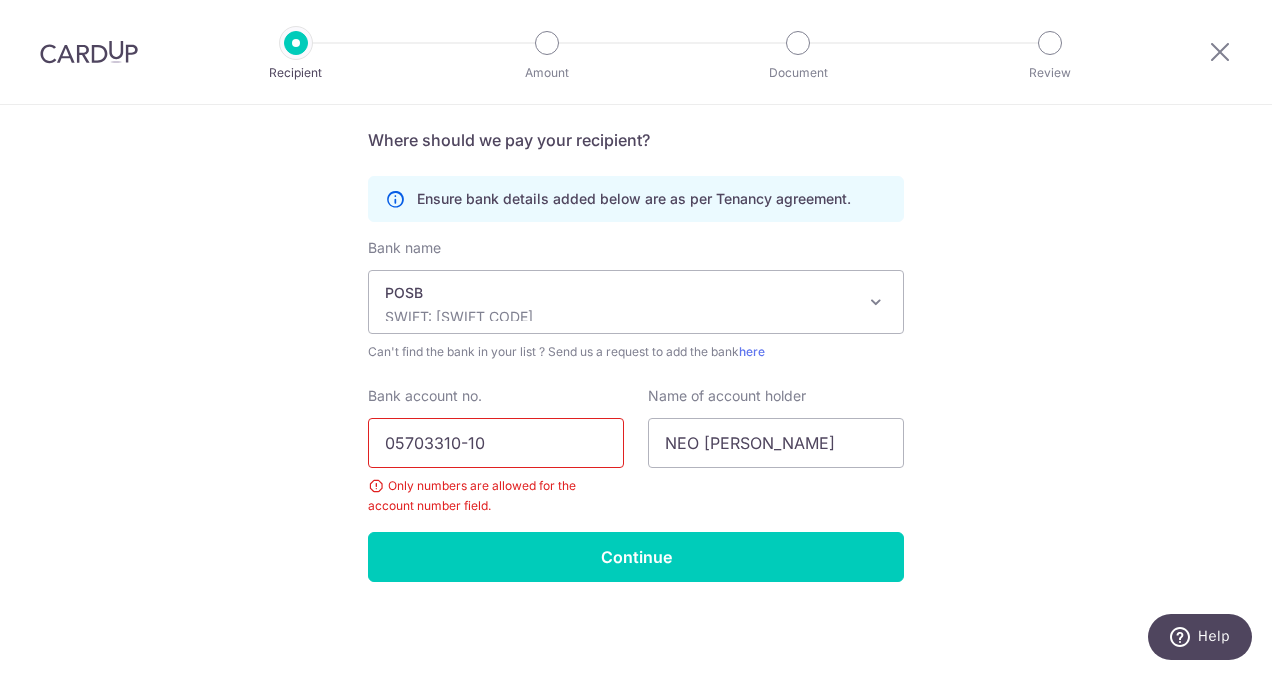 click on "05703310-10" at bounding box center (496, 443) 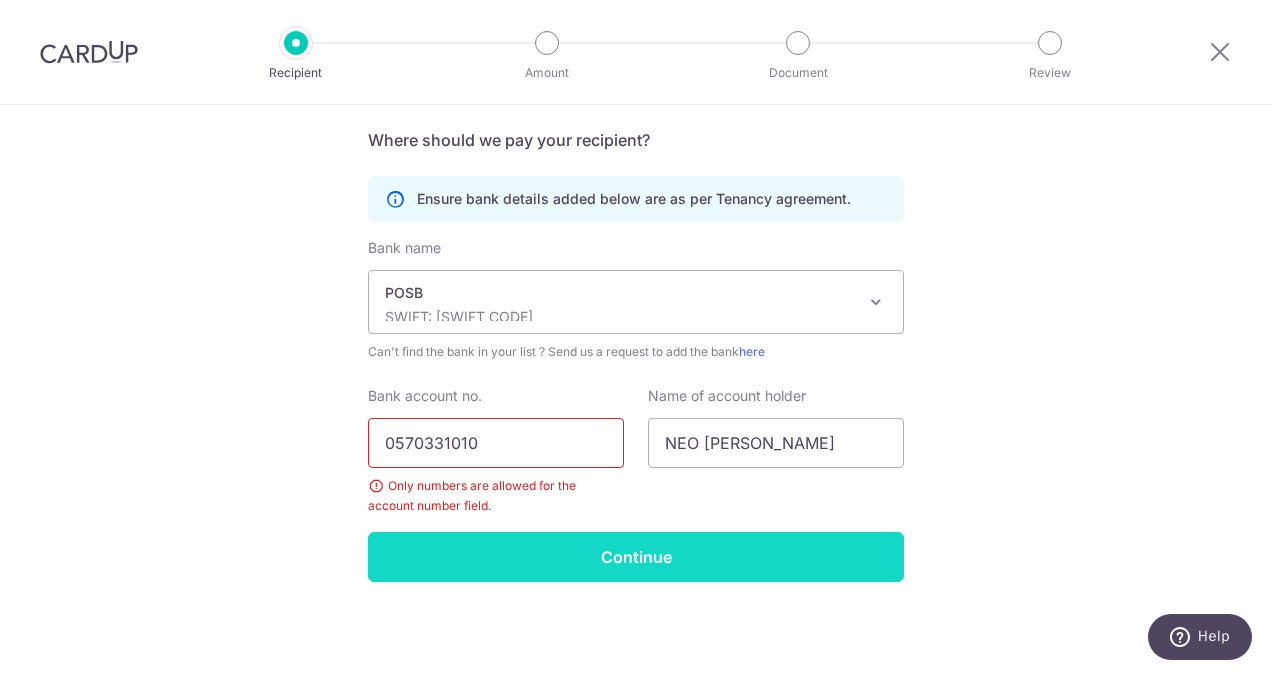 type on "0570331010" 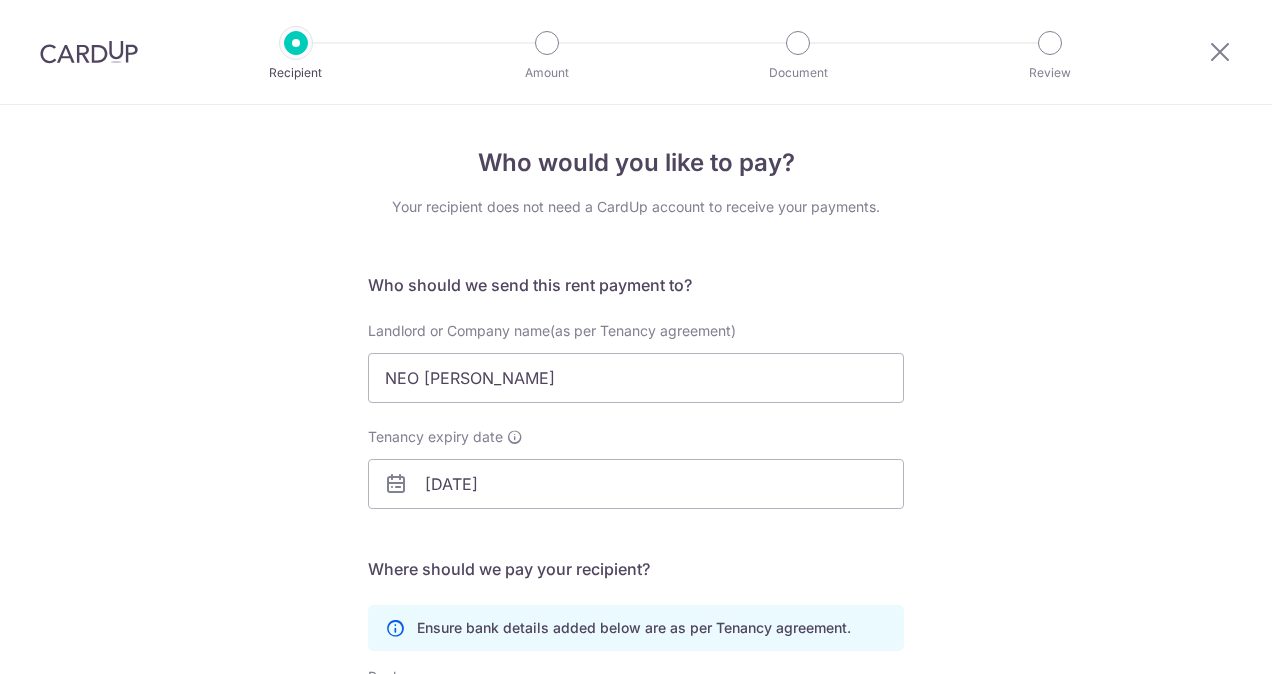 scroll, scrollTop: 0, scrollLeft: 0, axis: both 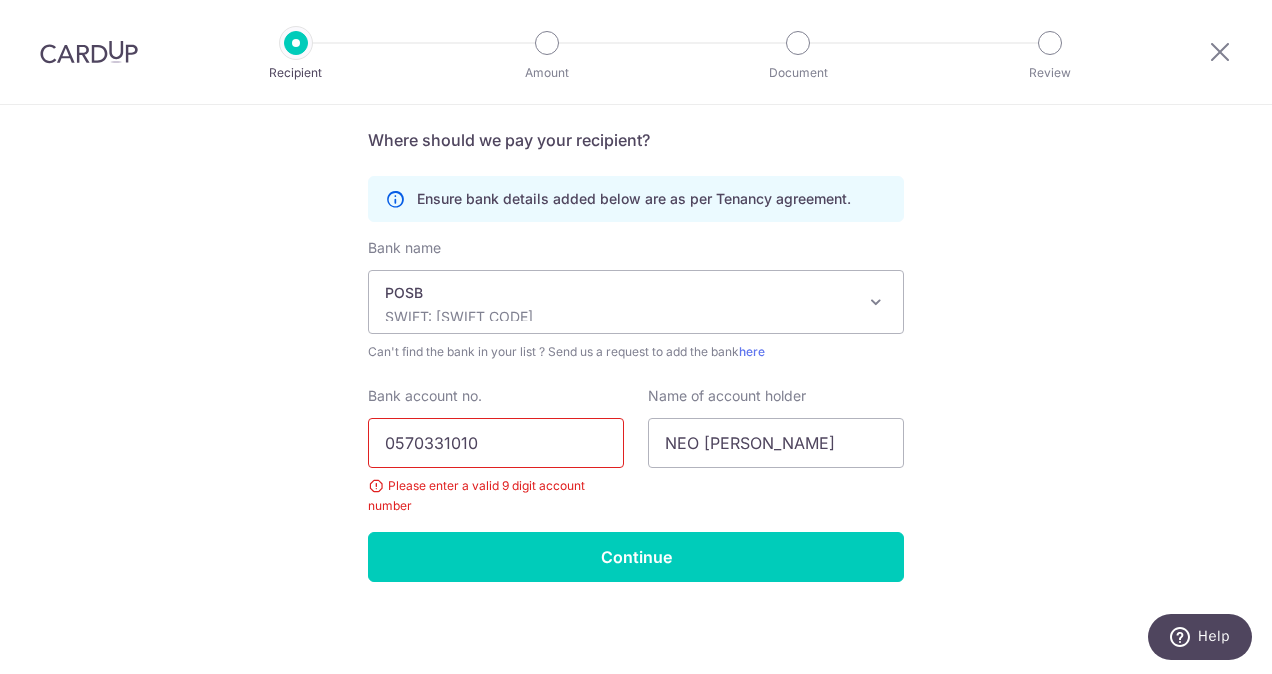 click on "0570331010" at bounding box center (496, 443) 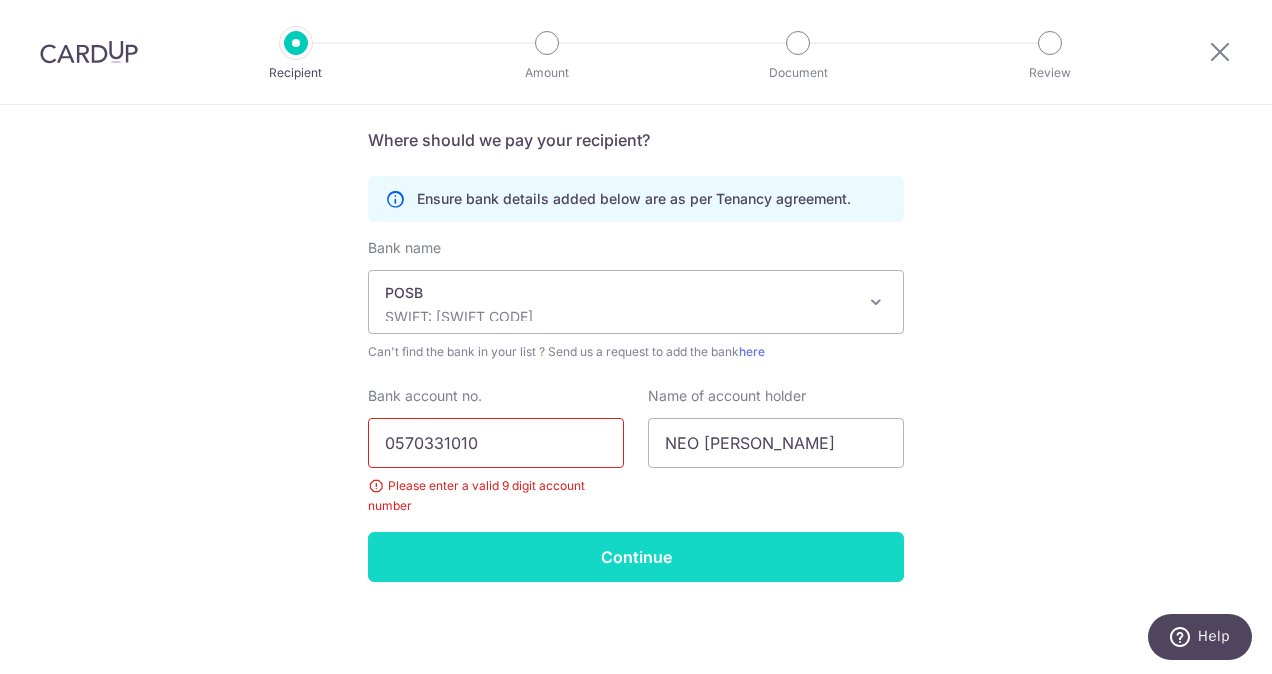 click on "Continue" at bounding box center [636, 557] 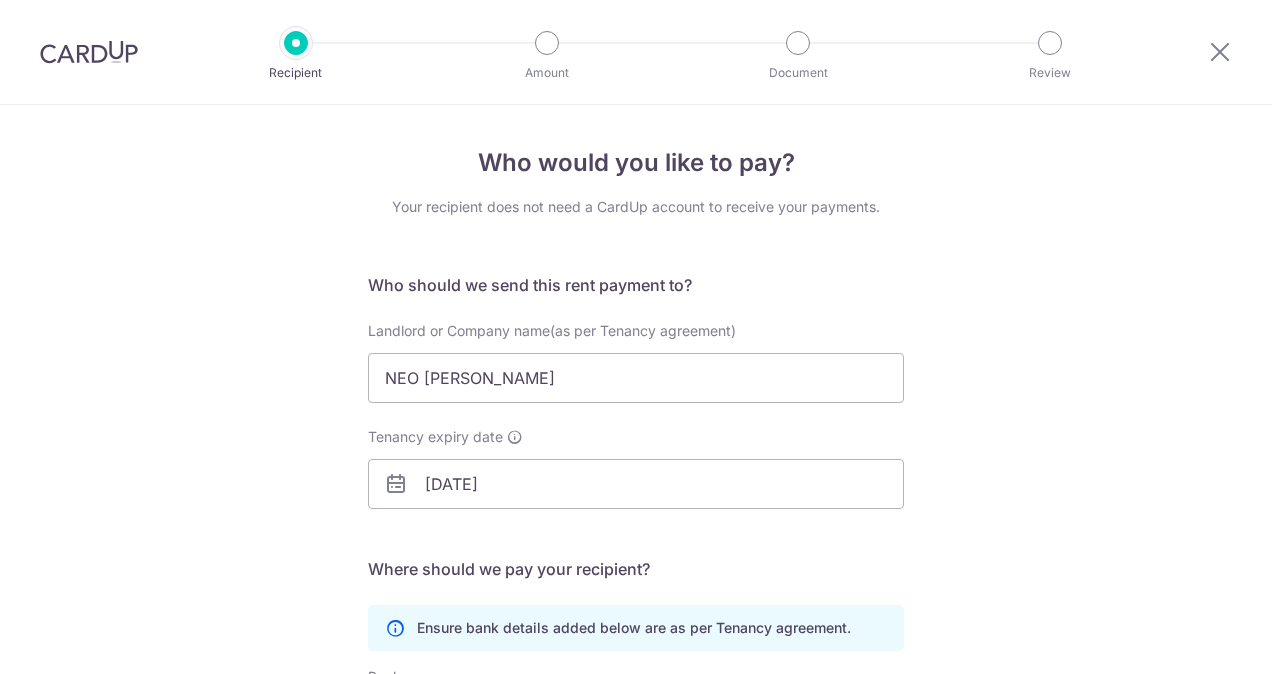 scroll, scrollTop: 0, scrollLeft: 0, axis: both 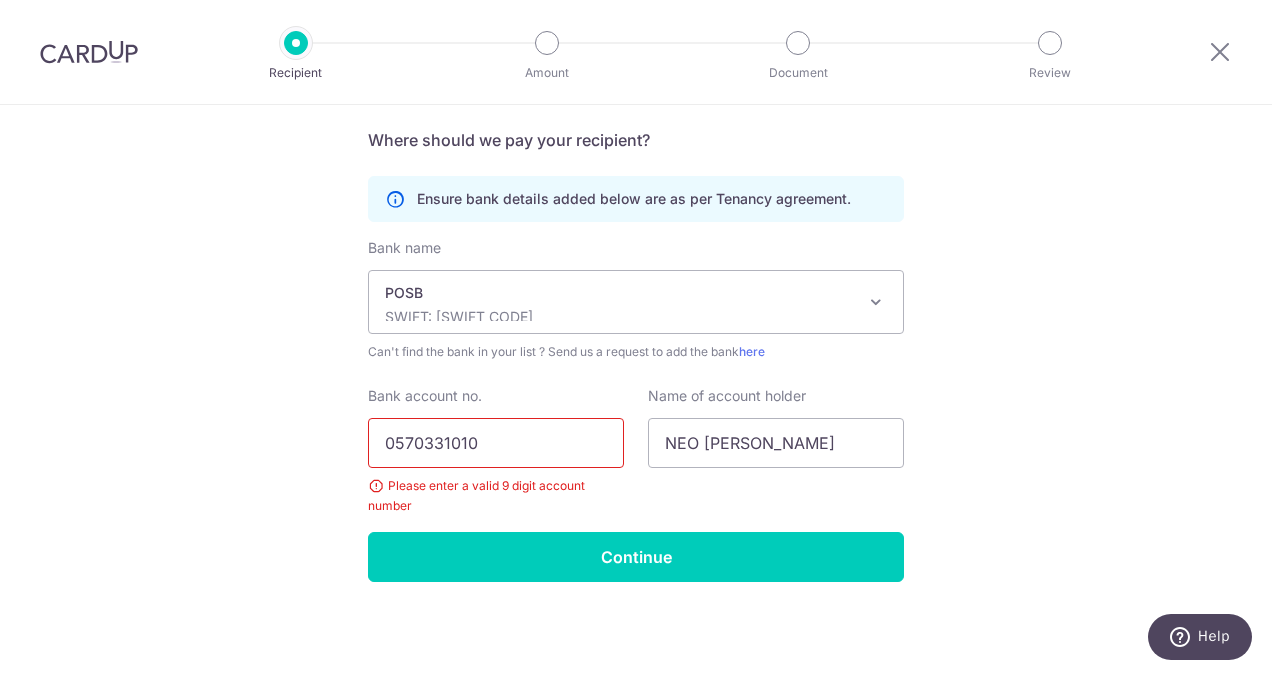 click on "0570331010" at bounding box center [496, 443] 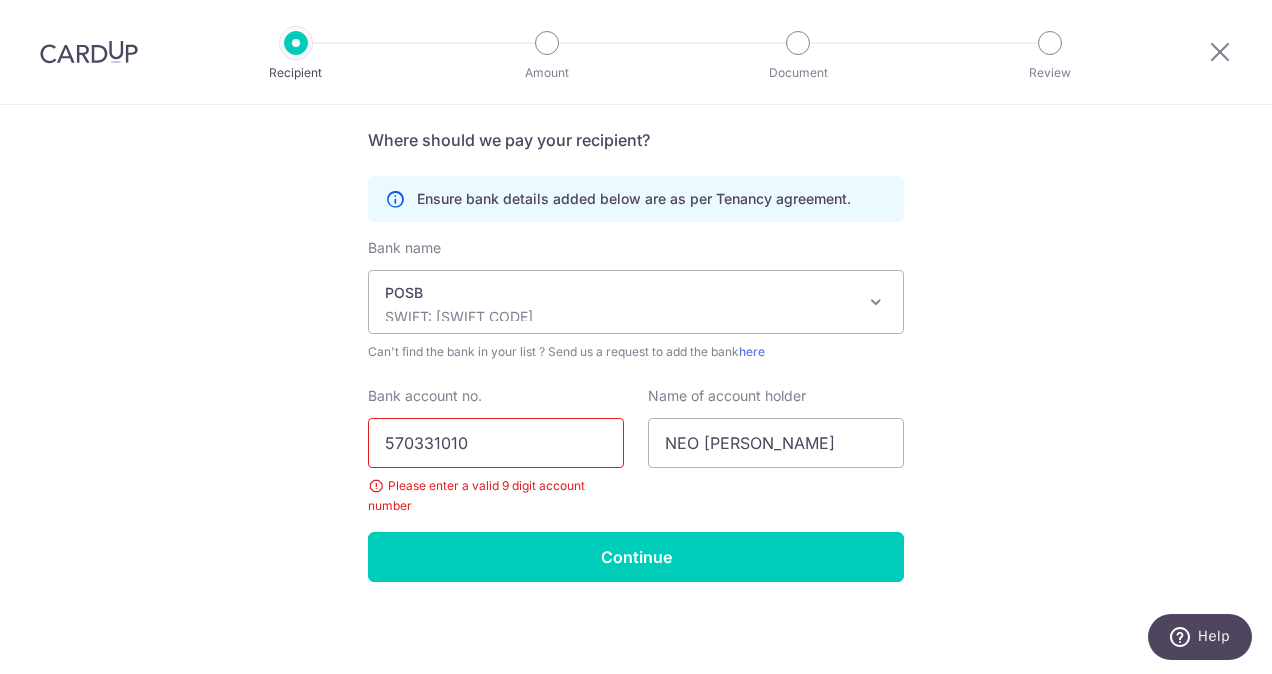 type on "570331010" 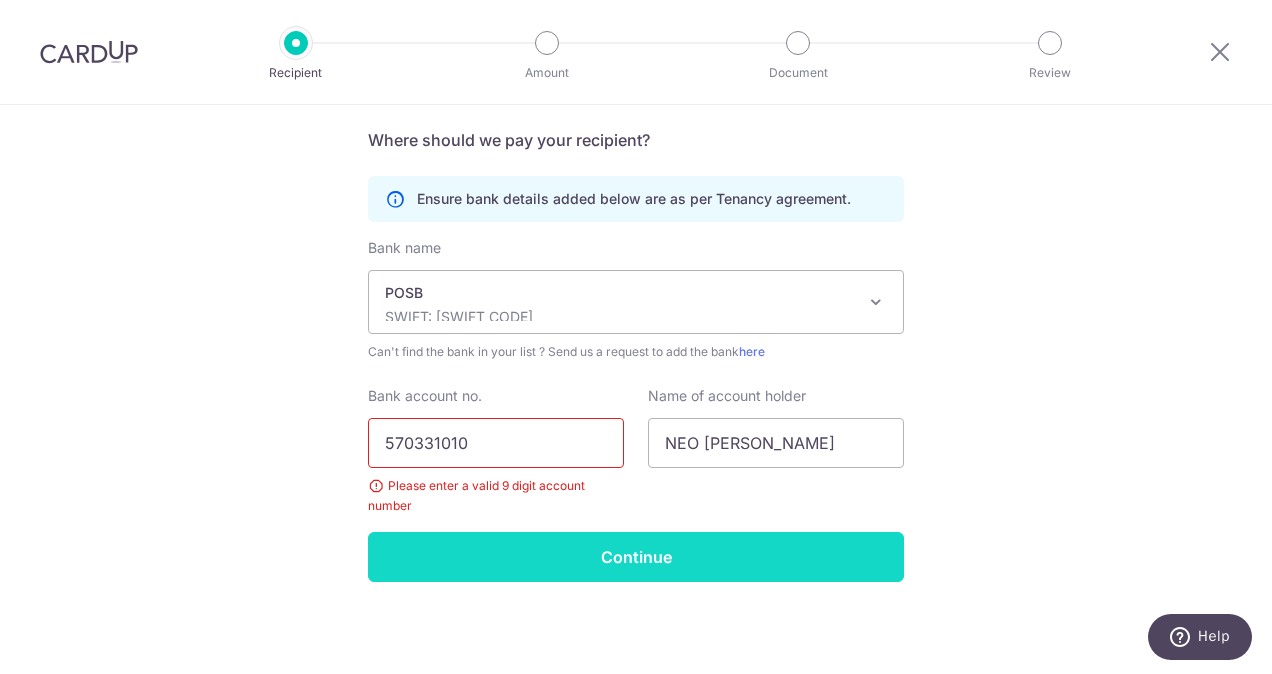 click on "Continue" at bounding box center [636, 557] 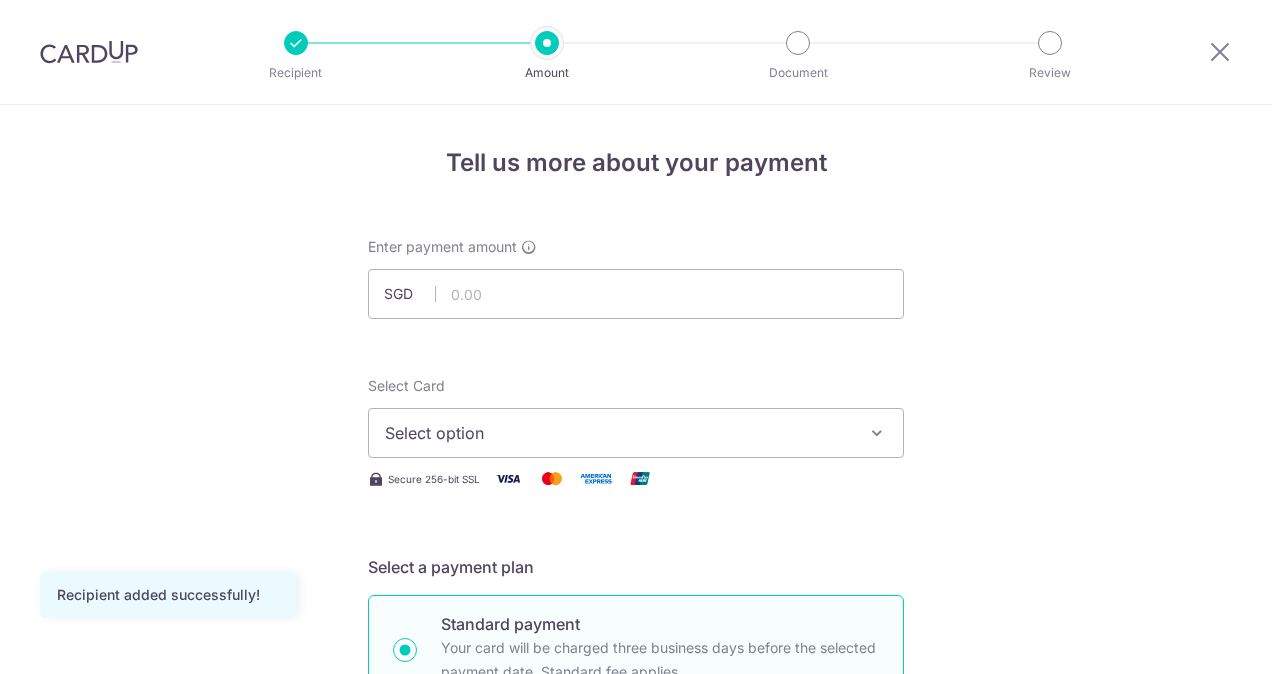 scroll, scrollTop: 0, scrollLeft: 0, axis: both 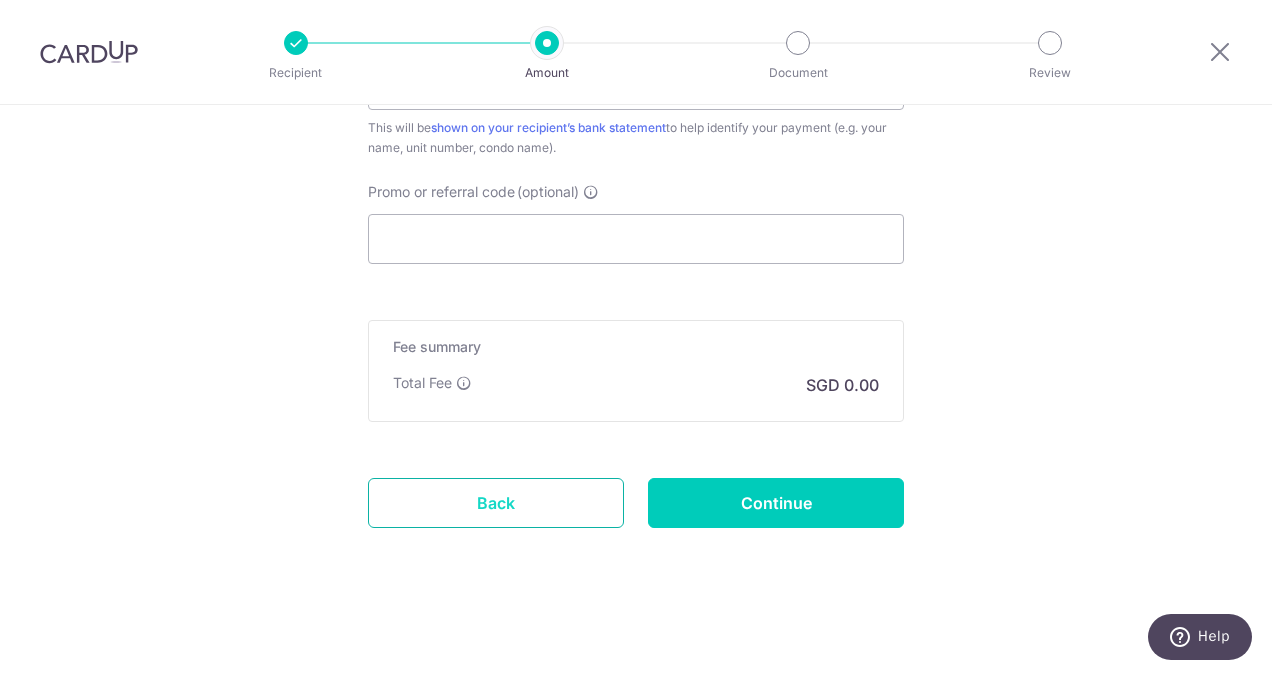 click on "Back" at bounding box center [496, 503] 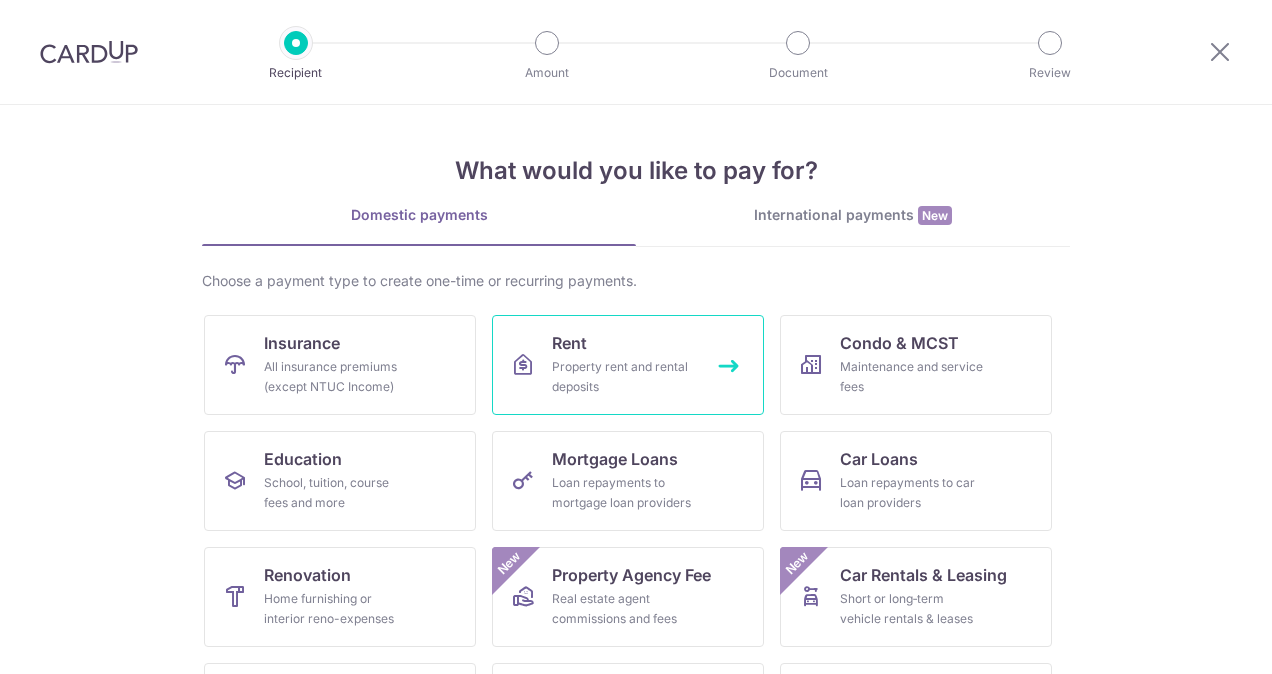 click on "Rent Property rent and rental deposits" at bounding box center (628, 365) 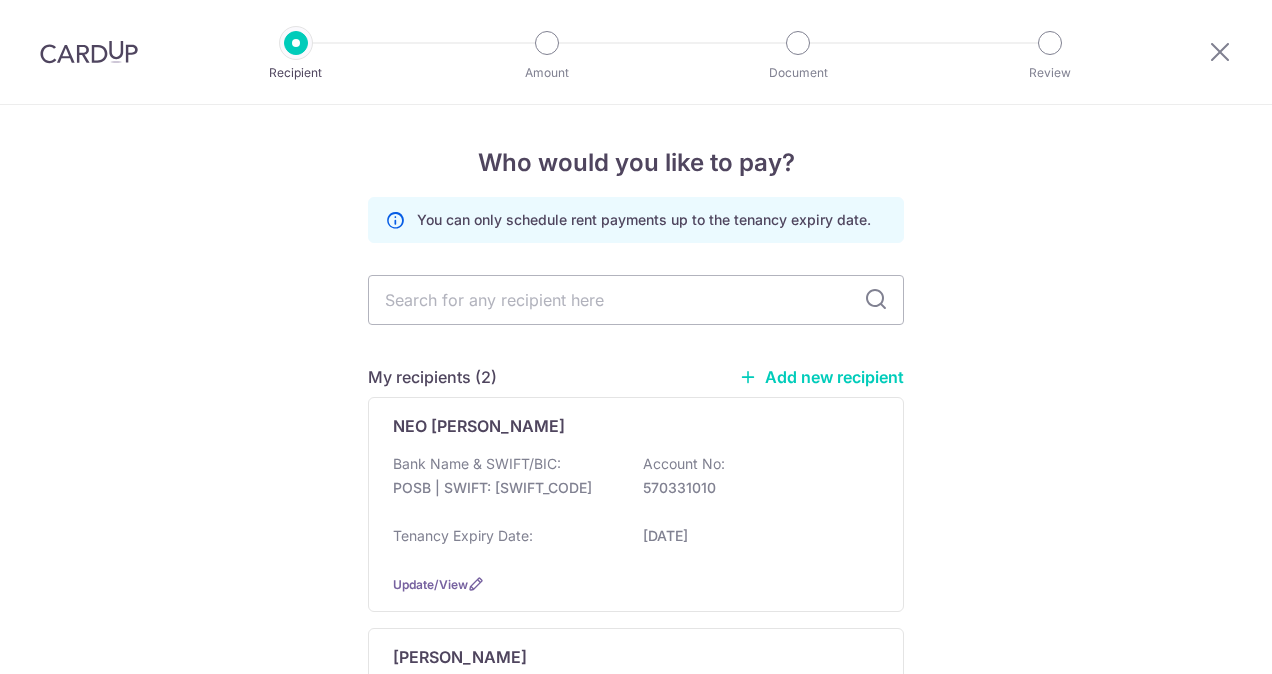 scroll, scrollTop: 0, scrollLeft: 0, axis: both 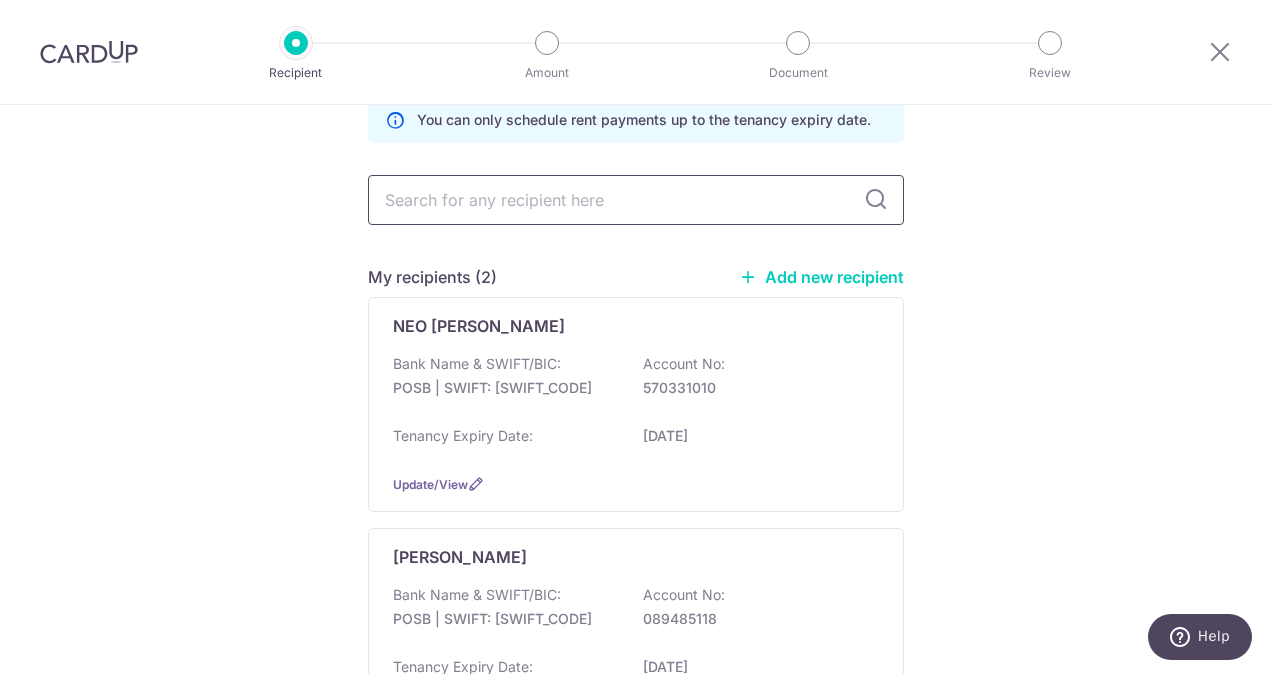 click at bounding box center [636, 200] 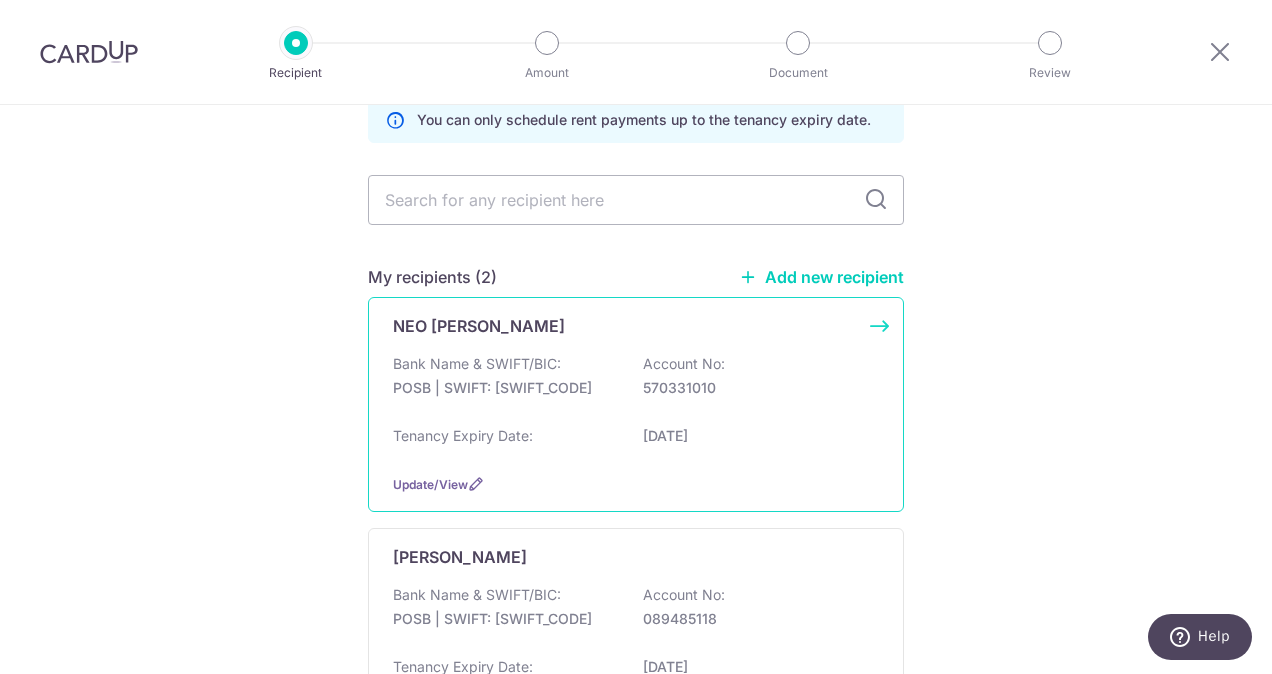 click on "21/06/2026" at bounding box center (755, 436) 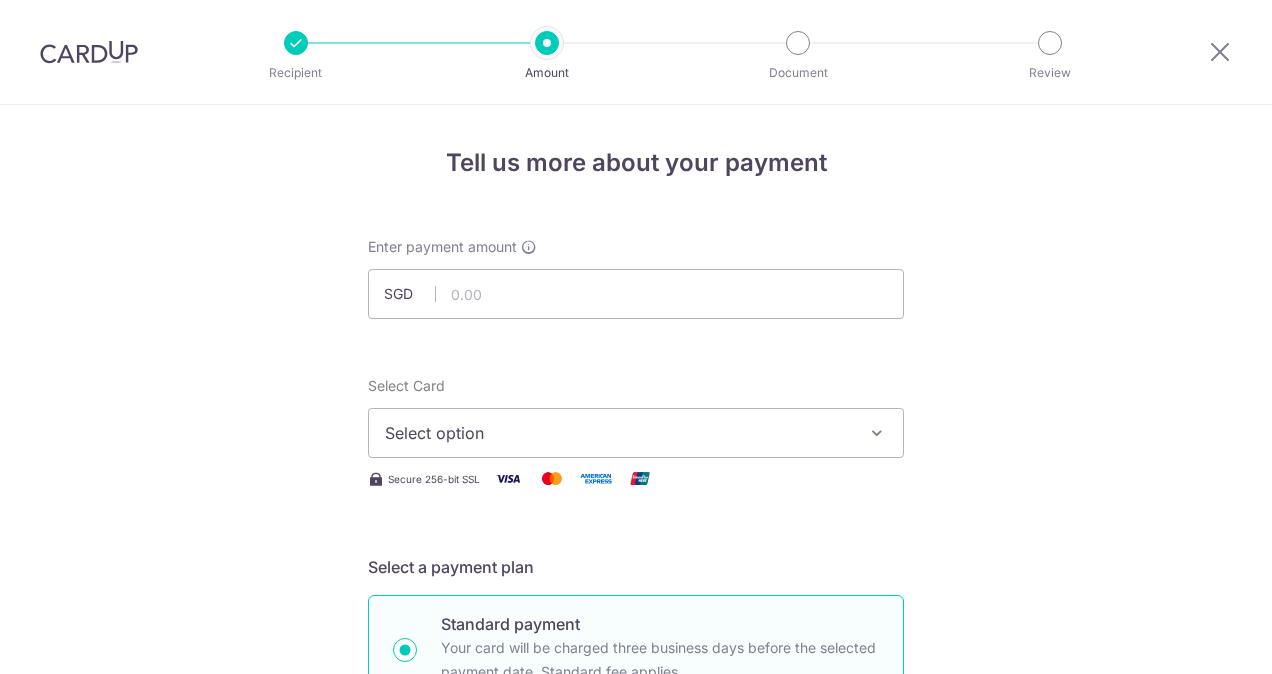 scroll, scrollTop: 0, scrollLeft: 0, axis: both 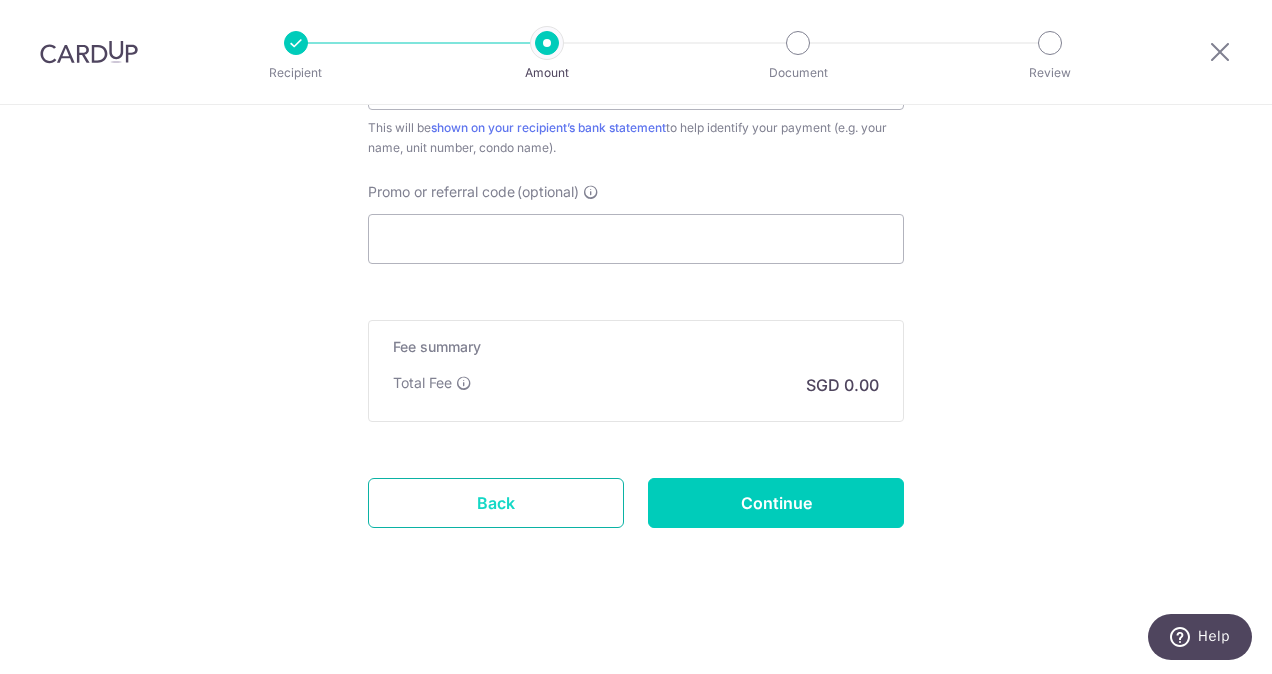 click on "Back" at bounding box center [496, 503] 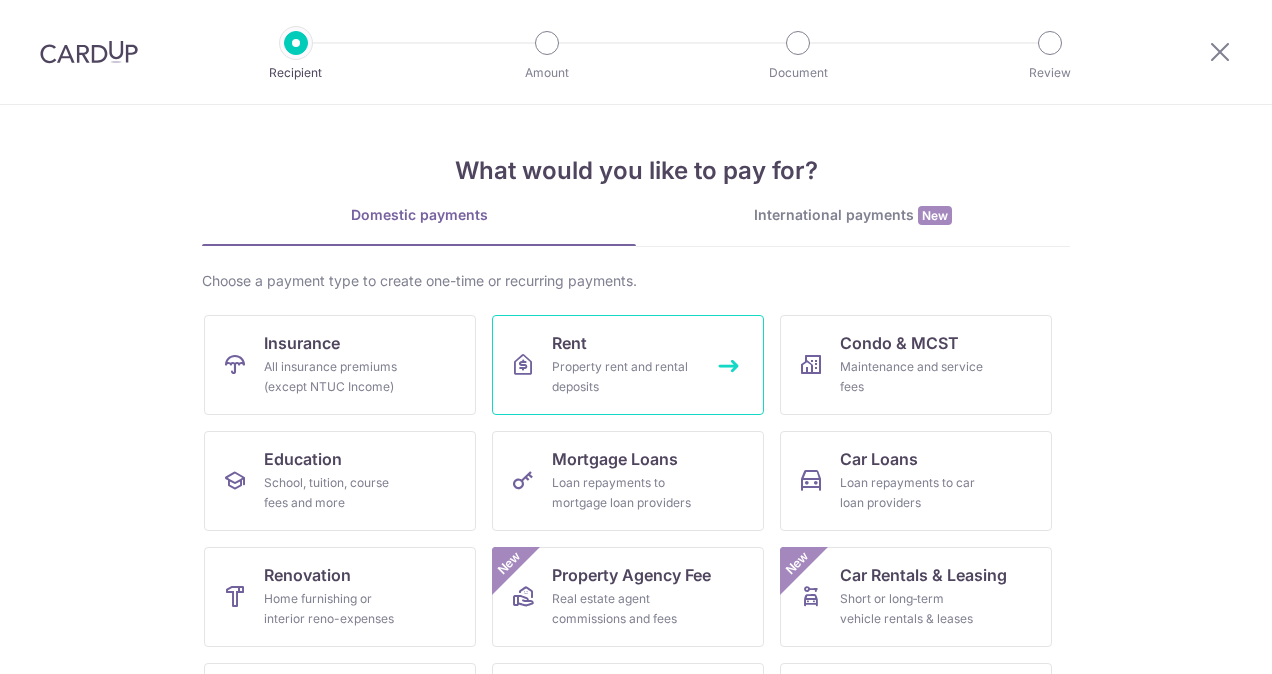 click on "Rent Property rent and rental deposits" at bounding box center [628, 365] 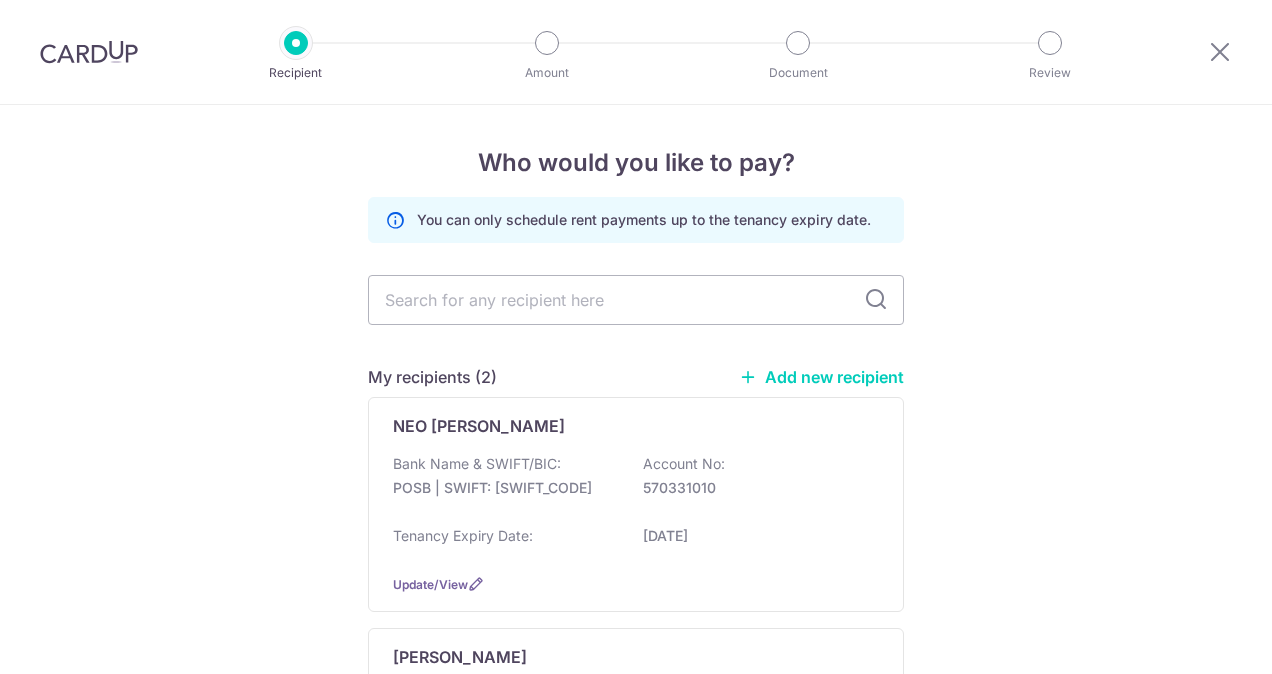 scroll, scrollTop: 0, scrollLeft: 0, axis: both 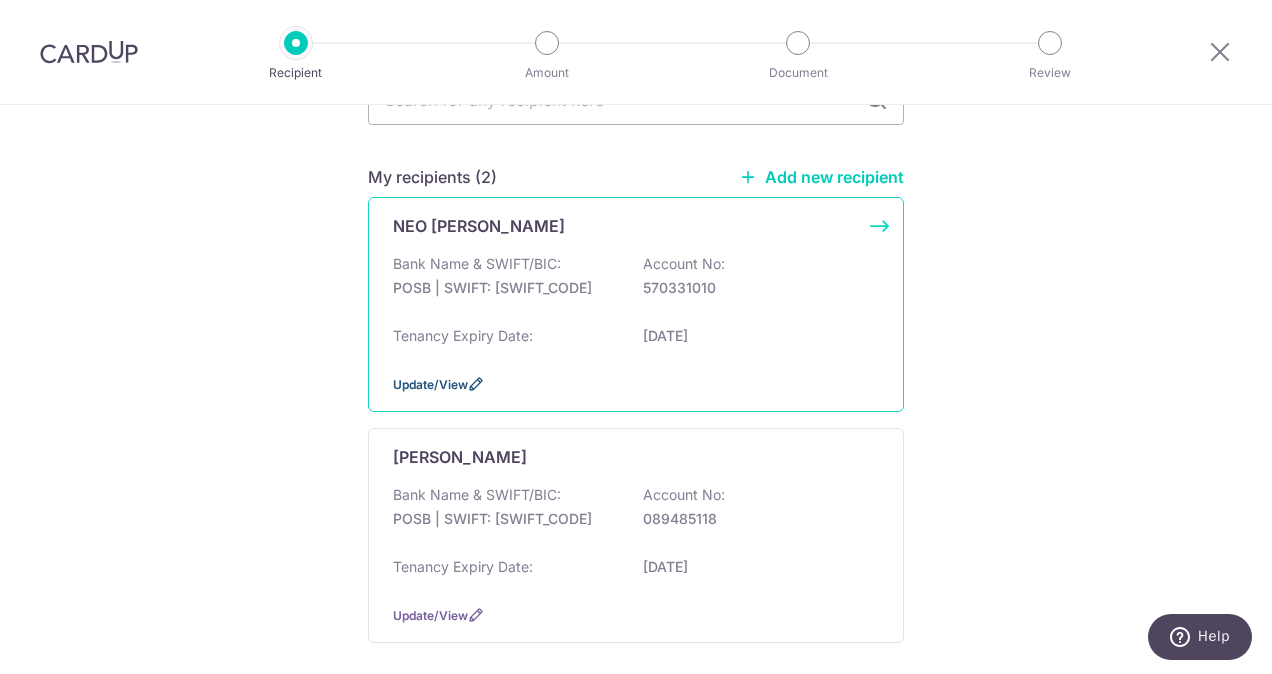 click at bounding box center (476, 384) 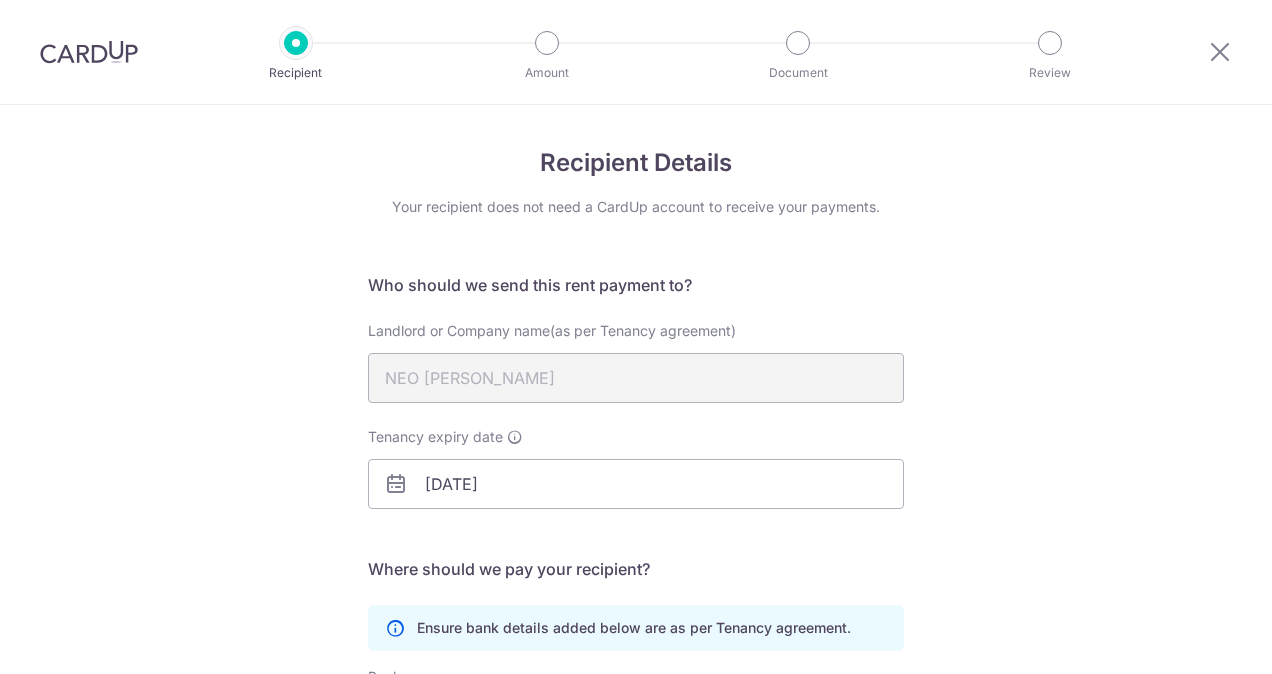 scroll, scrollTop: 0, scrollLeft: 0, axis: both 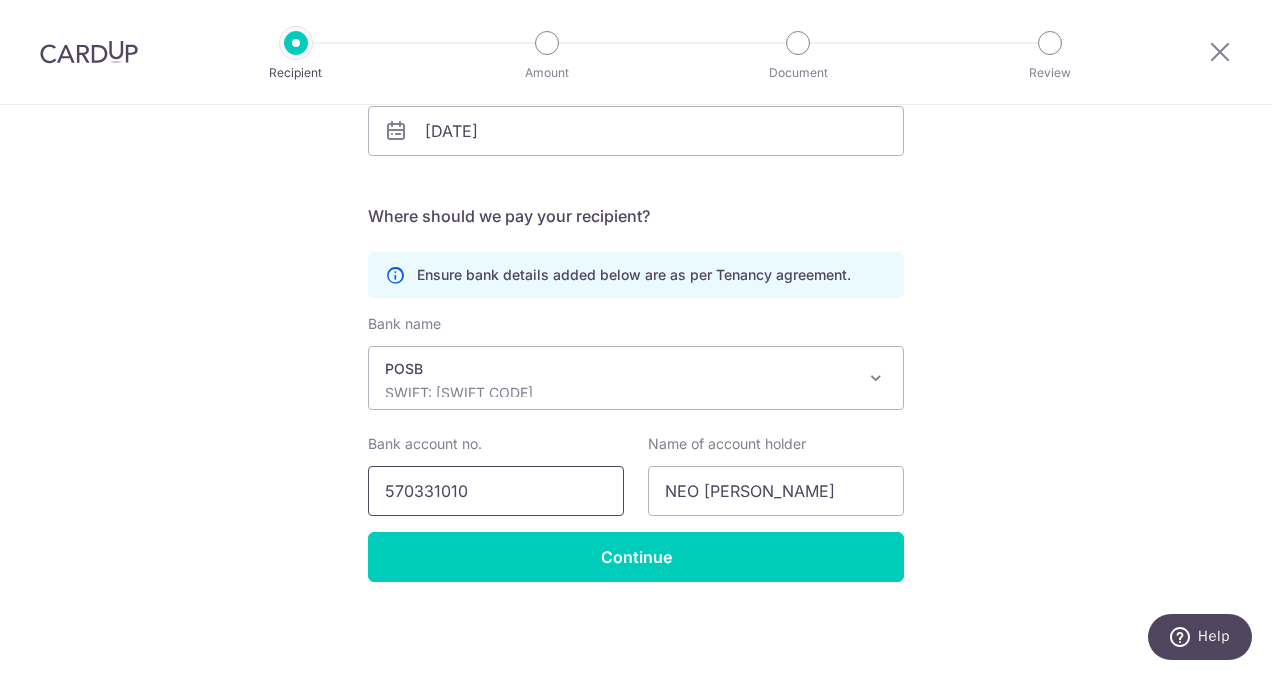 click on "570331010" at bounding box center [496, 491] 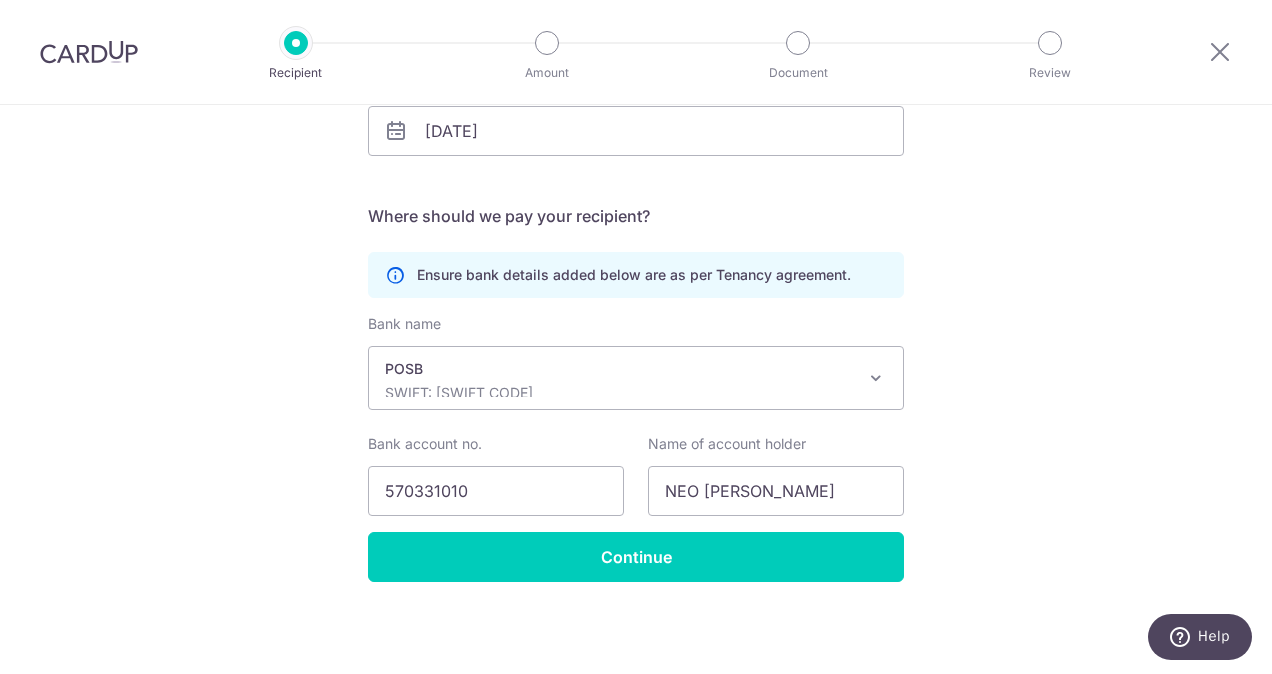 click on "Recipient Details
Your recipient does not need a CardUp account to receive your payments.
Who should we send this rent payment to?
Landlord or Company name(as per Tenancy agreement)
NEO [PERSON_NAME]
Tenancy expiry date
[DATE]
translation missing: [DOMAIN_NAME] key
URL
Telephone" at bounding box center [636, 214] 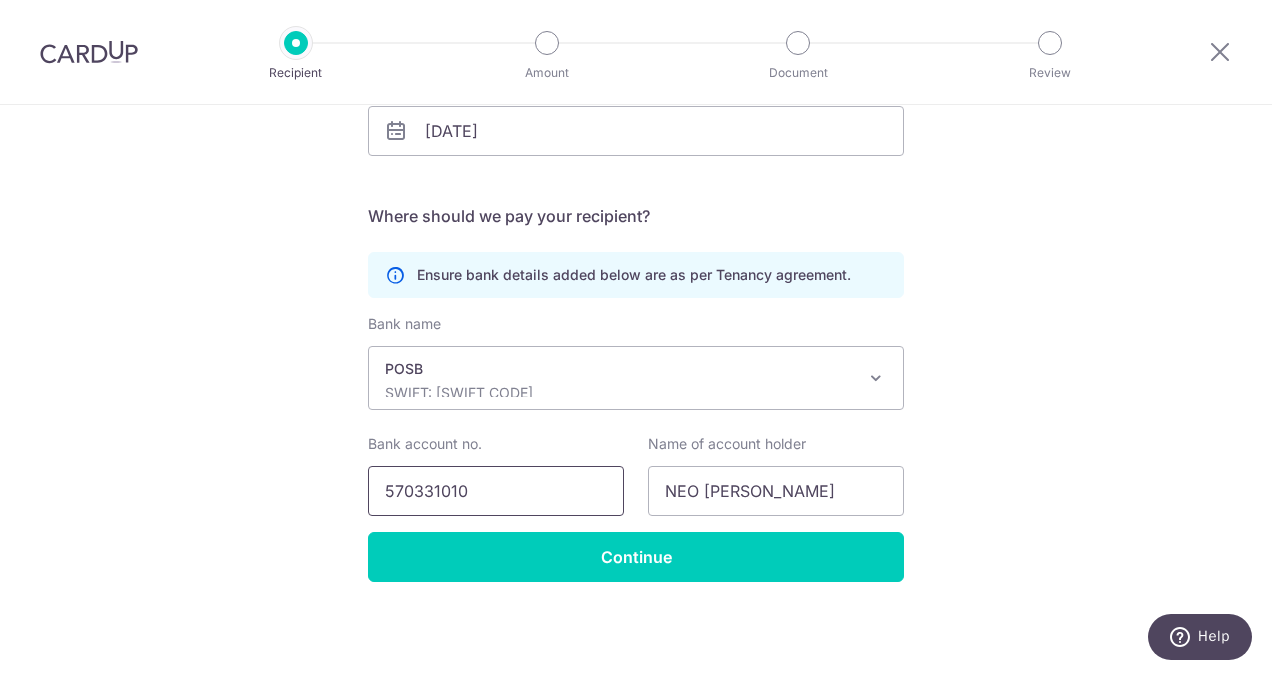drag, startPoint x: 397, startPoint y: 490, endPoint x: 442, endPoint y: 490, distance: 45 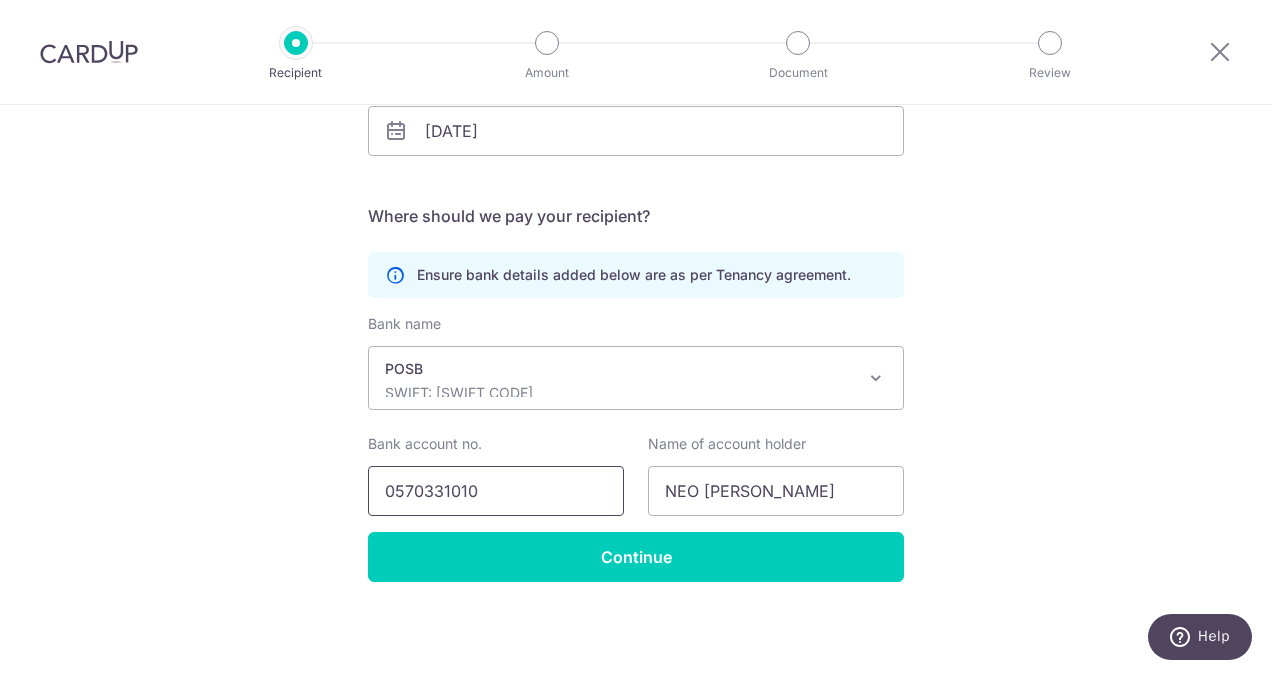 click on "0570331010" at bounding box center [496, 491] 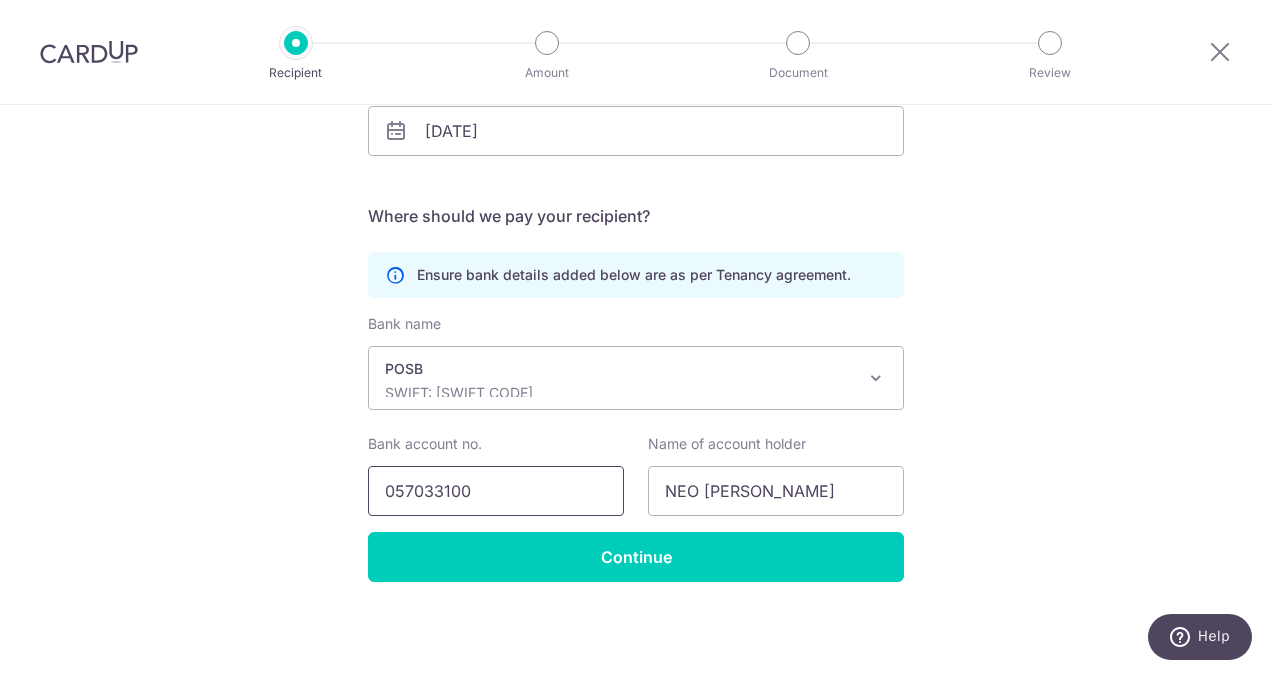 type on "057033100" 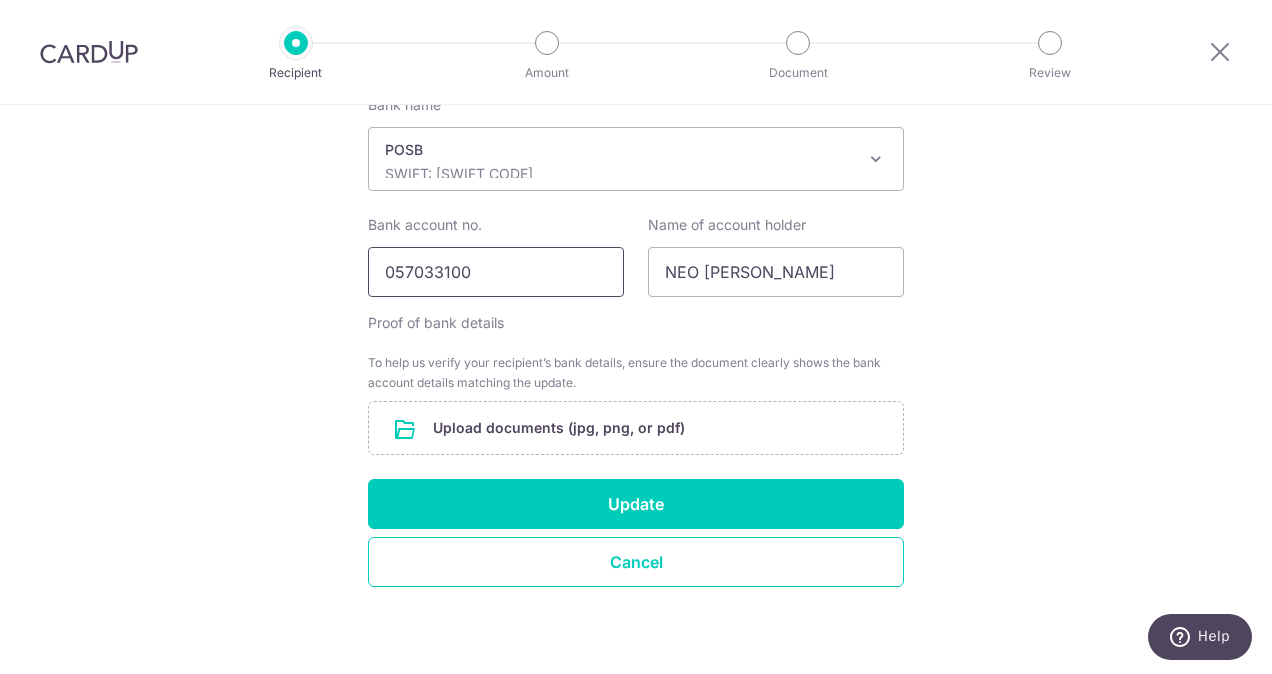 scroll, scrollTop: 576, scrollLeft: 0, axis: vertical 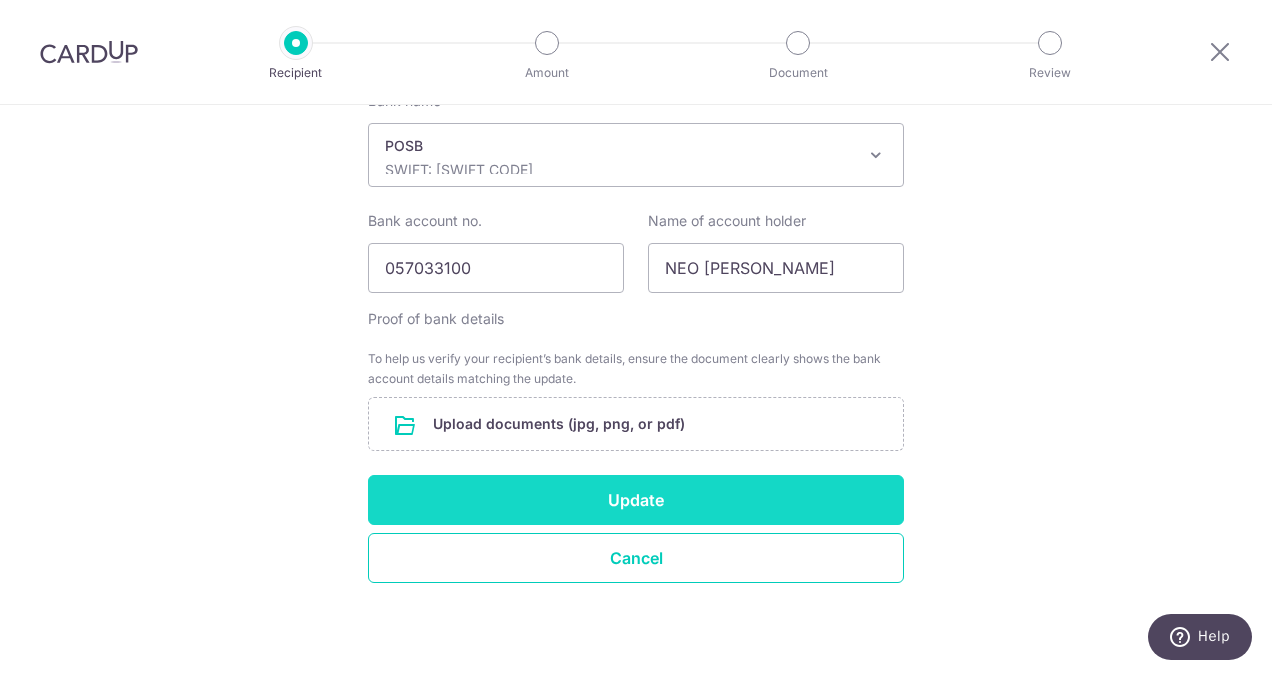 click on "Update" at bounding box center (636, 500) 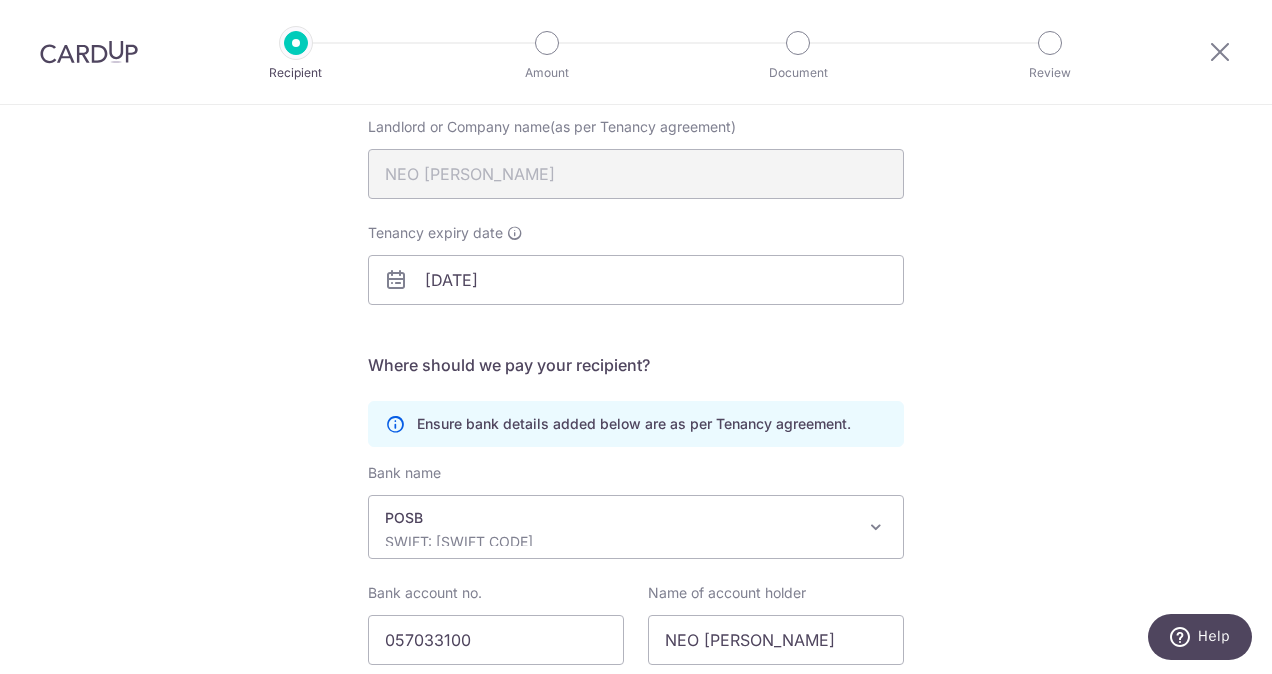 scroll, scrollTop: 604, scrollLeft: 0, axis: vertical 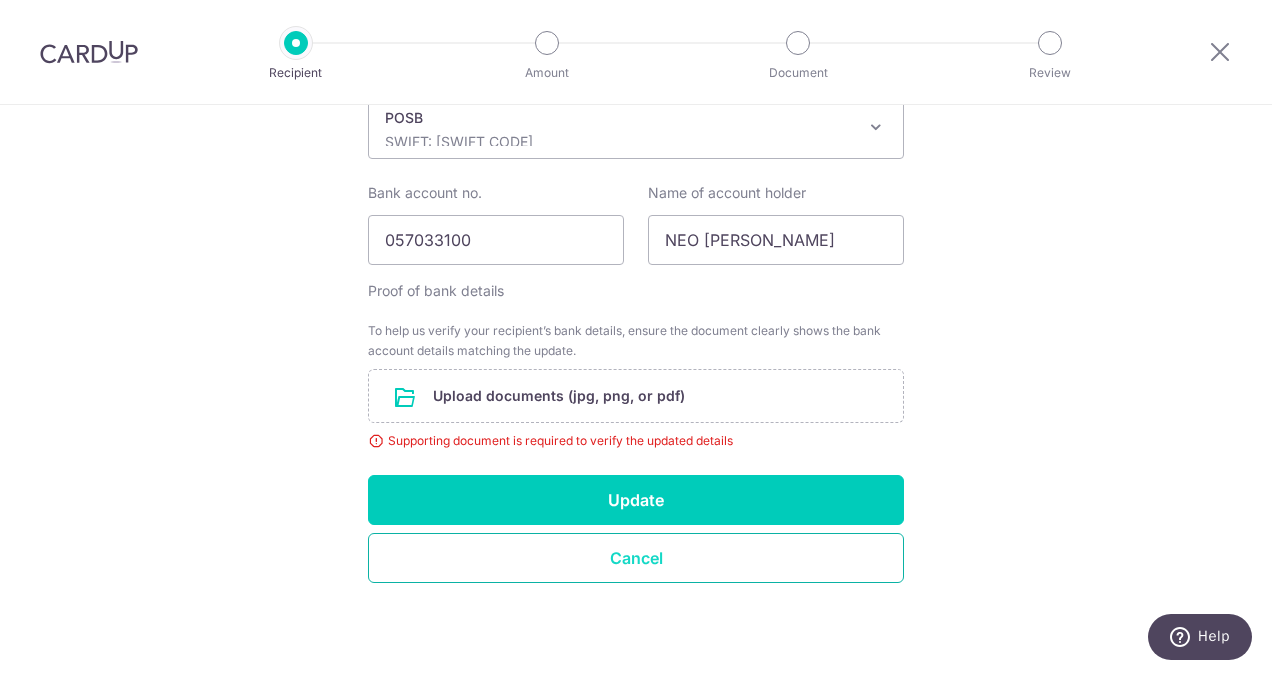 click on "Cancel" at bounding box center [636, 558] 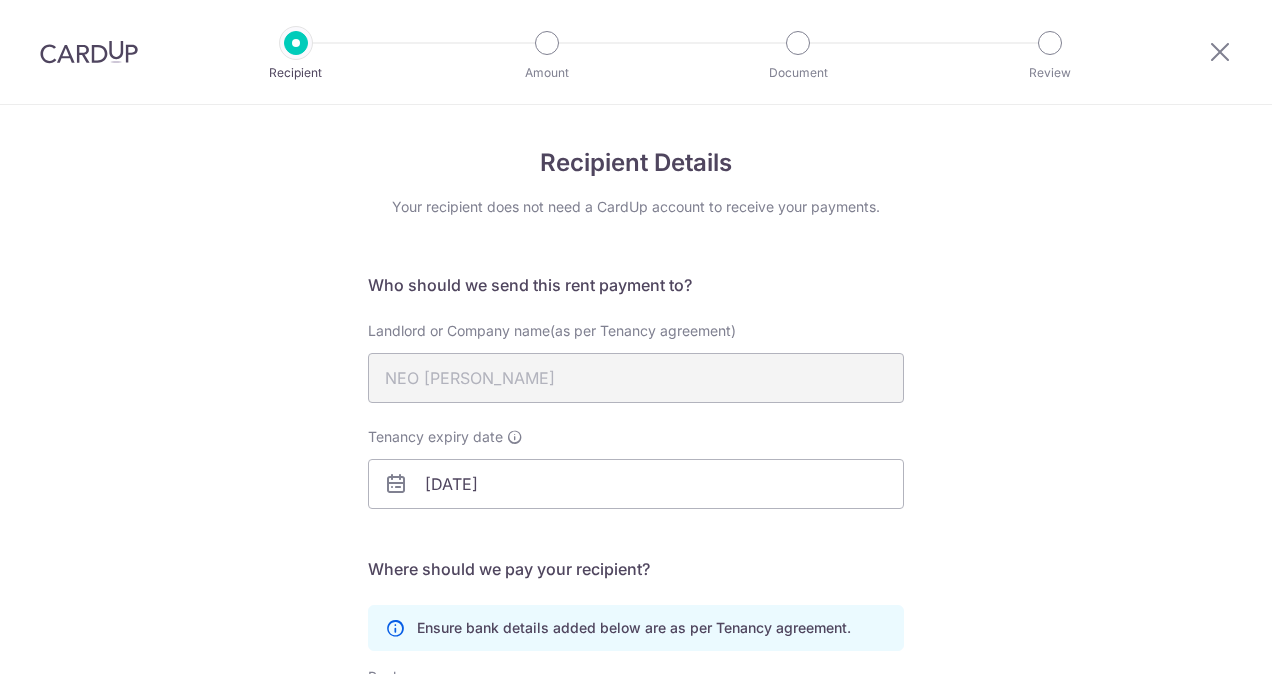 scroll, scrollTop: 0, scrollLeft: 0, axis: both 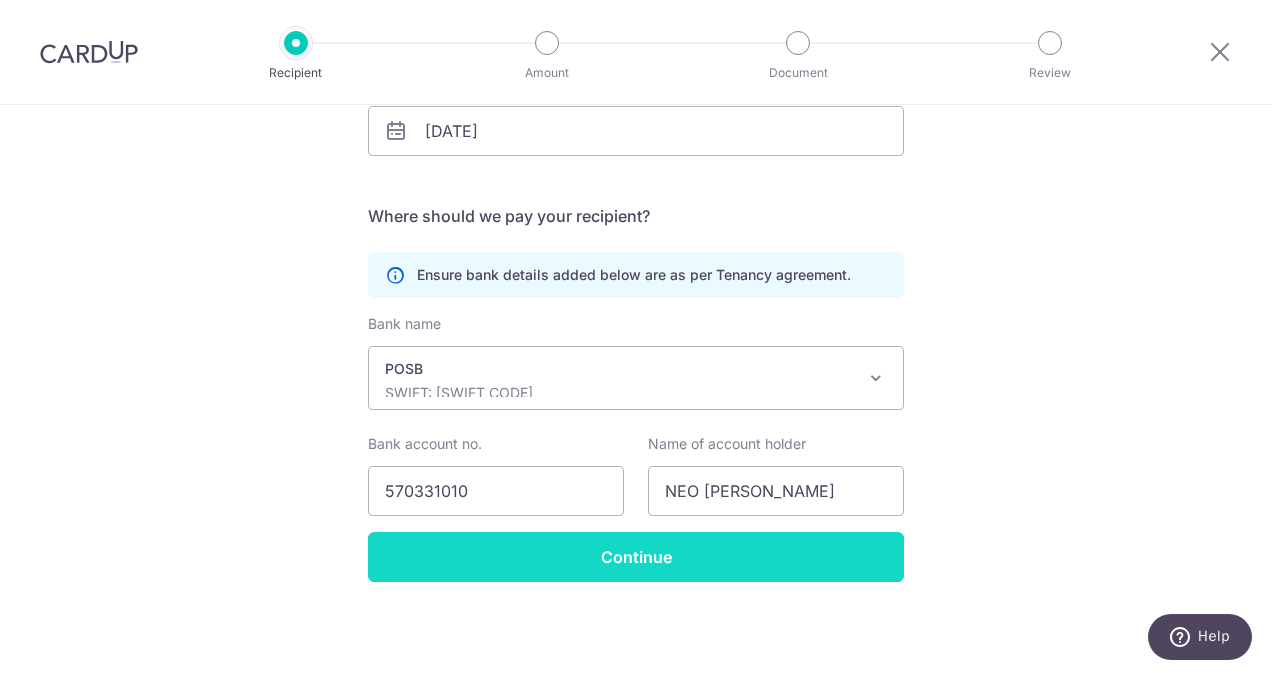 click on "Continue" at bounding box center (636, 557) 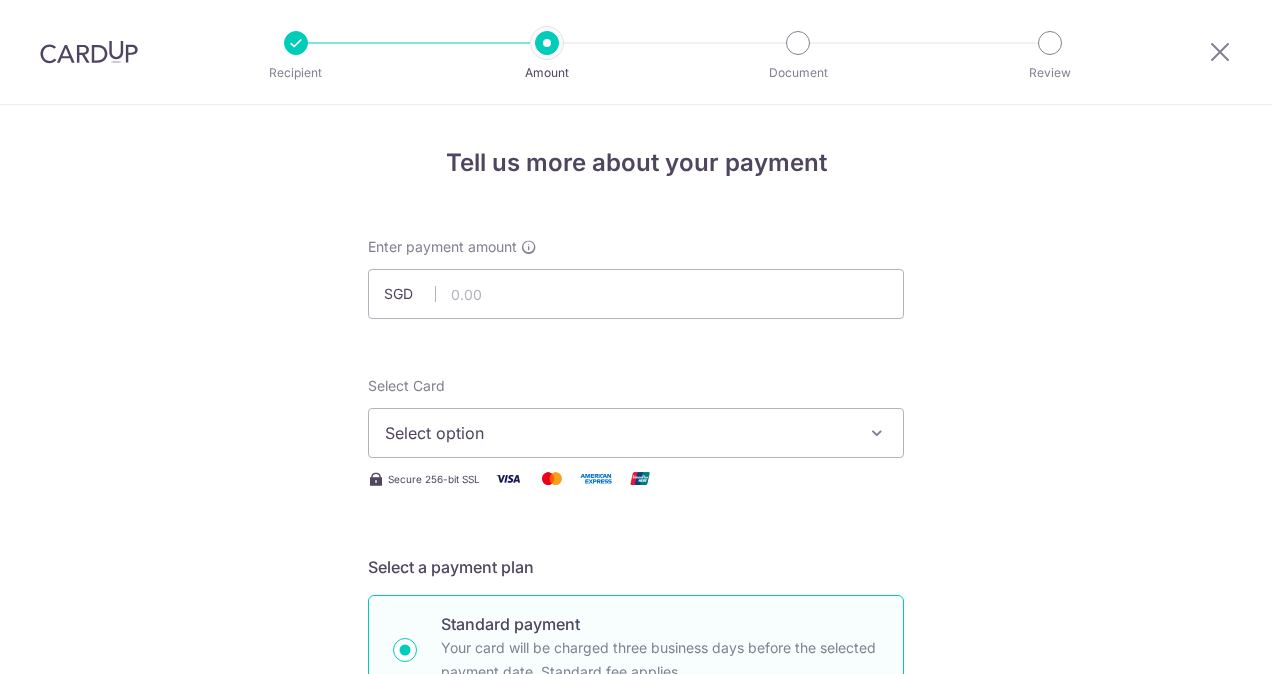 scroll, scrollTop: 0, scrollLeft: 0, axis: both 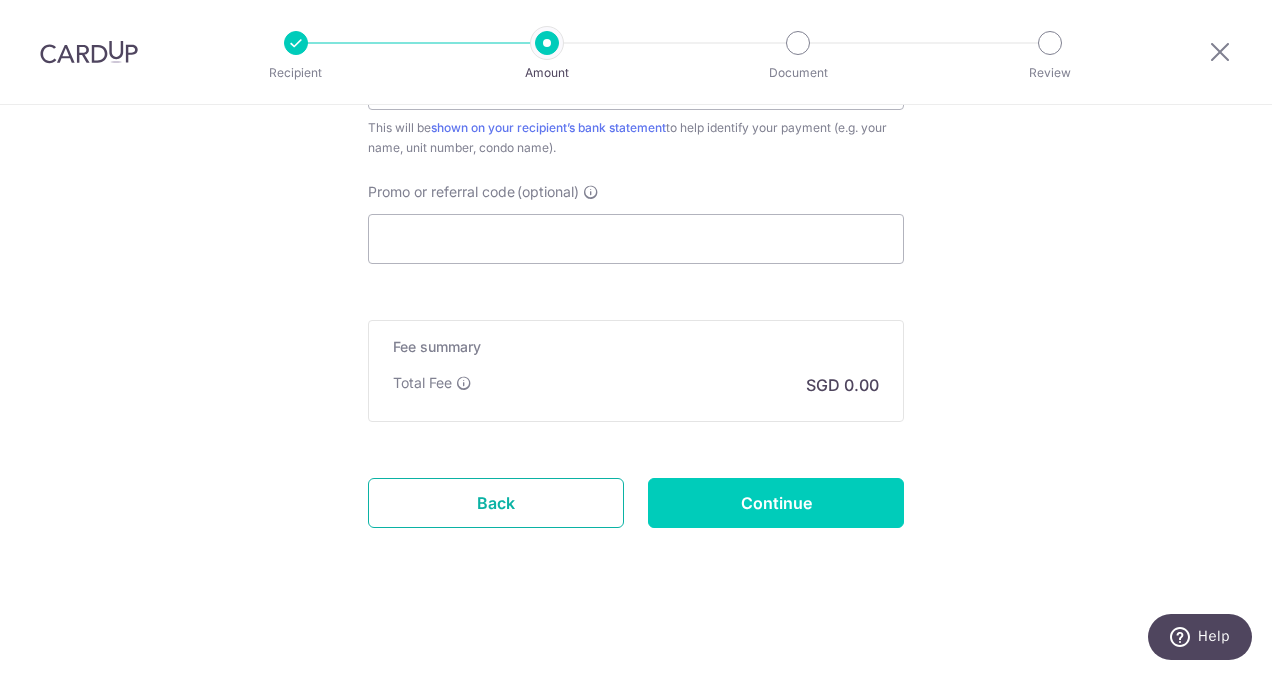 drag, startPoint x: 524, startPoint y: 490, endPoint x: 728, endPoint y: 119, distance: 423.38754 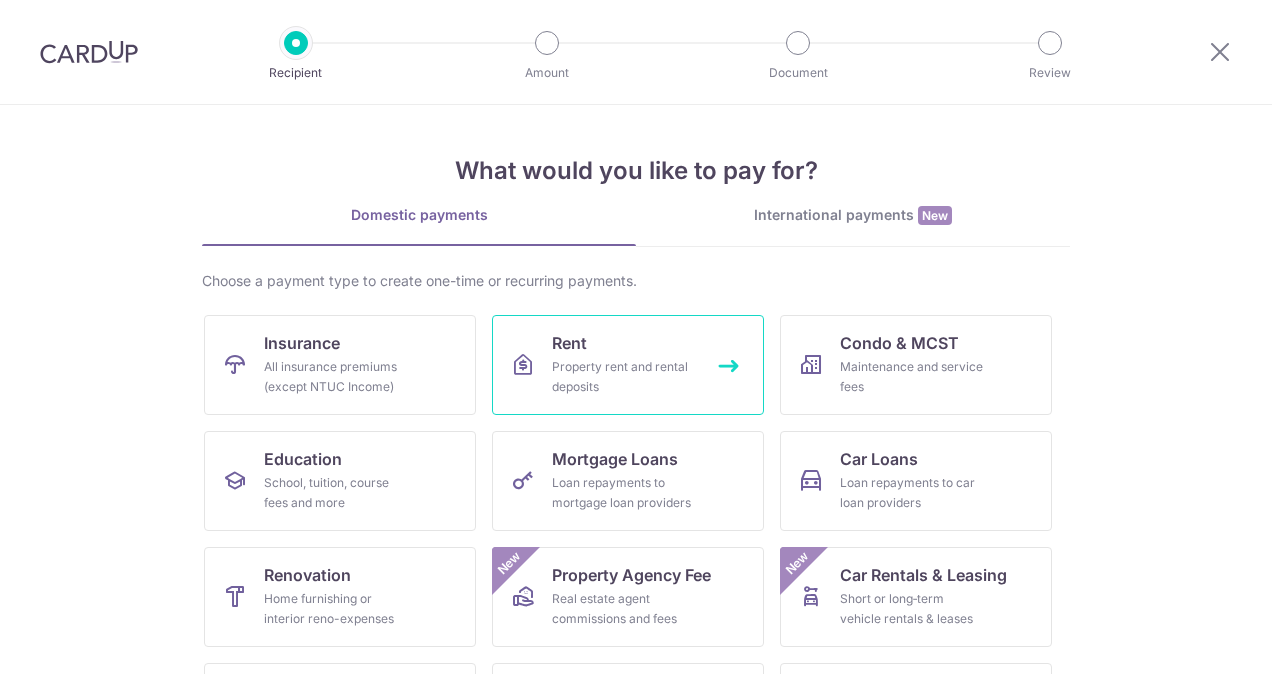 click on "Property rent and rental deposits" at bounding box center [624, 377] 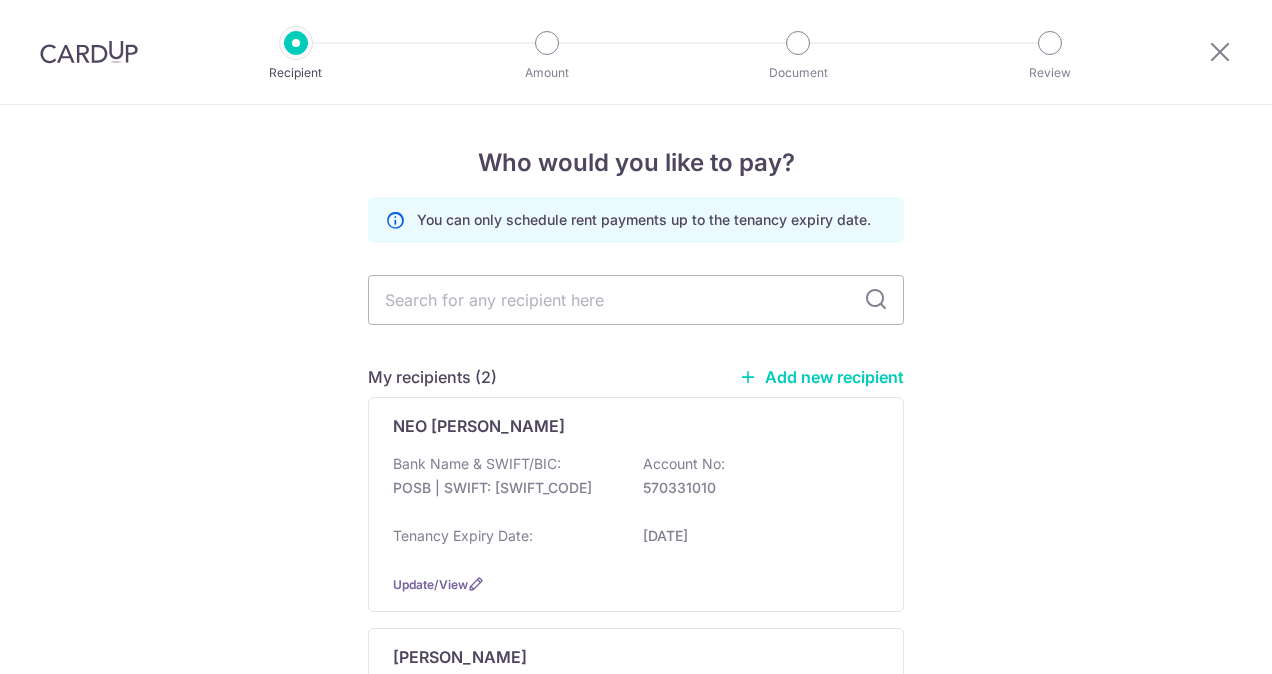 scroll, scrollTop: 0, scrollLeft: 0, axis: both 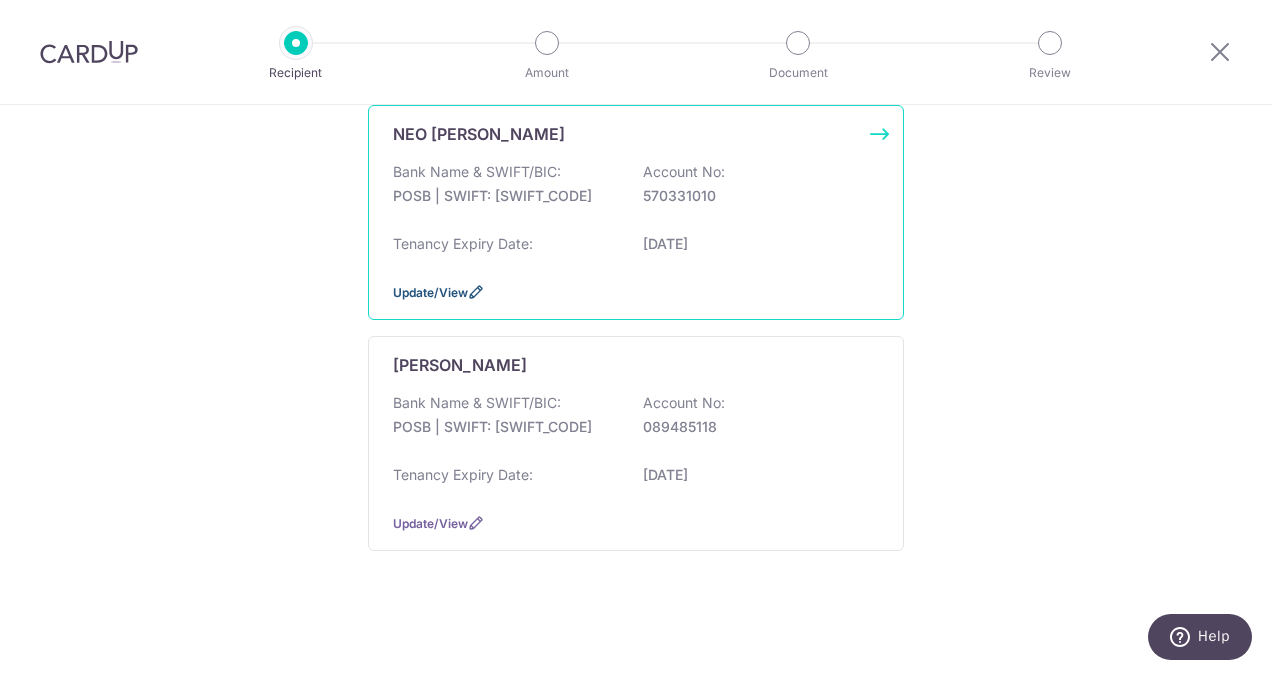 click at bounding box center [476, 292] 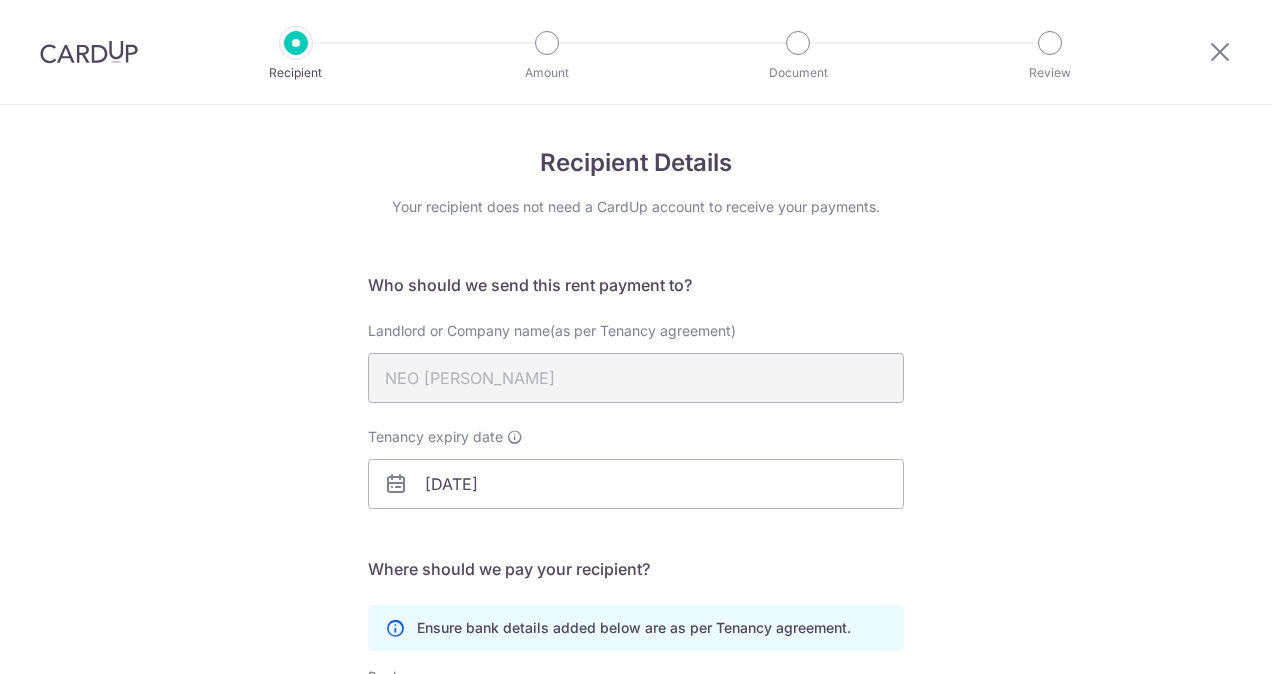 scroll, scrollTop: 0, scrollLeft: 0, axis: both 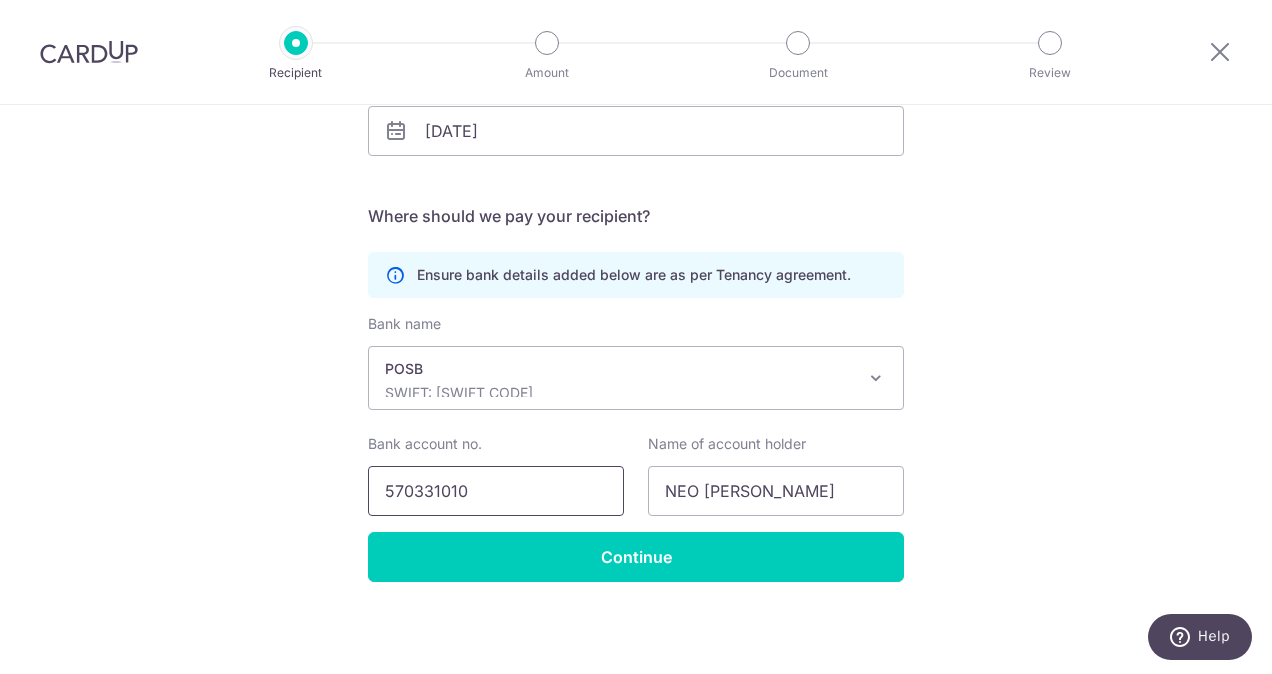 click on "570331010" at bounding box center [496, 491] 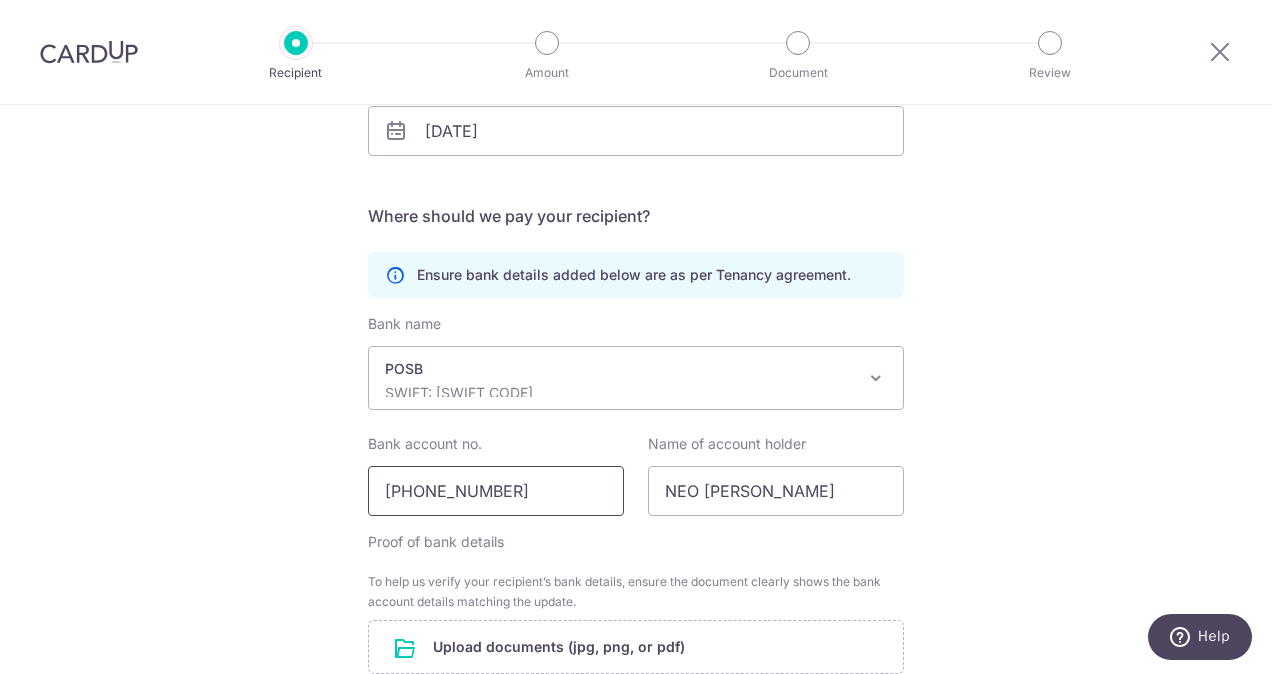 scroll, scrollTop: 553, scrollLeft: 0, axis: vertical 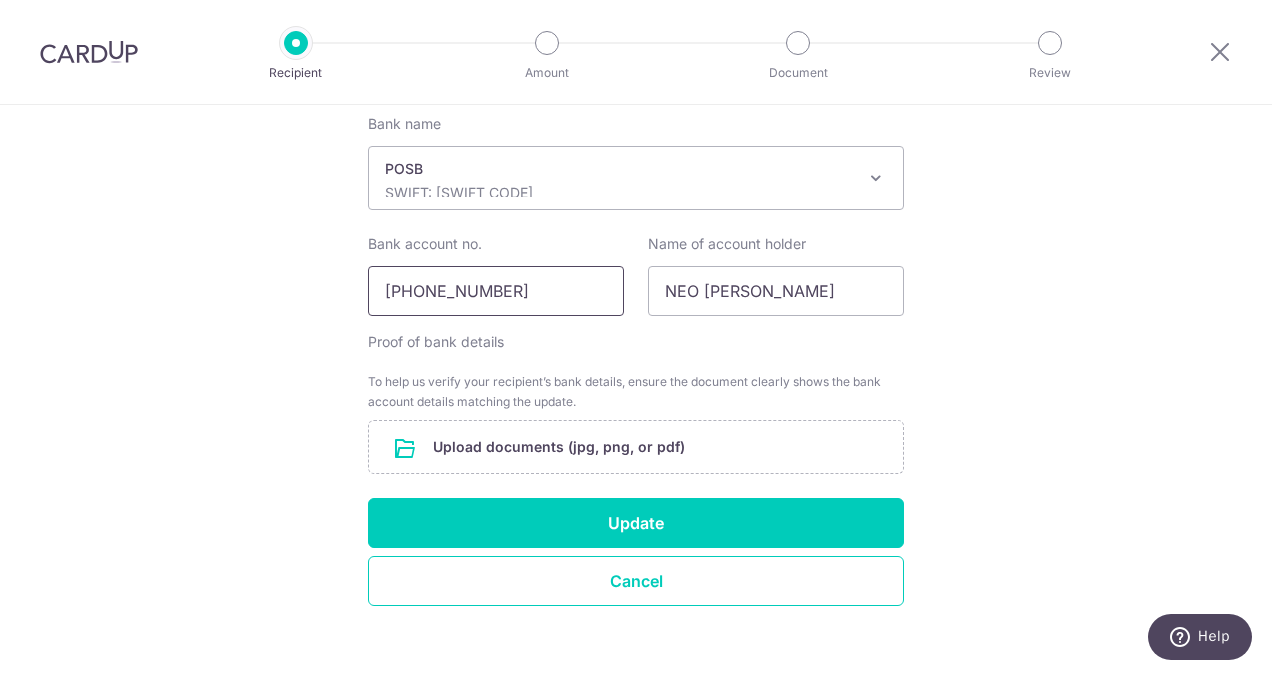 click on "057-03310-10" at bounding box center [496, 291] 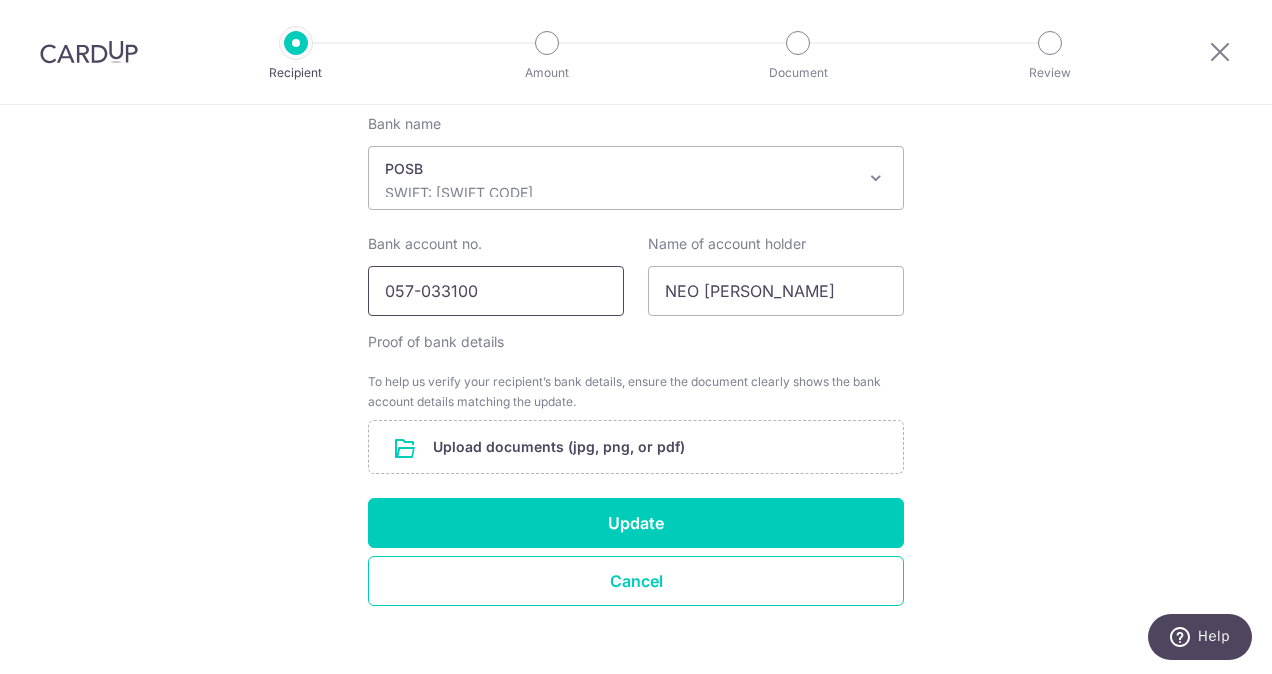 click on "057-033100" at bounding box center (496, 291) 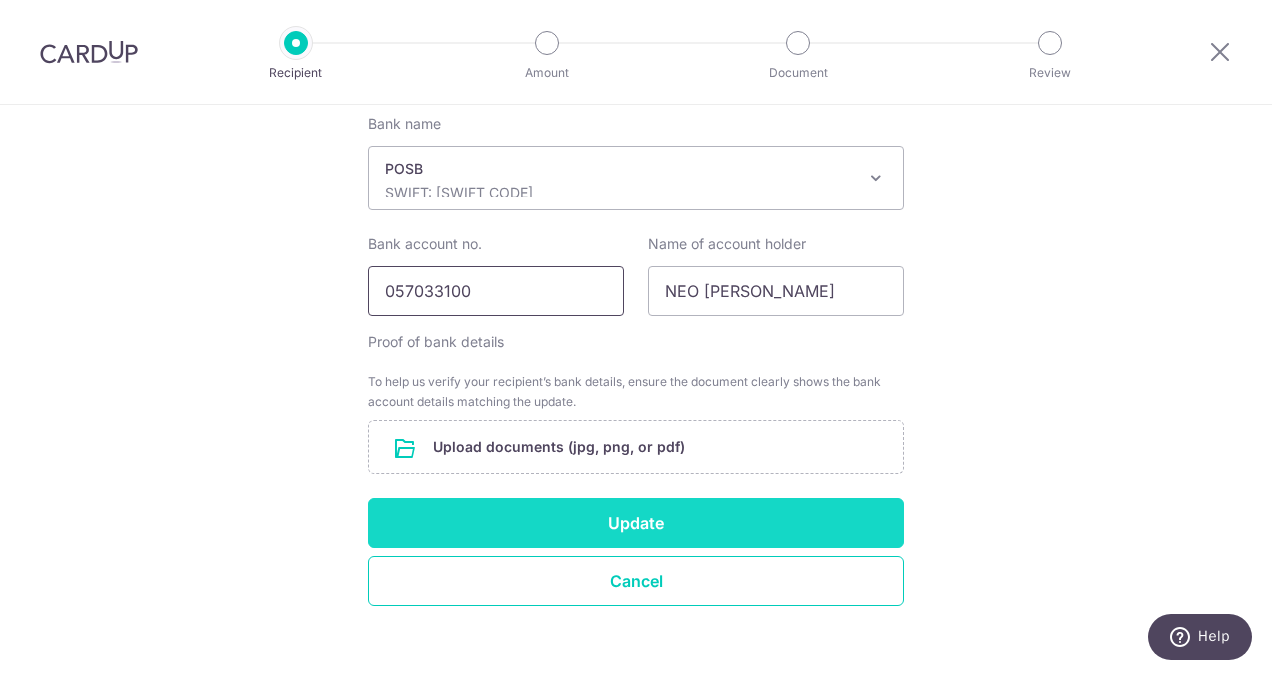 type on "057033100" 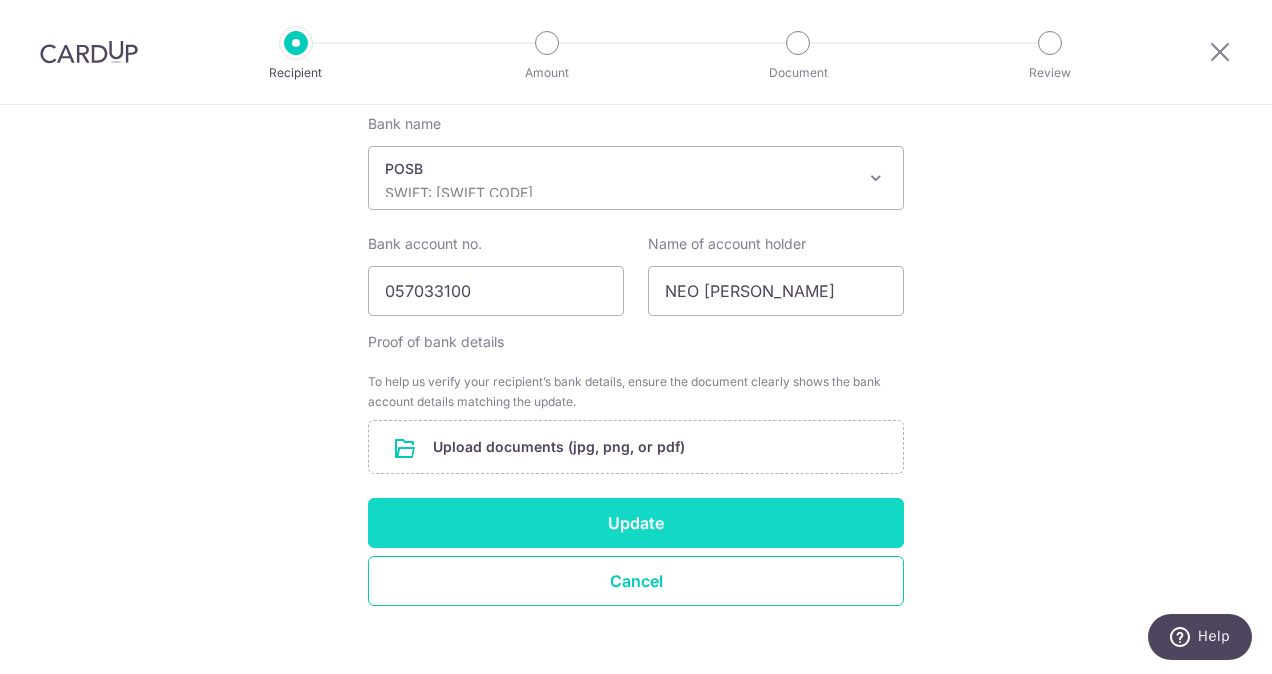 click on "Update" at bounding box center (636, 523) 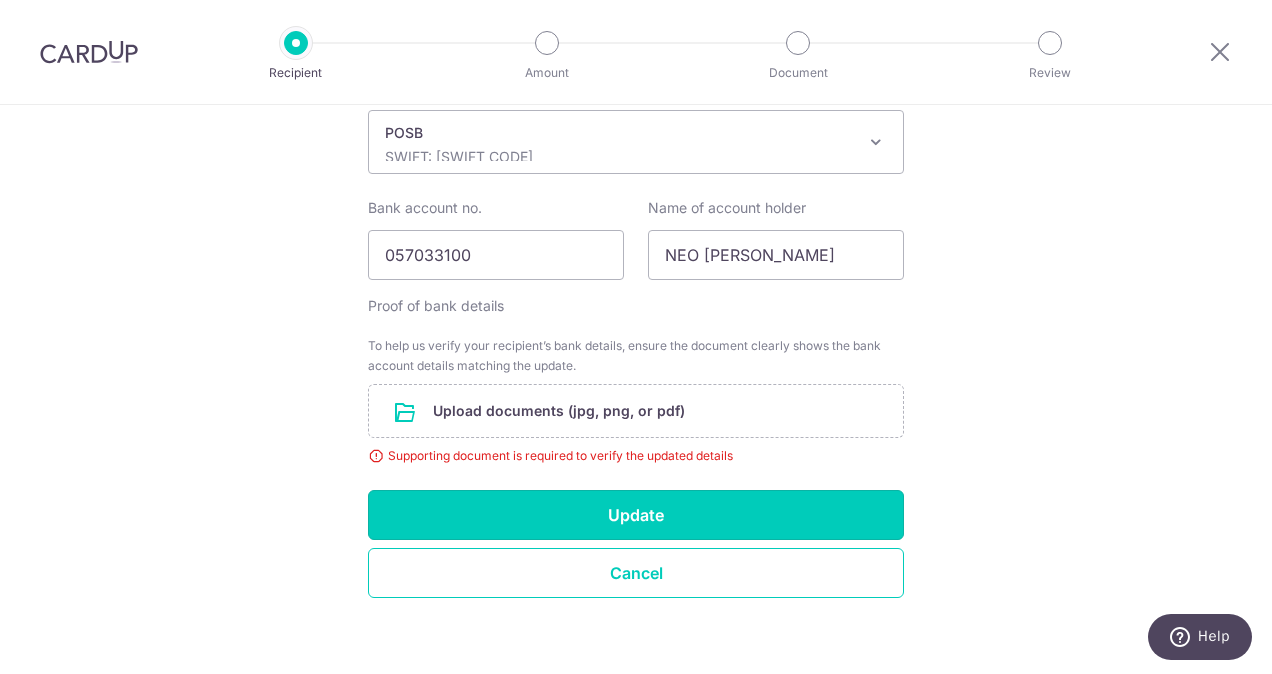 scroll, scrollTop: 604, scrollLeft: 0, axis: vertical 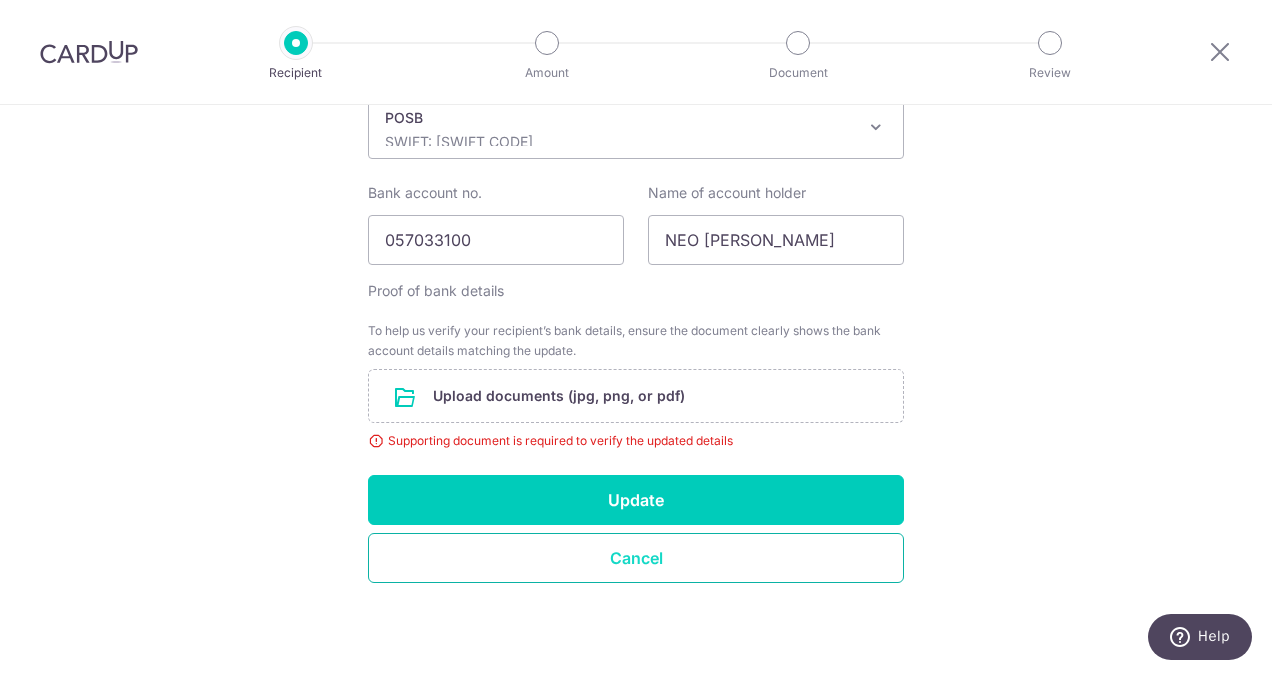 click on "Cancel" at bounding box center (636, 558) 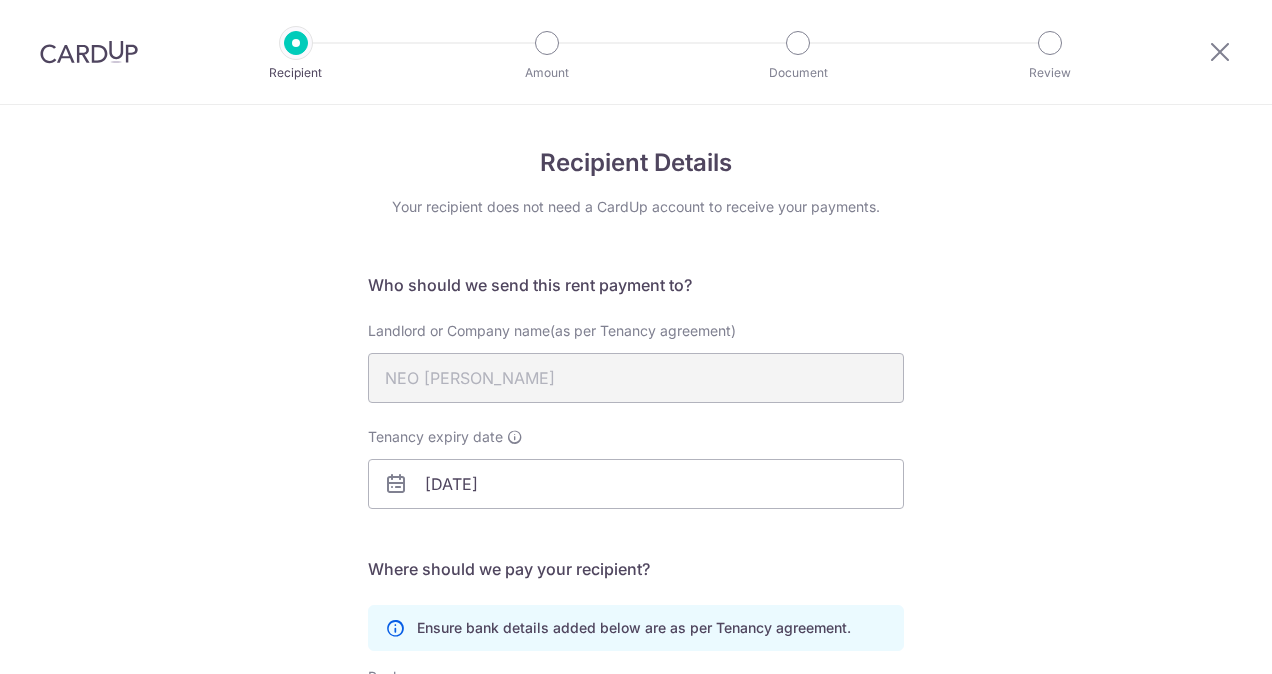 scroll, scrollTop: 0, scrollLeft: 0, axis: both 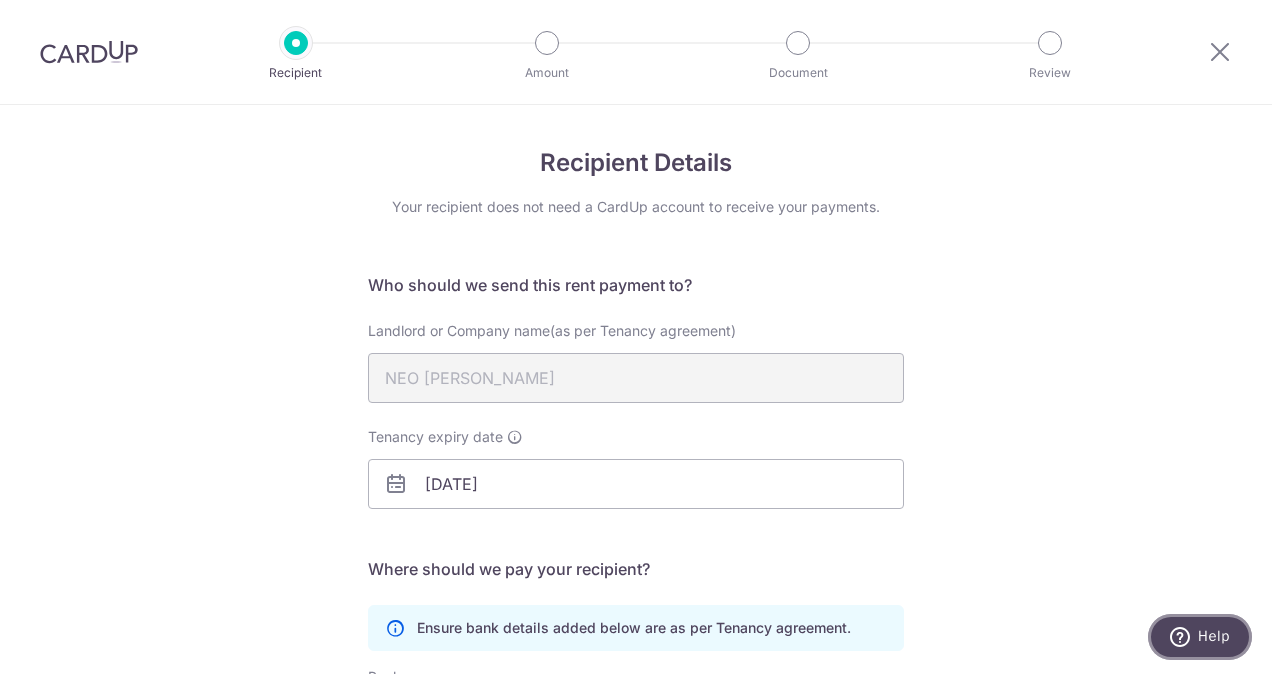 click on "Help" at bounding box center (1214, 636) 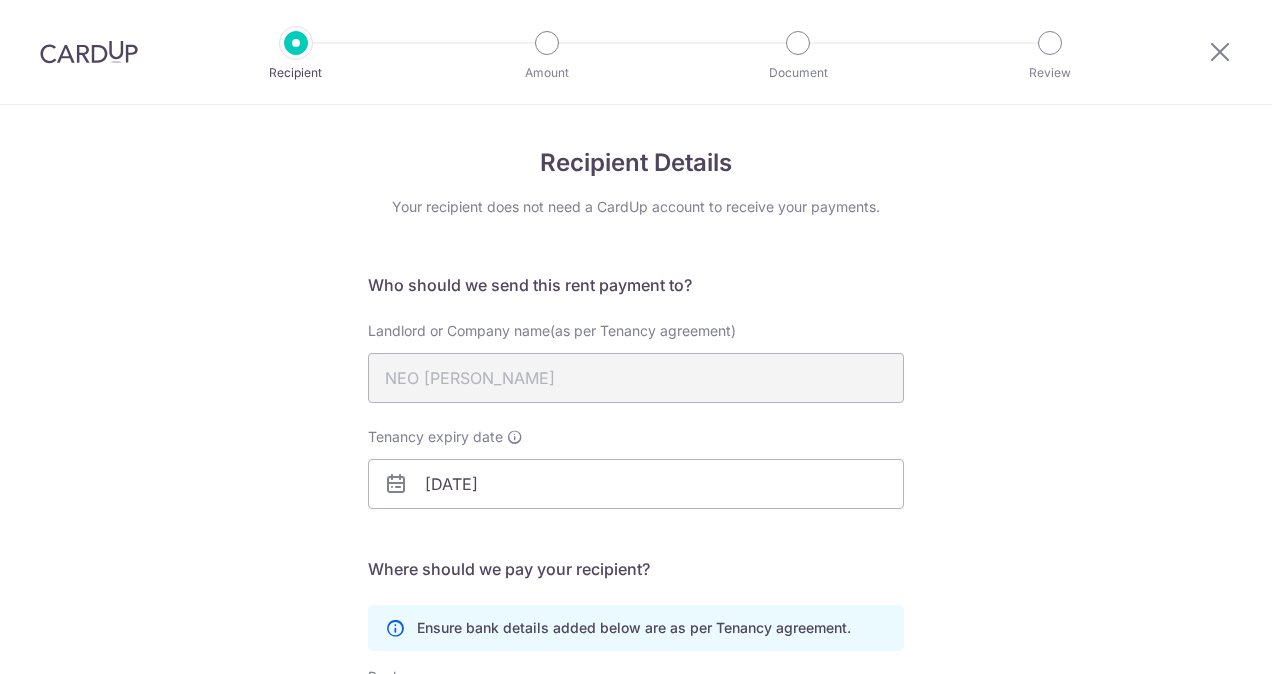scroll, scrollTop: 0, scrollLeft: 0, axis: both 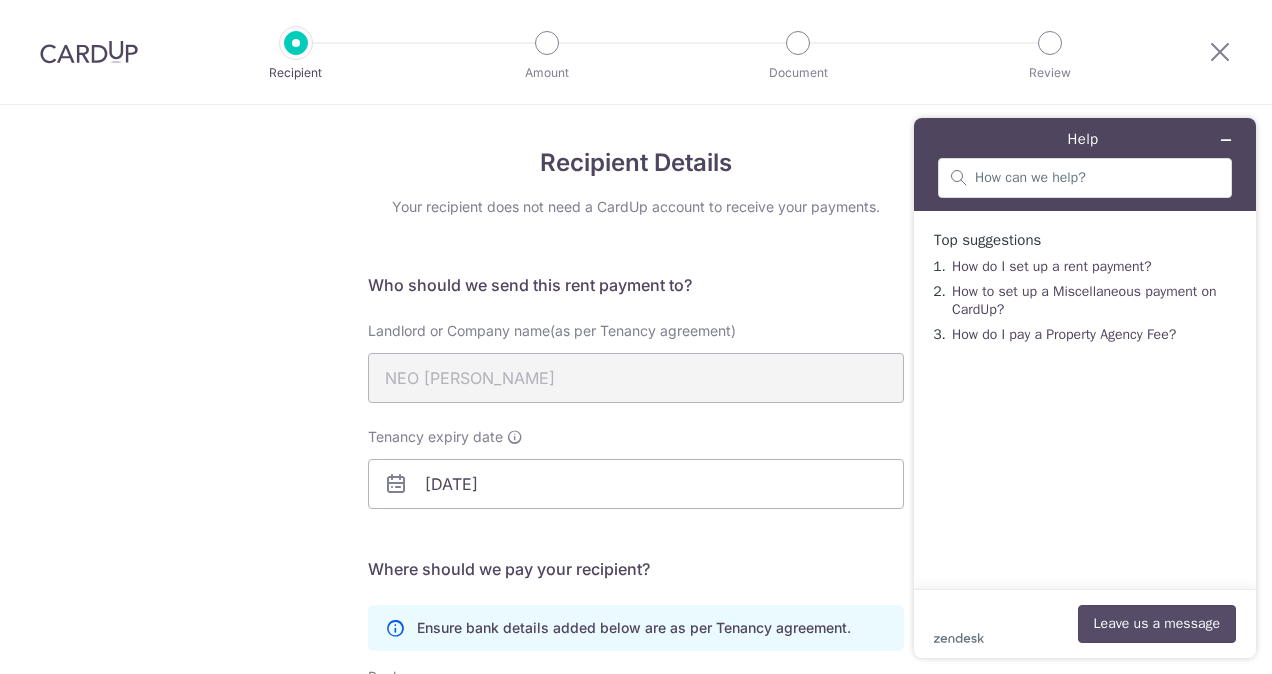 click on "Leave us a message" at bounding box center [1157, 624] 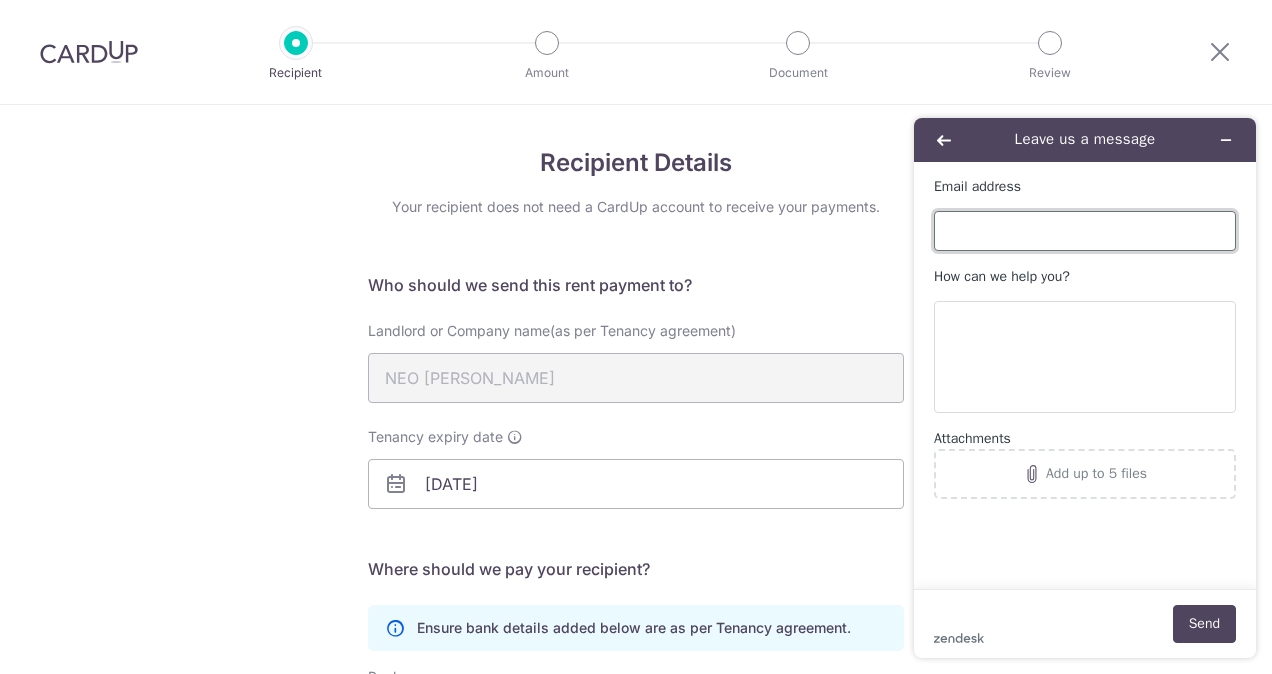 click on "Email address" at bounding box center [1085, 231] 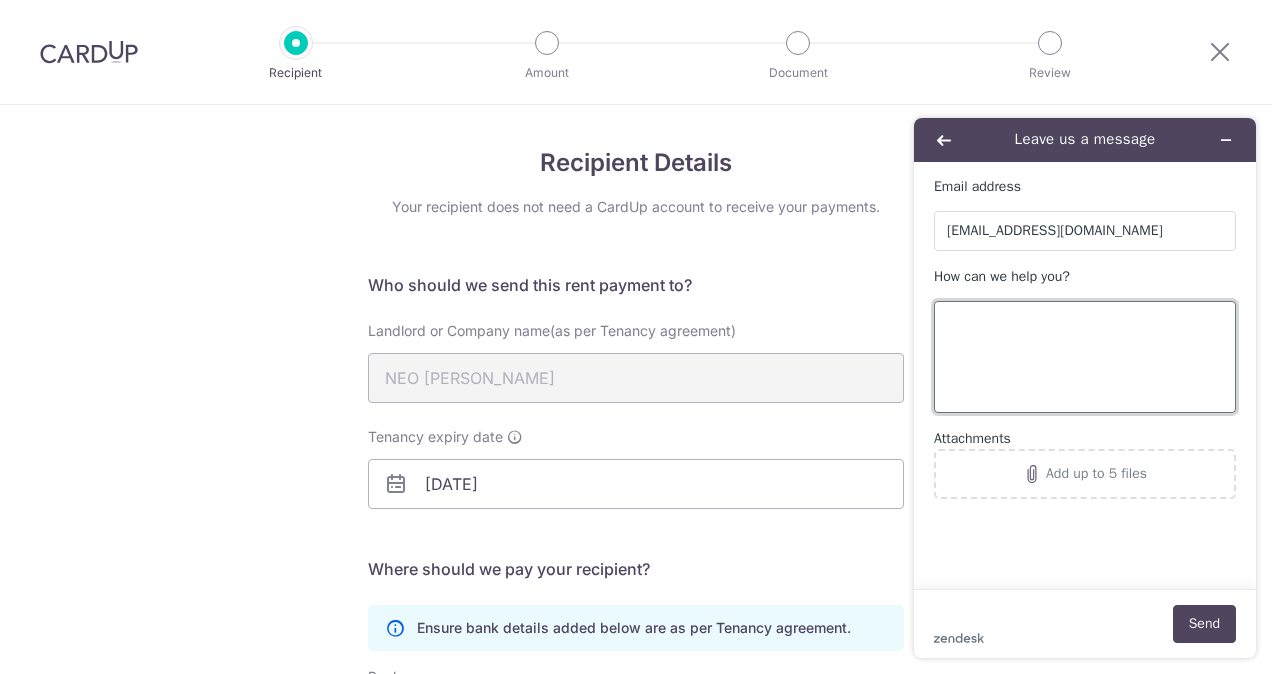 click on "How can we help you?" at bounding box center (1085, 357) 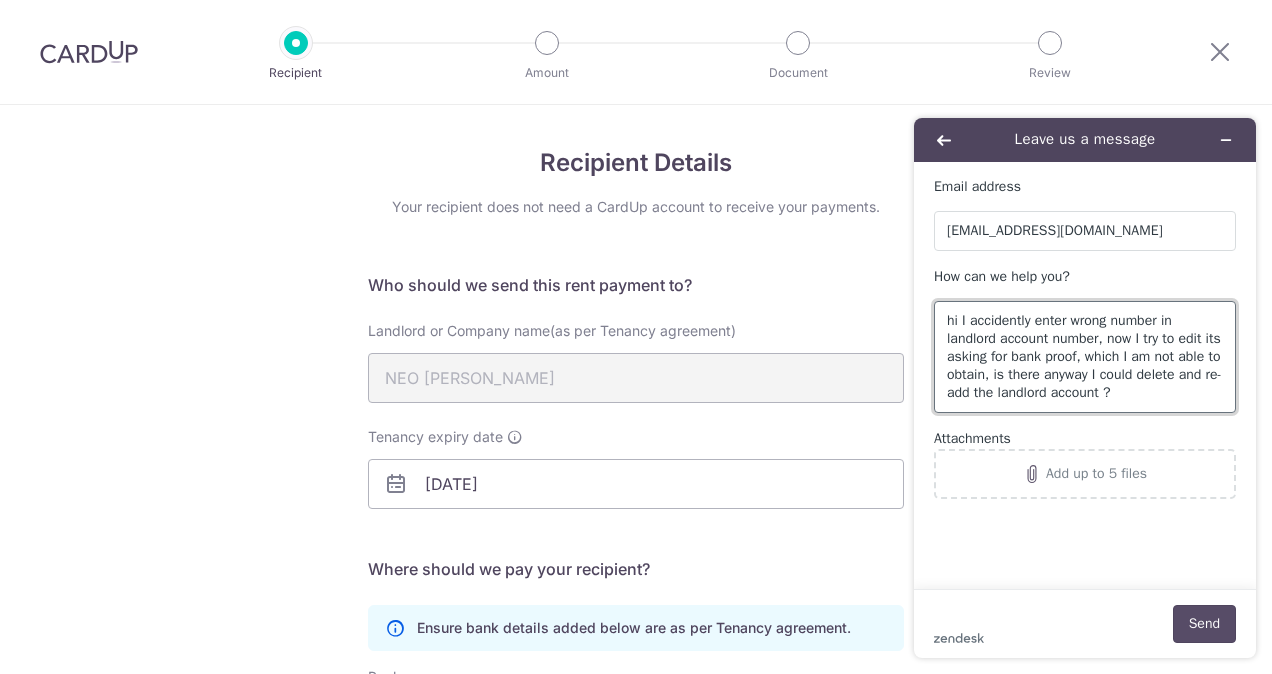 type on "hi I accidently enter wrong number in landlord account number, now I try to edit its asking for bank proof, which I am not able to obtain, is there anyway I could delete and re-add the landlord account ?" 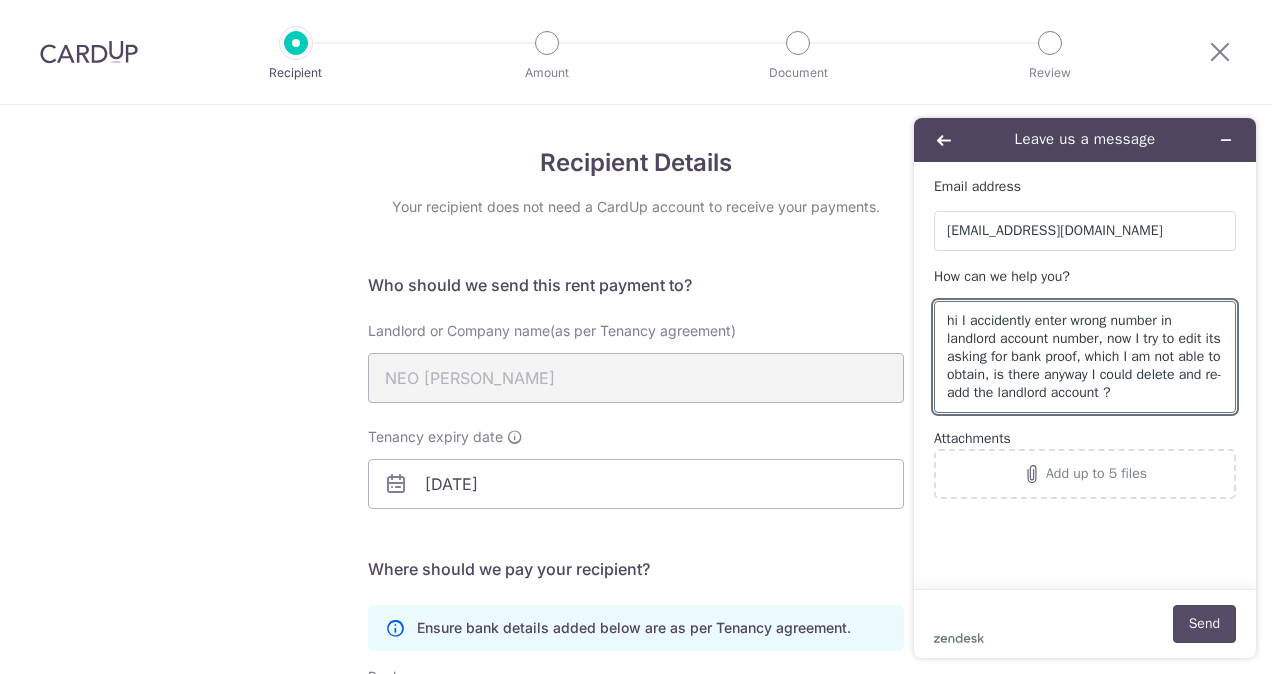 click on "Send" at bounding box center [1204, 624] 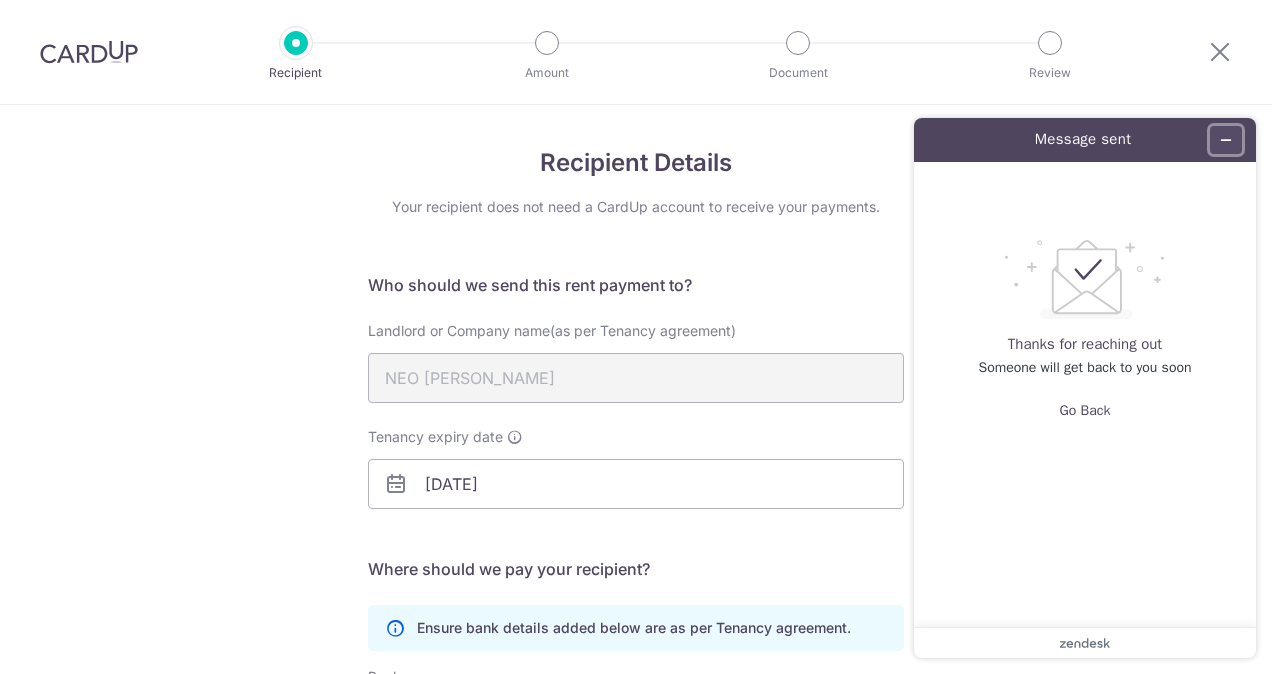 click 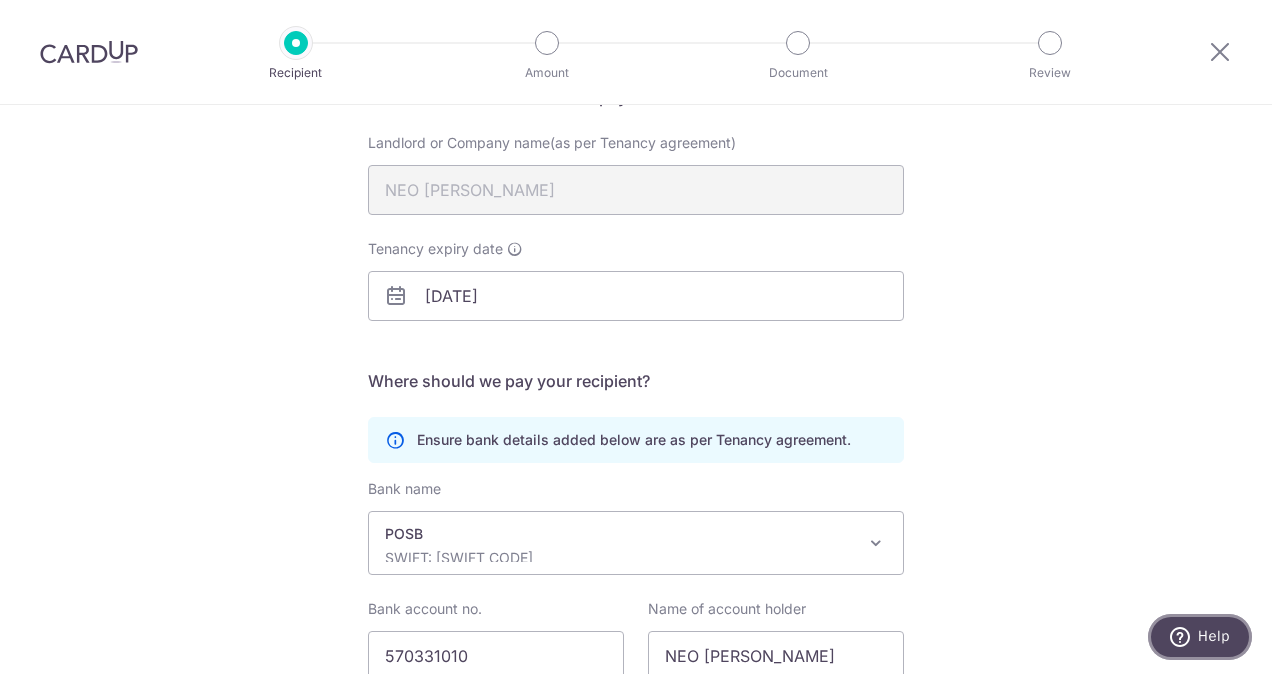 scroll, scrollTop: 0, scrollLeft: 0, axis: both 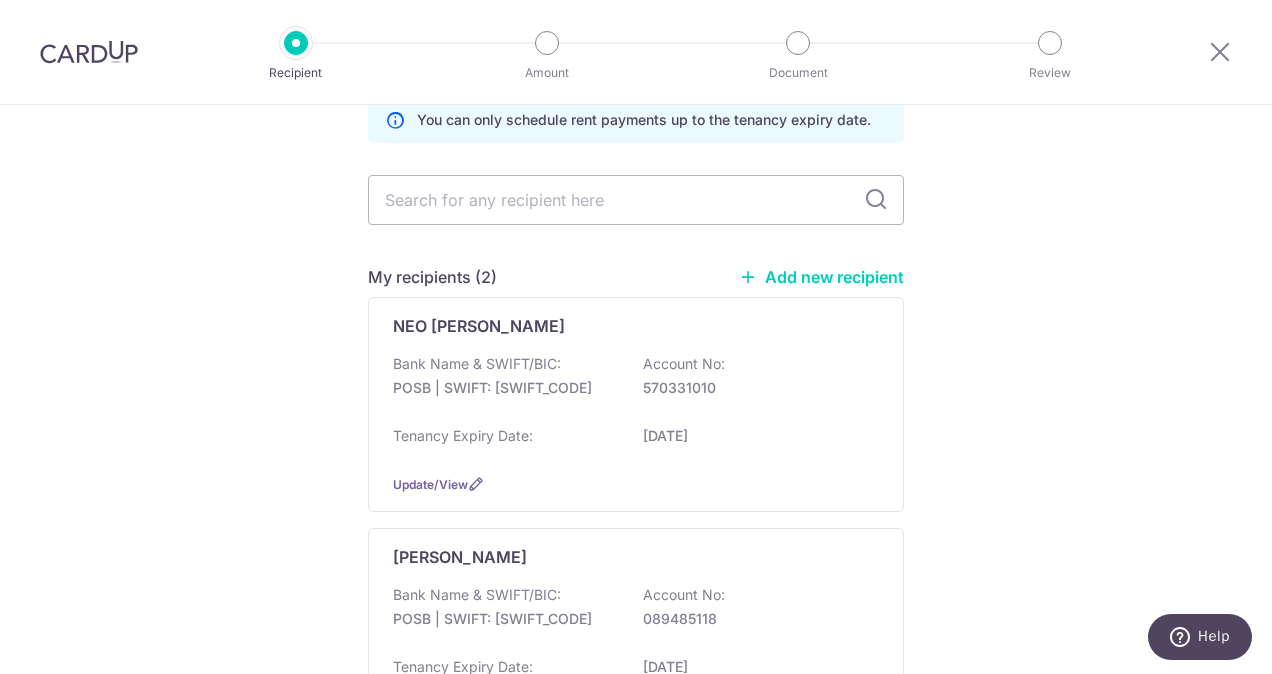 click on "Who would you like to pay?
You can only schedule rent payments up to the tenancy expiry date.
My recipients (2)
Add new recipient
NEO EVELYN
Bank Name & SWIFT/BIC:
POSB | SWIFT: DBSSSGSGXXX
Account No:
570331010
Tenancy Expiry Date:
21/06/2026
Update/View
Neo Thiam Seng
Bank Name & SWIFT/BIC:
POSB | SWIFT: DBSSSGSGXXX
Account No:
089485118
Tenancy Expiry Date:" at bounding box center [636, 437] 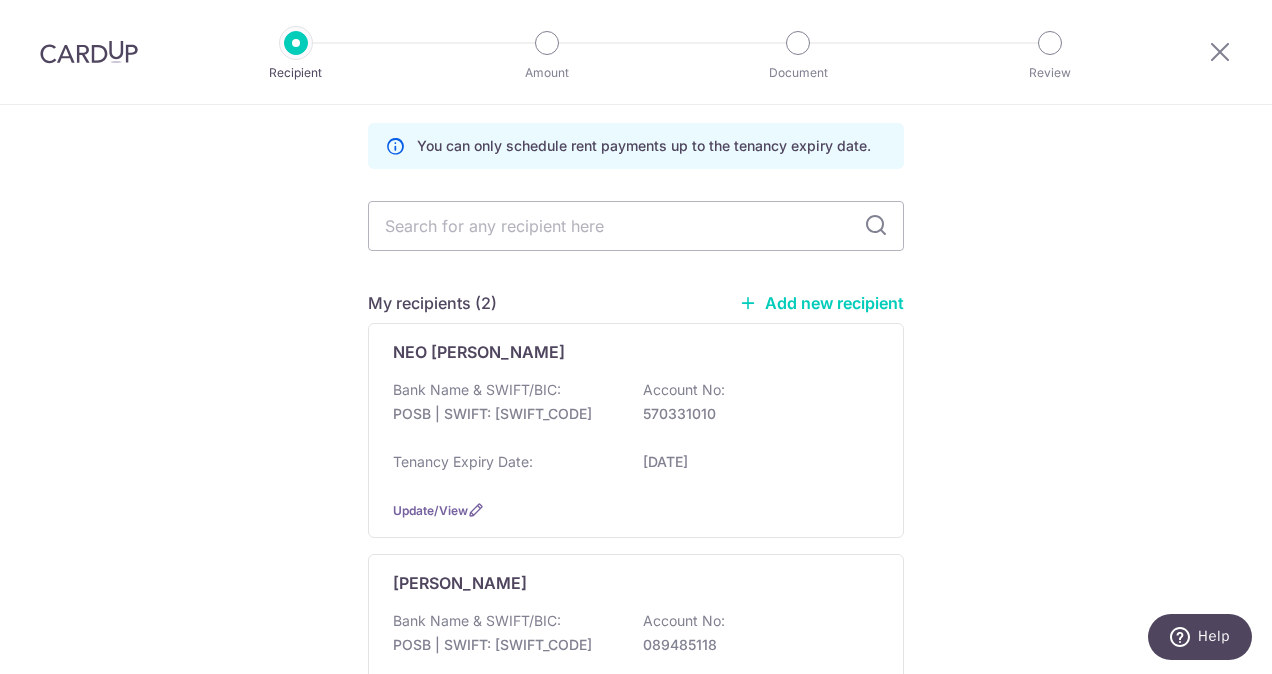 scroll, scrollTop: 0, scrollLeft: 0, axis: both 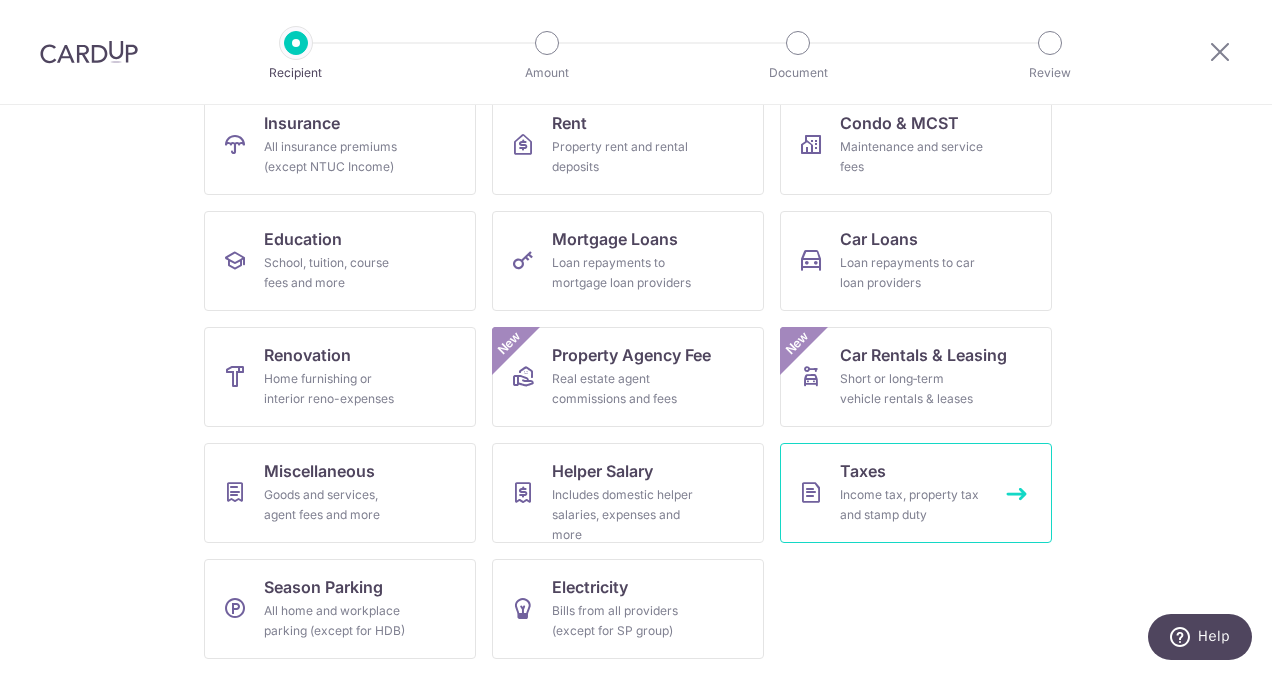 click on "Taxes Income tax, property tax and stamp duty" at bounding box center [916, 493] 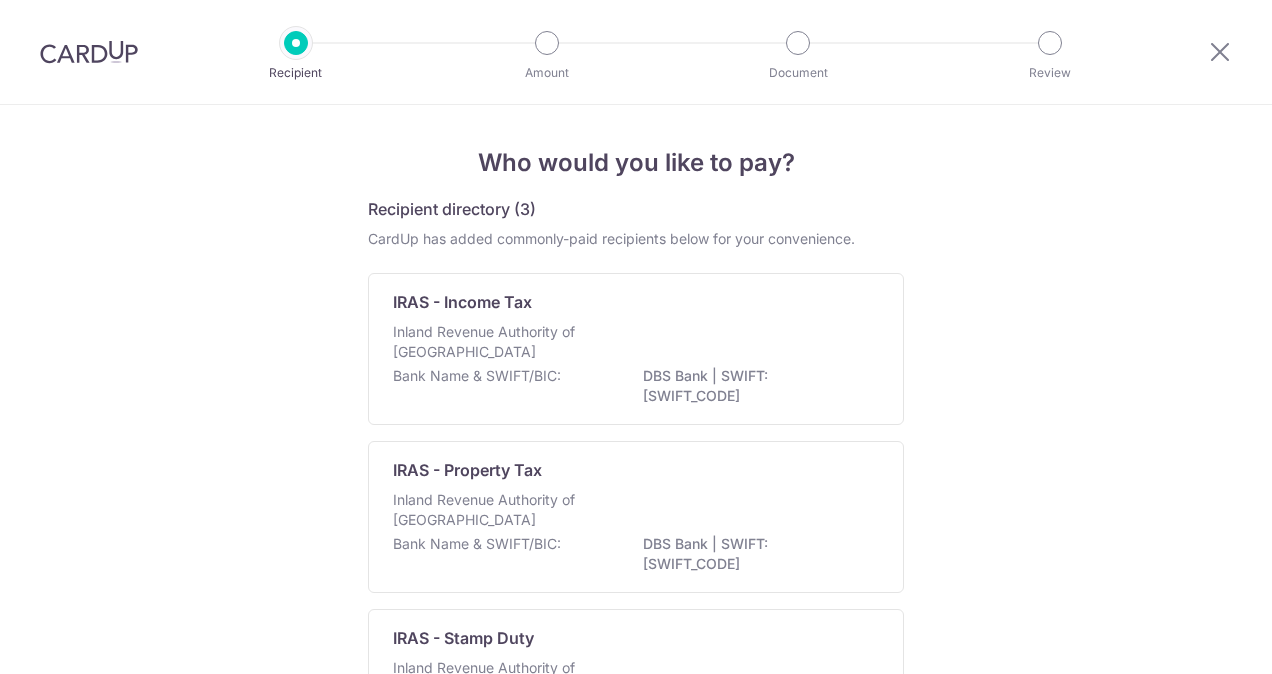 scroll, scrollTop: 0, scrollLeft: 0, axis: both 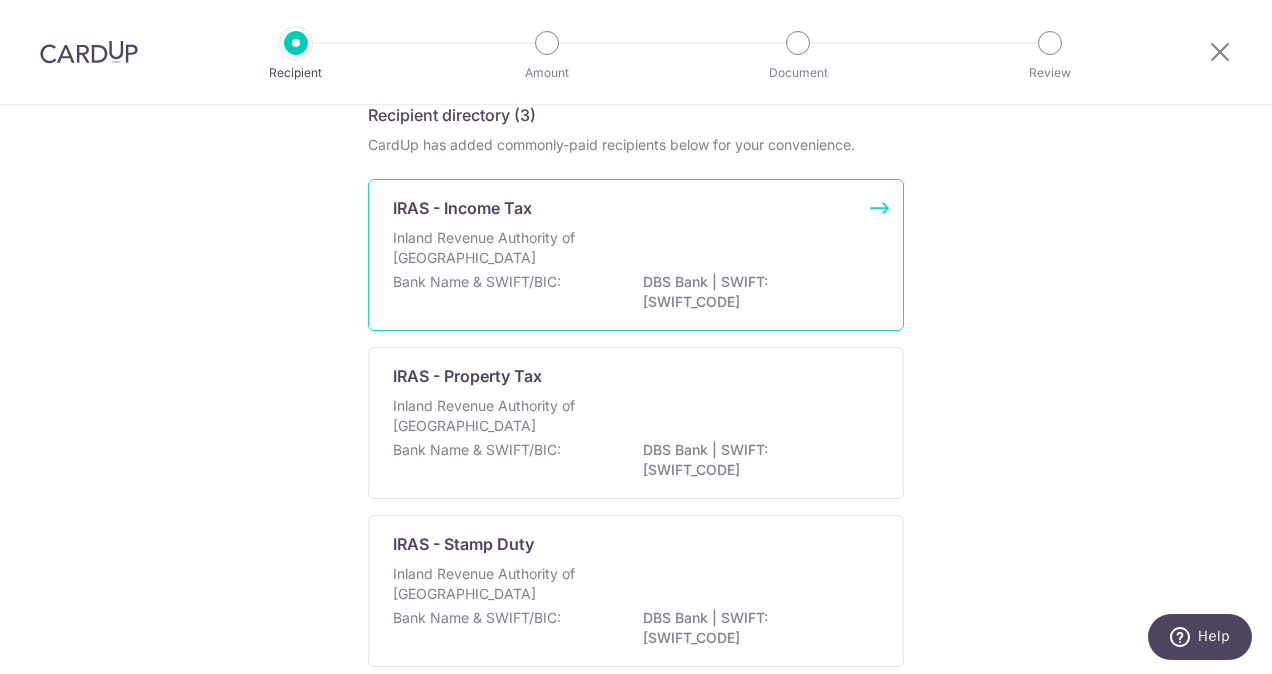click on "Inland Revenue Authority of Singapore" at bounding box center (499, 248) 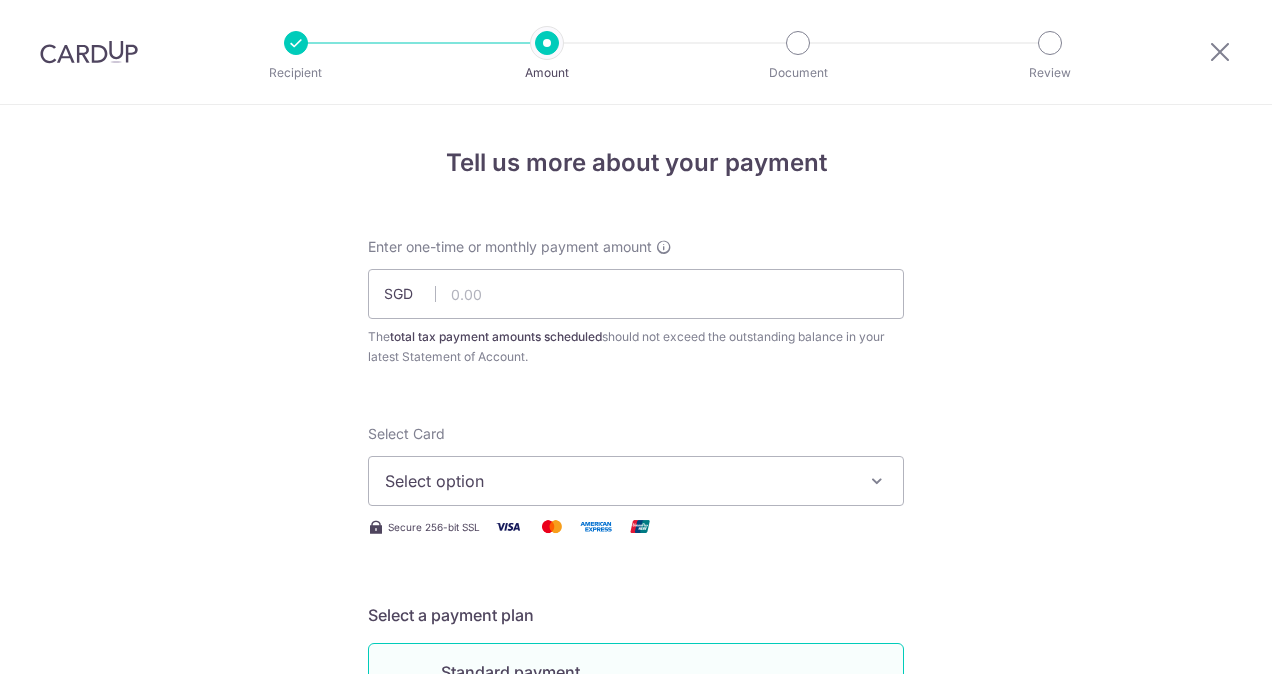 scroll, scrollTop: 0, scrollLeft: 0, axis: both 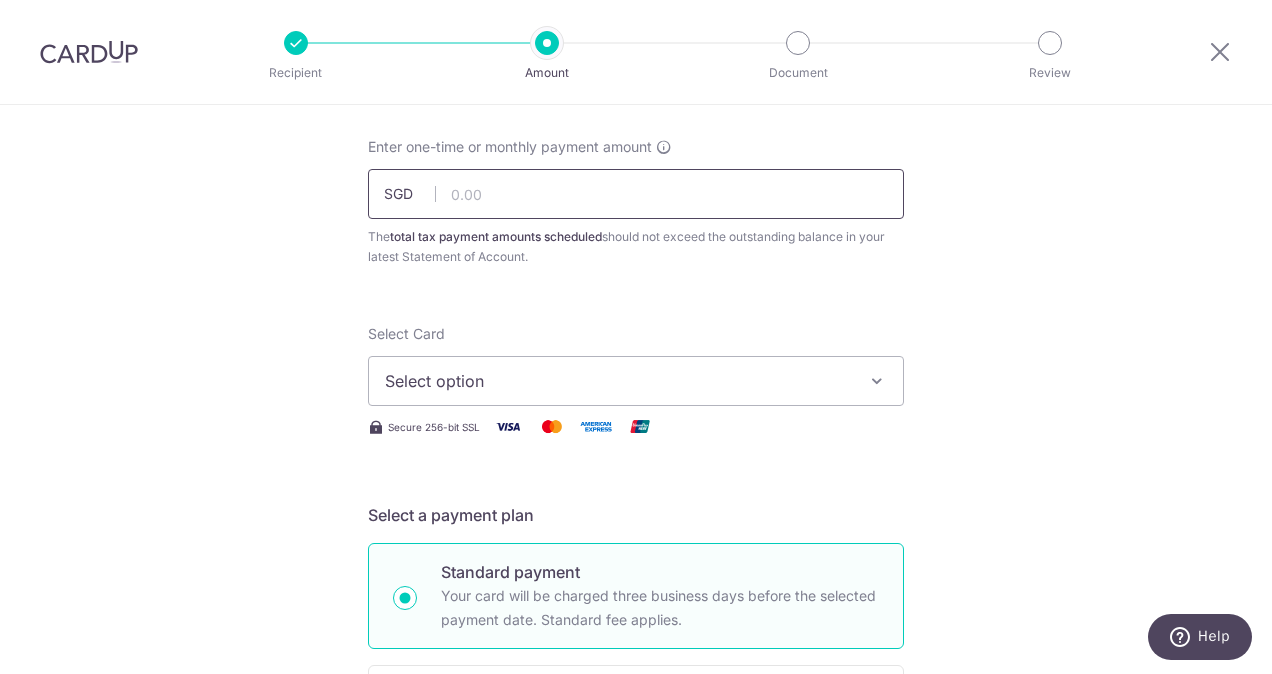 click at bounding box center [636, 194] 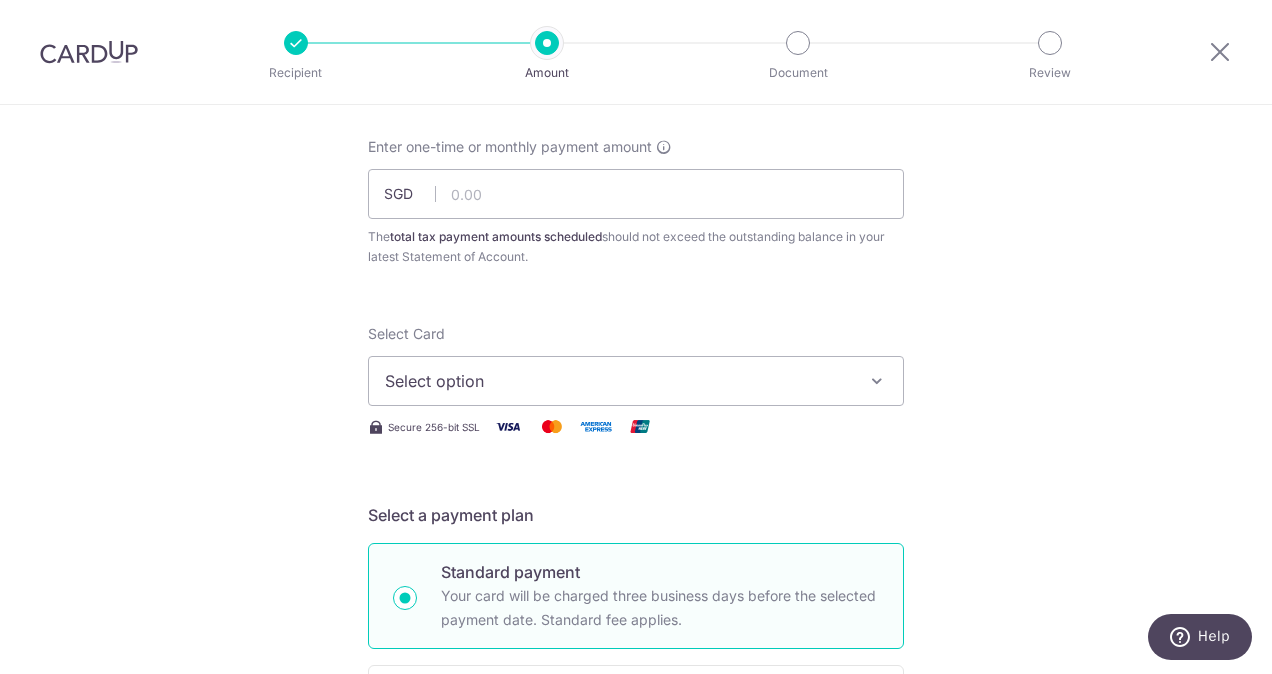 click on "Select option" at bounding box center (636, 381) 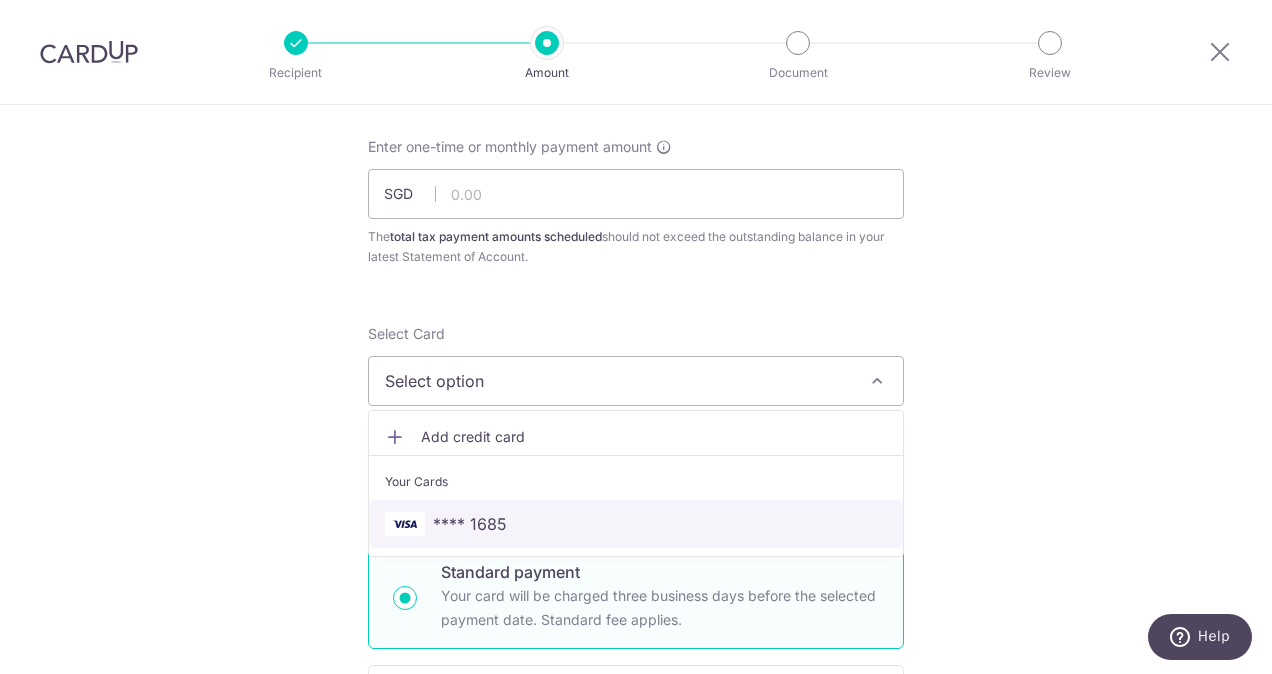 click on "**** 1685" at bounding box center (470, 524) 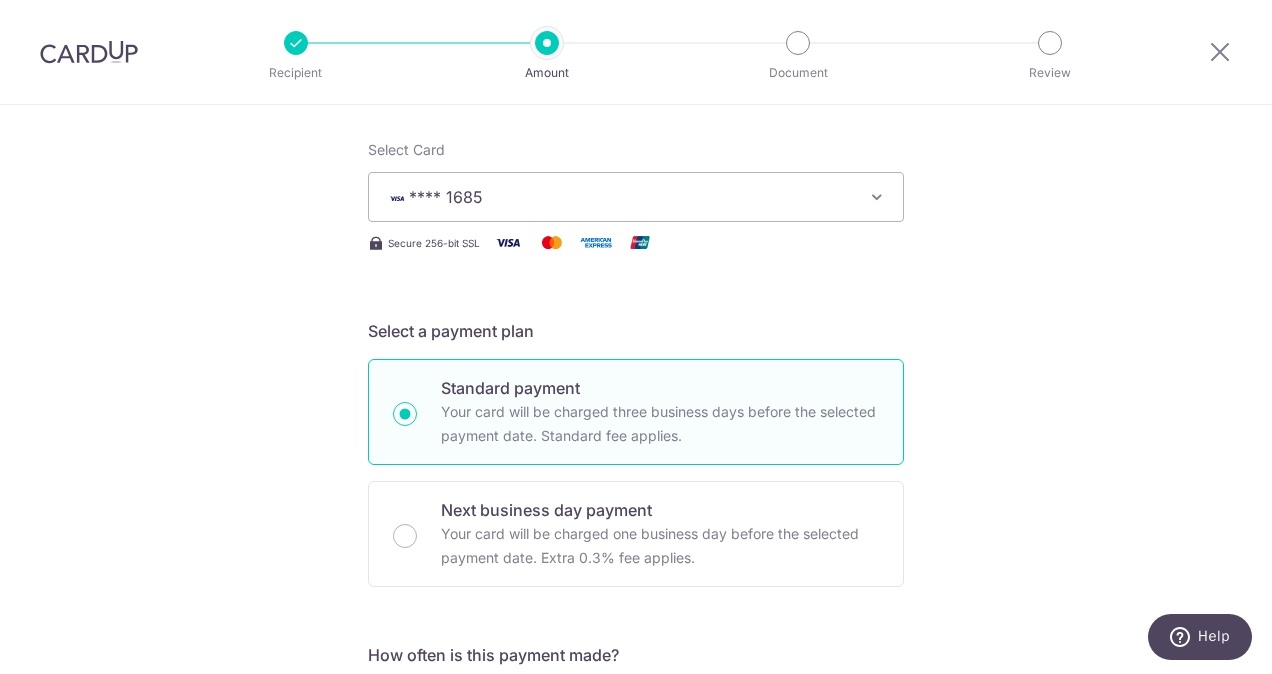 scroll, scrollTop: 0, scrollLeft: 0, axis: both 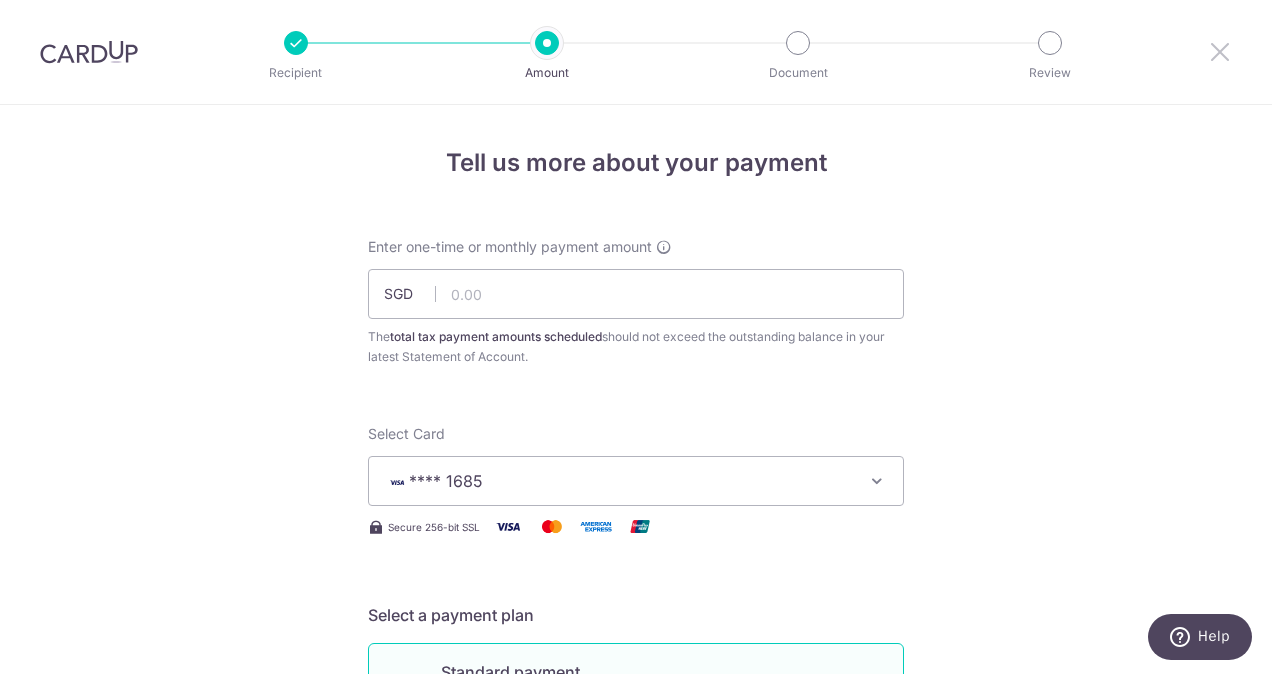 drag, startPoint x: 1216, startPoint y: 50, endPoint x: 730, endPoint y: 100, distance: 488.56525 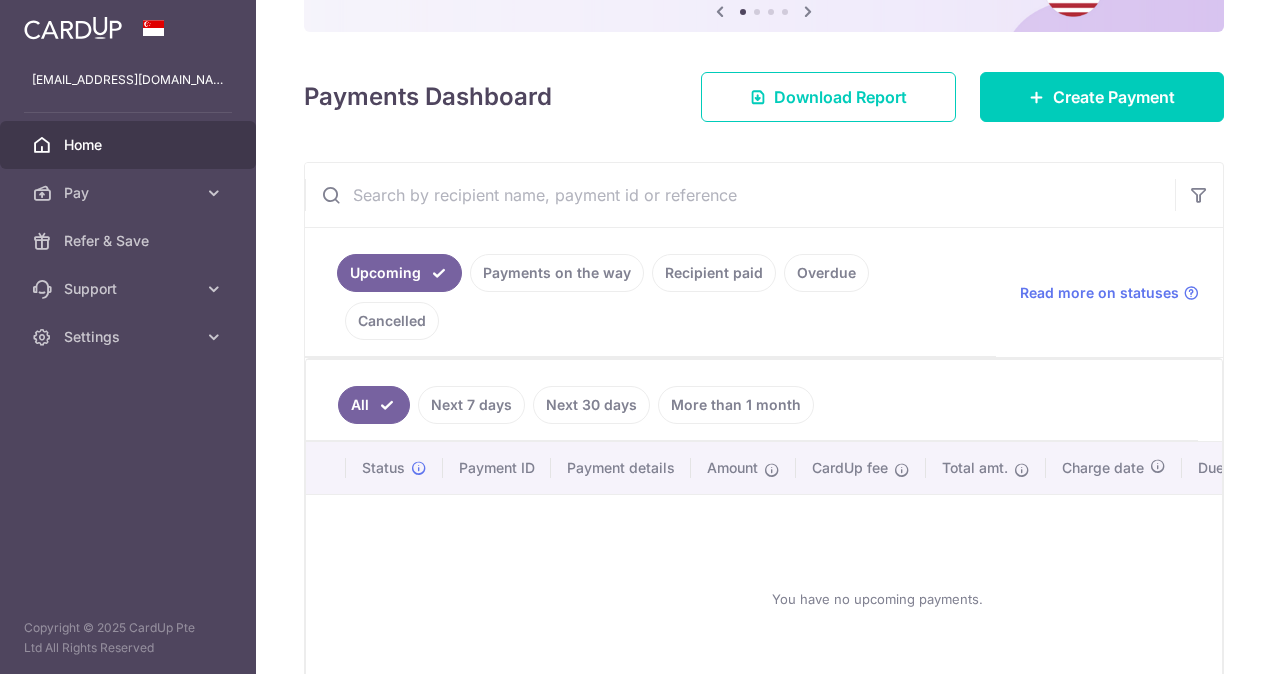 scroll, scrollTop: 0, scrollLeft: 0, axis: both 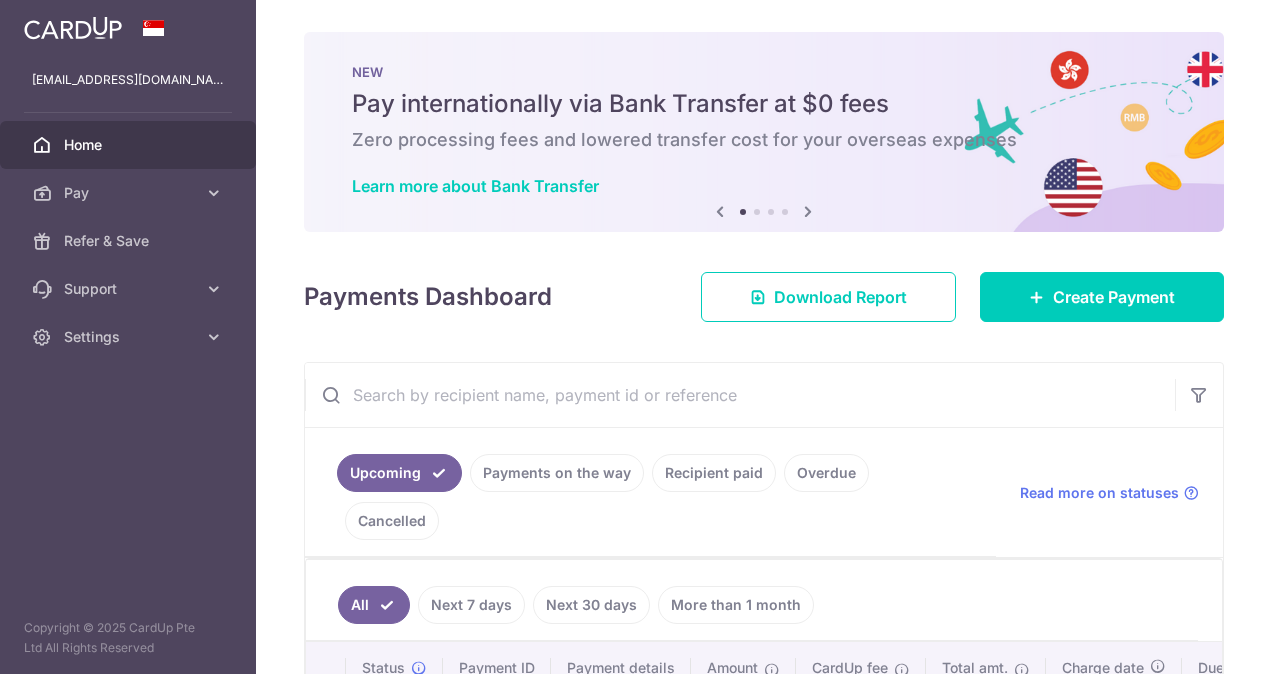 click on "Home" at bounding box center [130, 145] 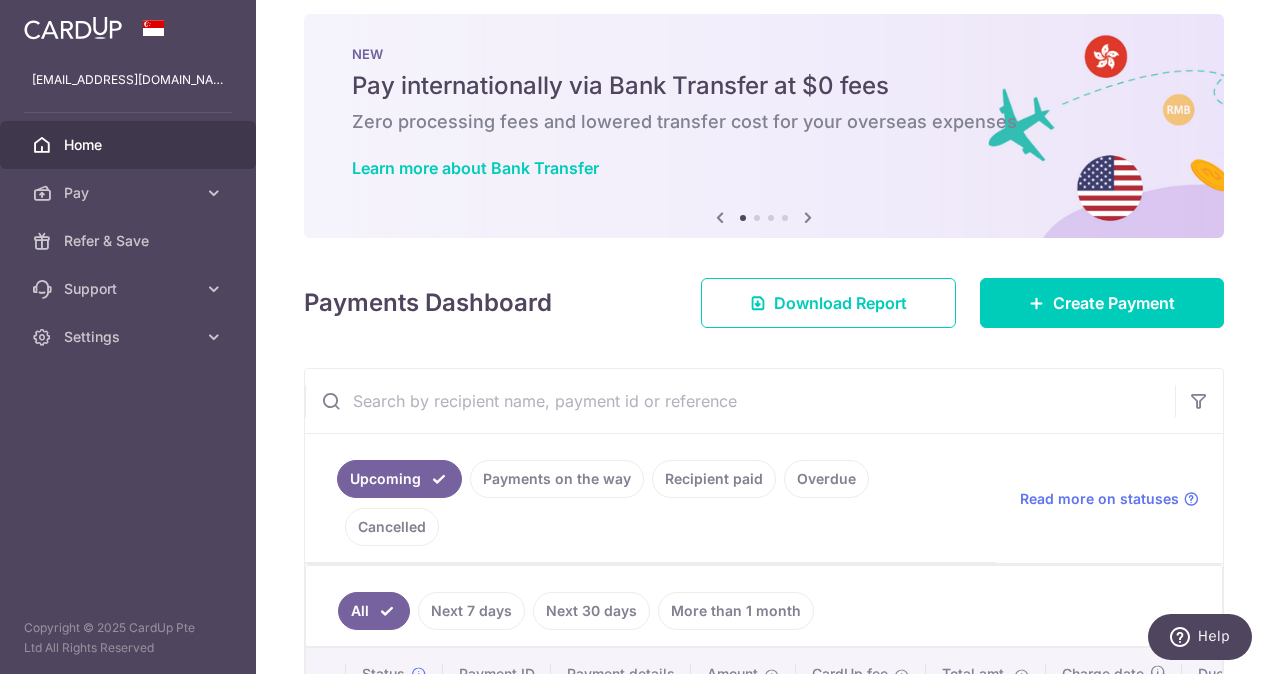scroll, scrollTop: 0, scrollLeft: 0, axis: both 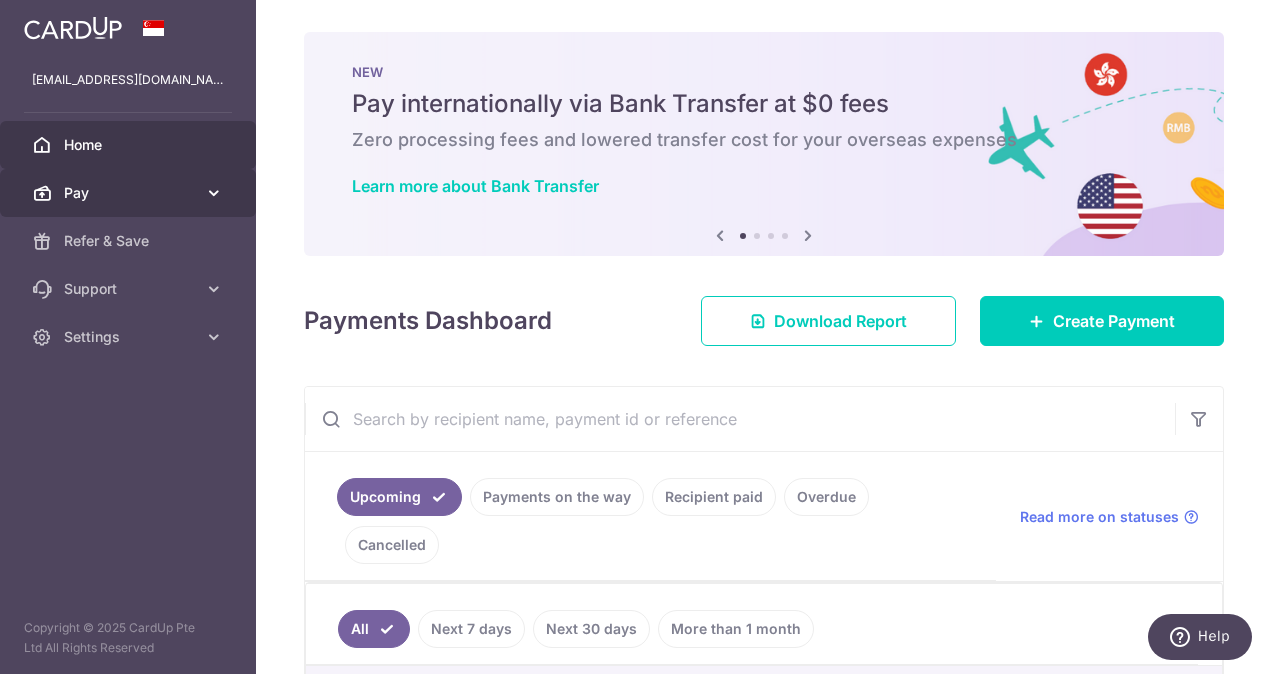 click on "Pay" at bounding box center (128, 193) 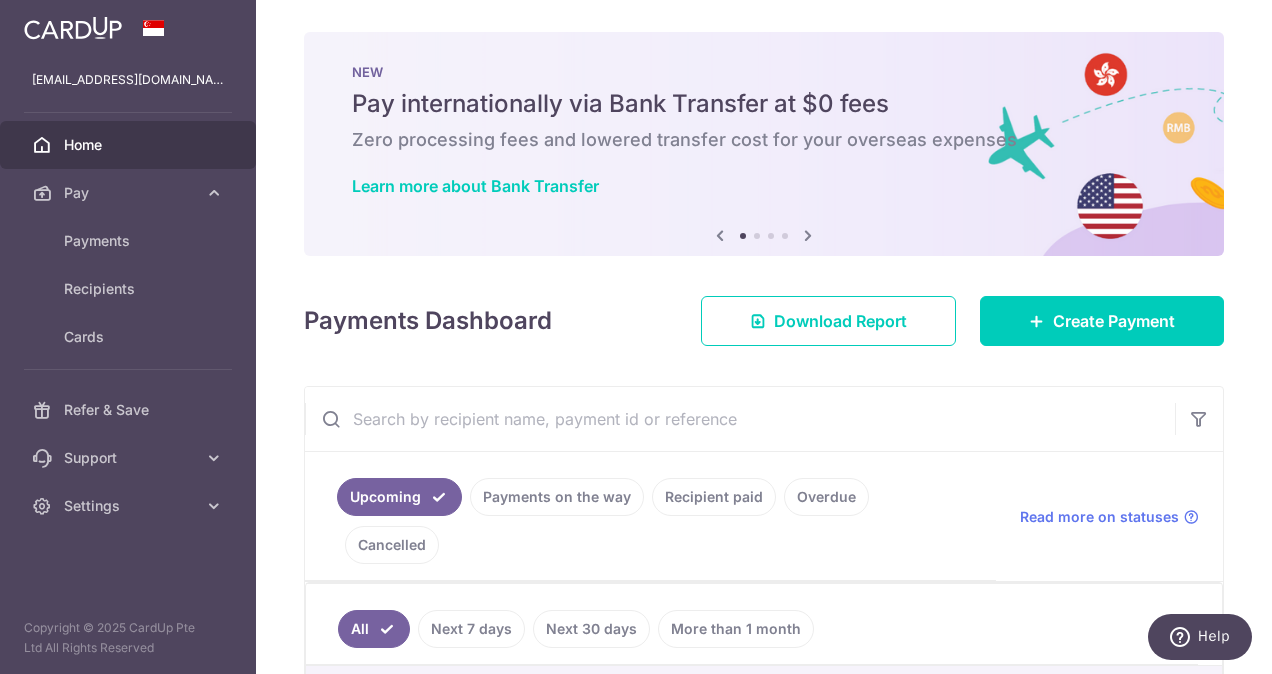 click on "Home" at bounding box center [128, 145] 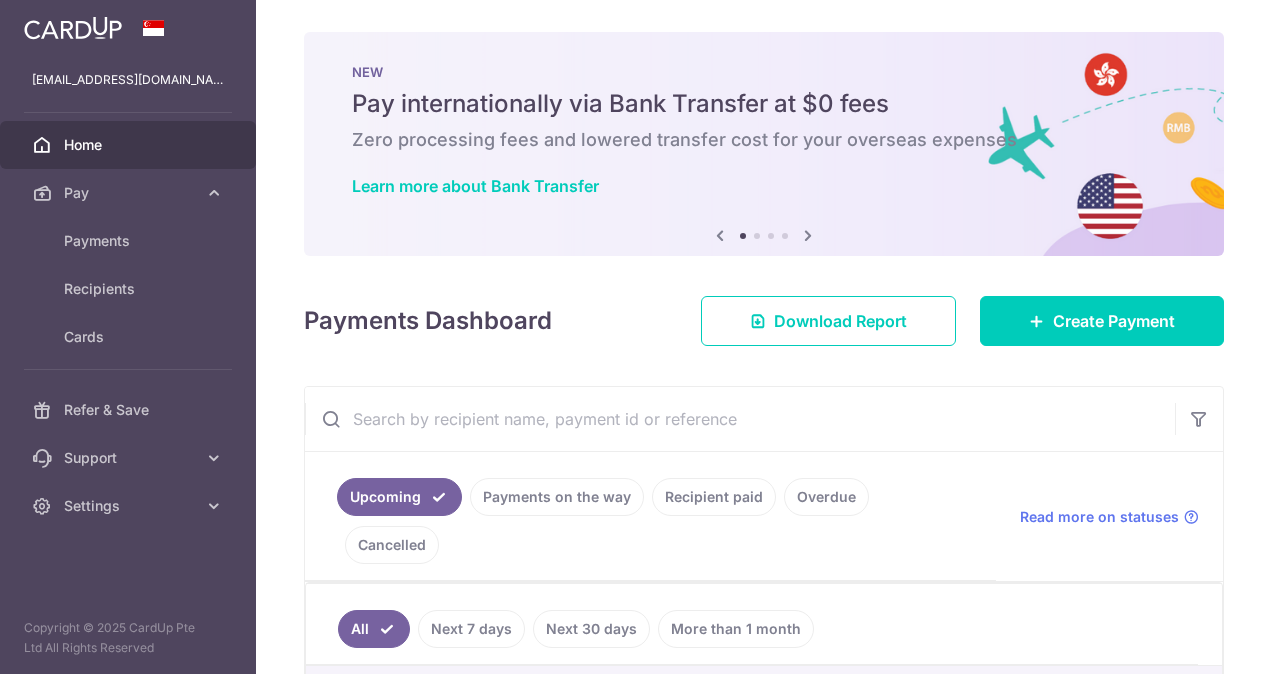 scroll, scrollTop: 0, scrollLeft: 0, axis: both 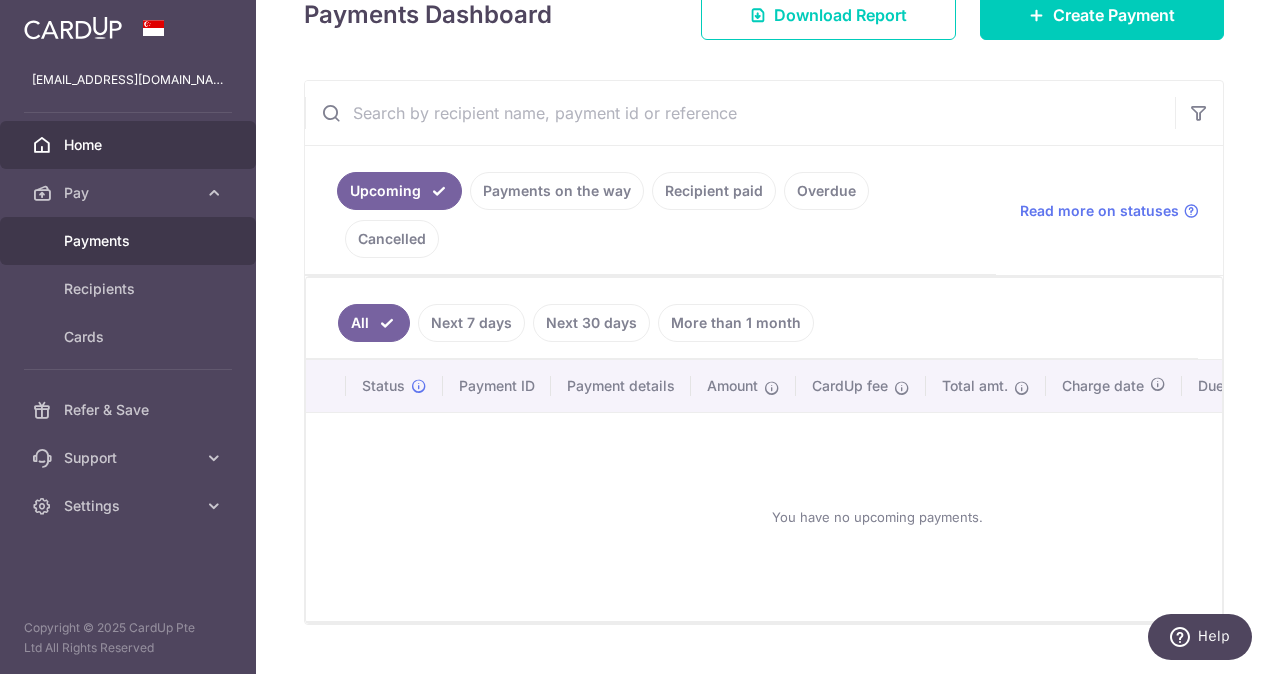 click on "Payments" at bounding box center [130, 241] 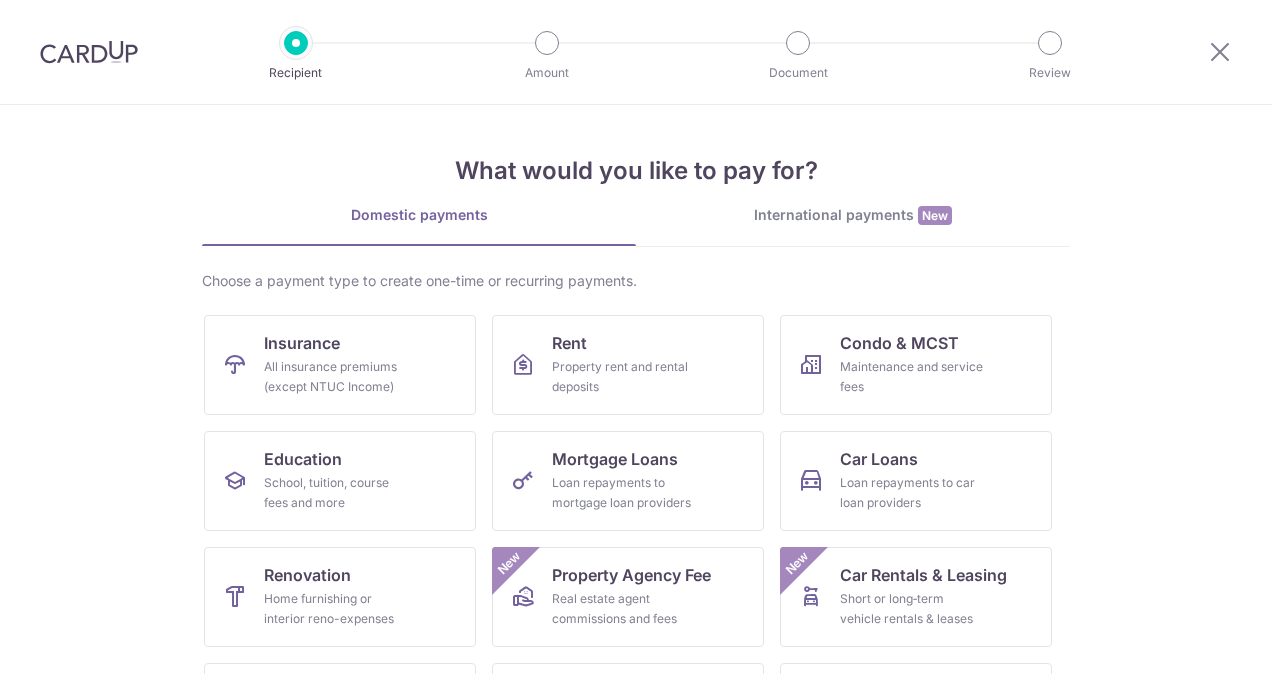 scroll, scrollTop: 0, scrollLeft: 0, axis: both 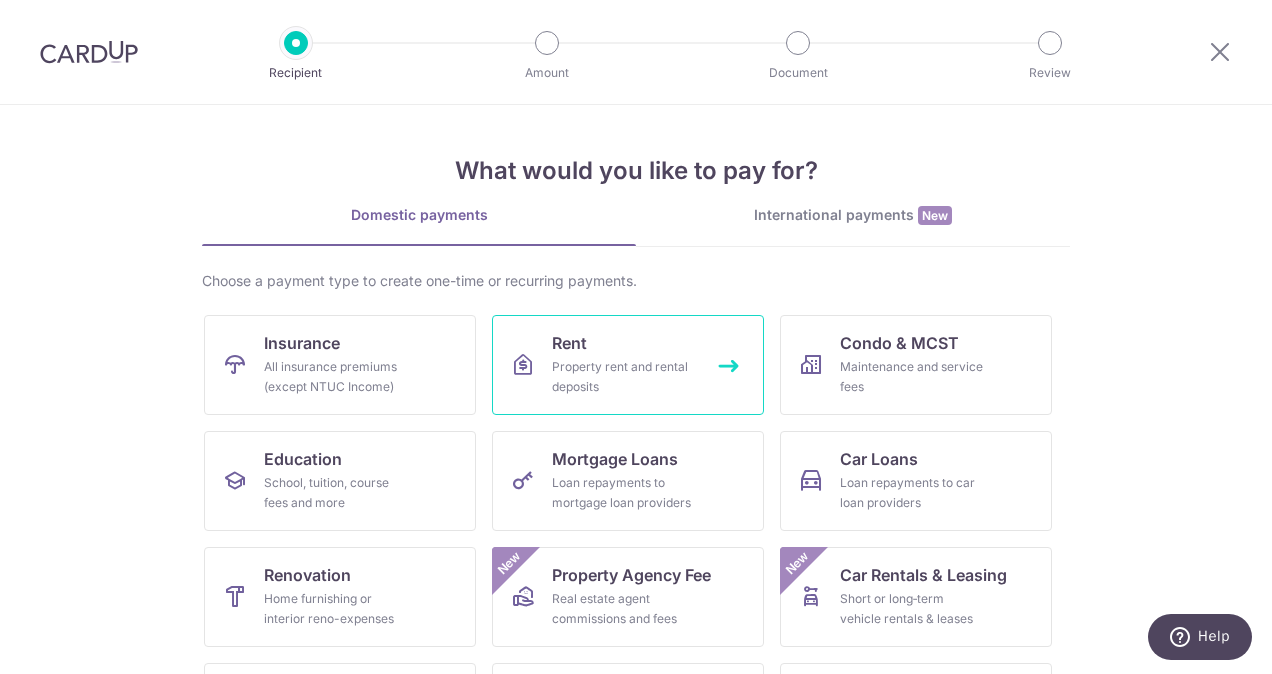 click on "Property rent and rental deposits" at bounding box center (624, 377) 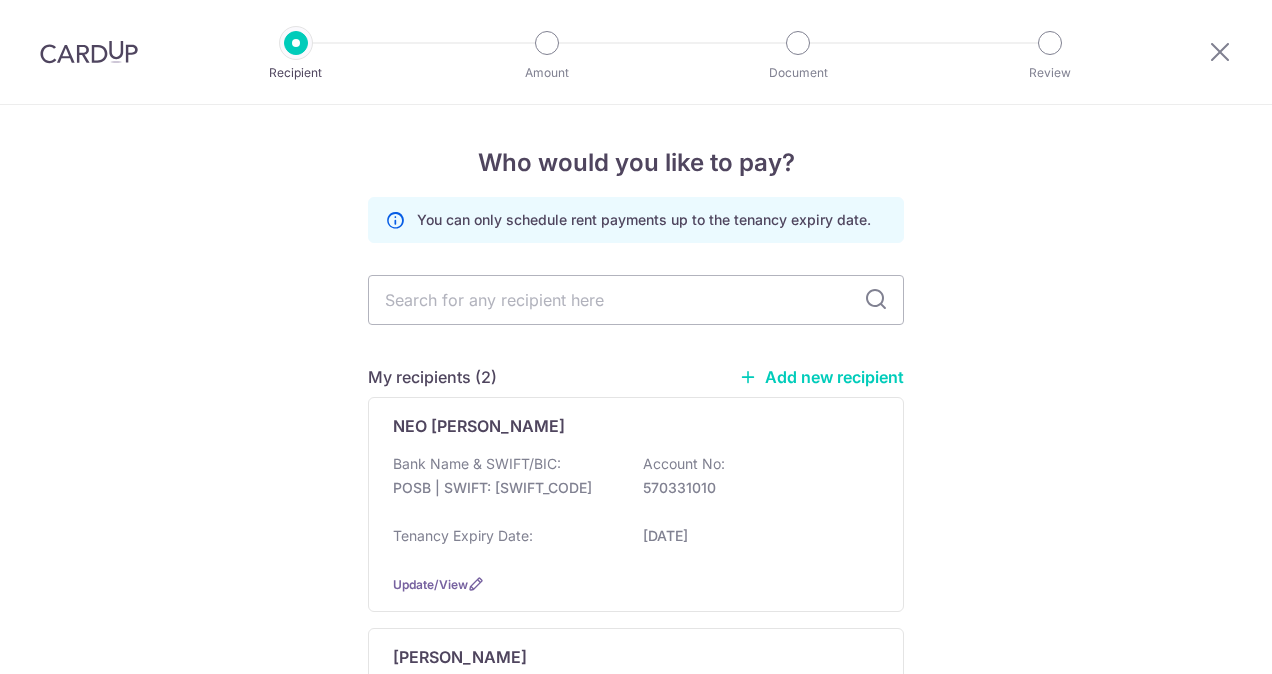 scroll, scrollTop: 0, scrollLeft: 0, axis: both 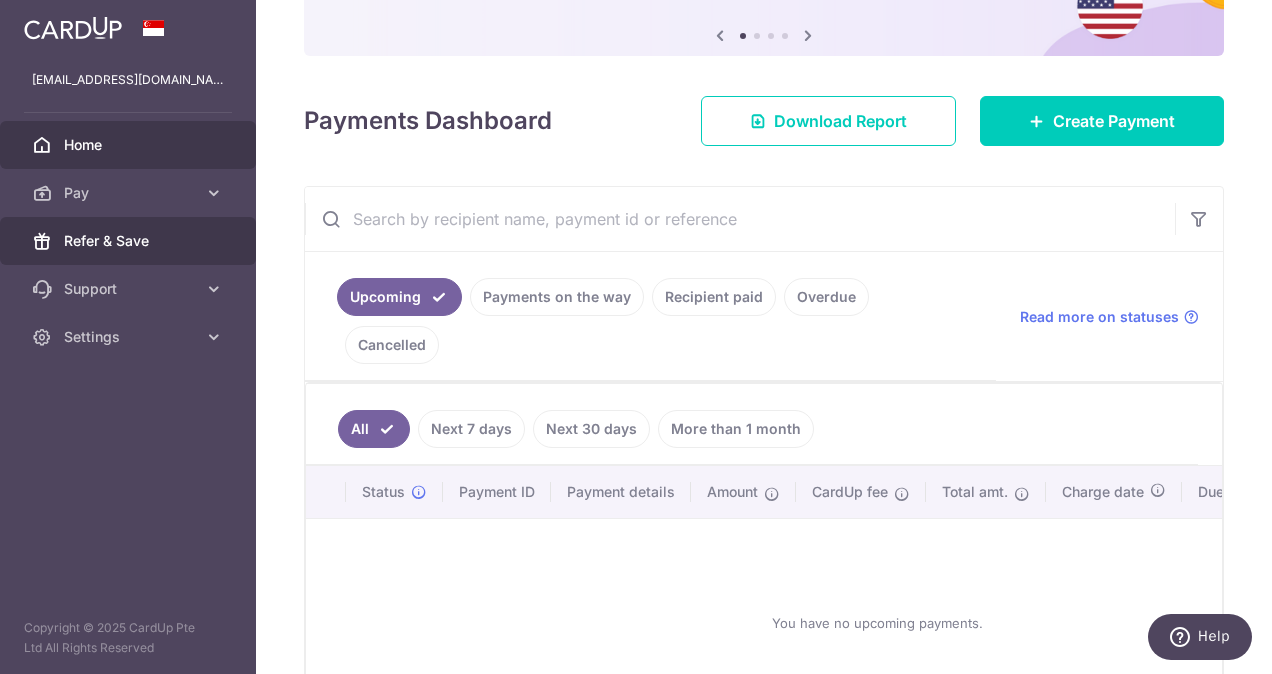 click on "Refer & Save" at bounding box center (130, 241) 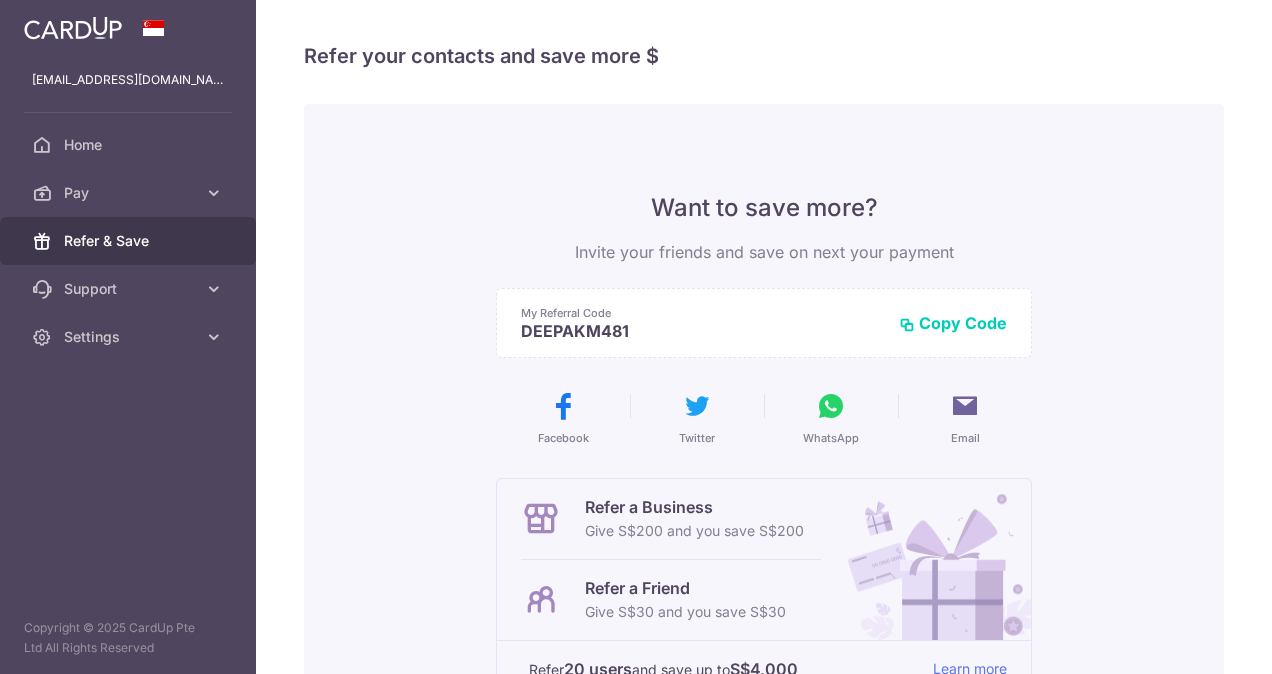 scroll, scrollTop: 0, scrollLeft: 0, axis: both 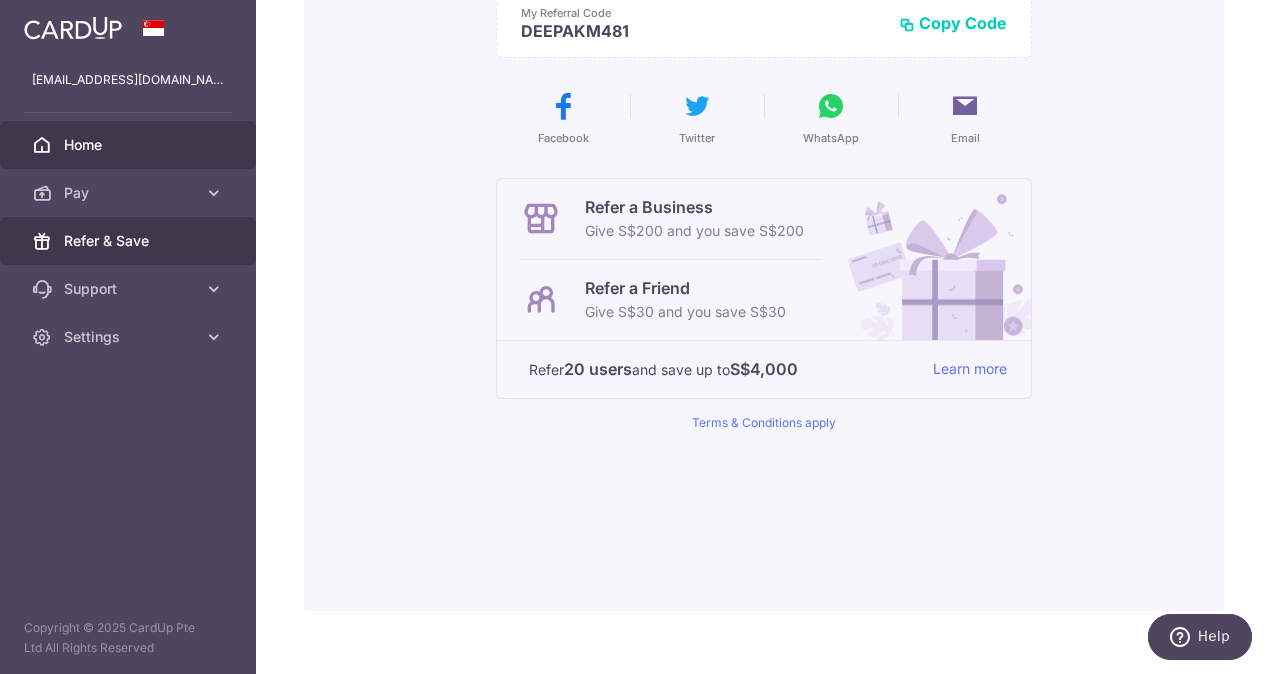 click on "Home" at bounding box center (128, 145) 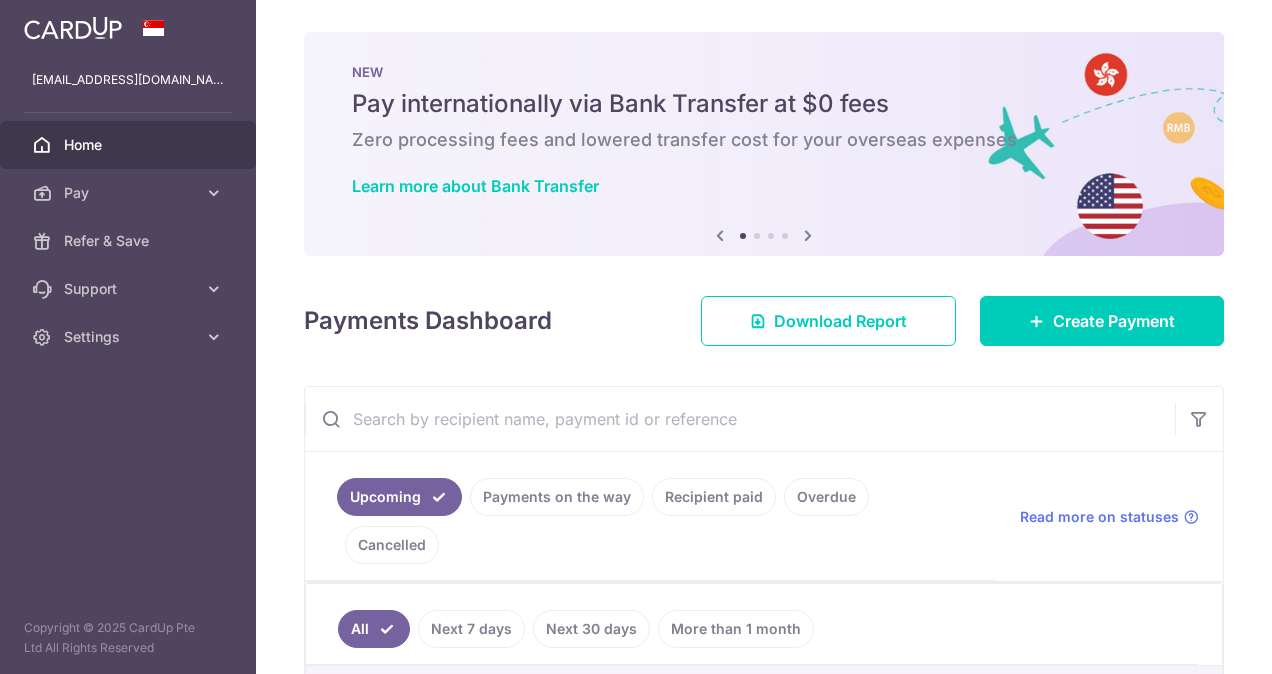 scroll, scrollTop: 0, scrollLeft: 0, axis: both 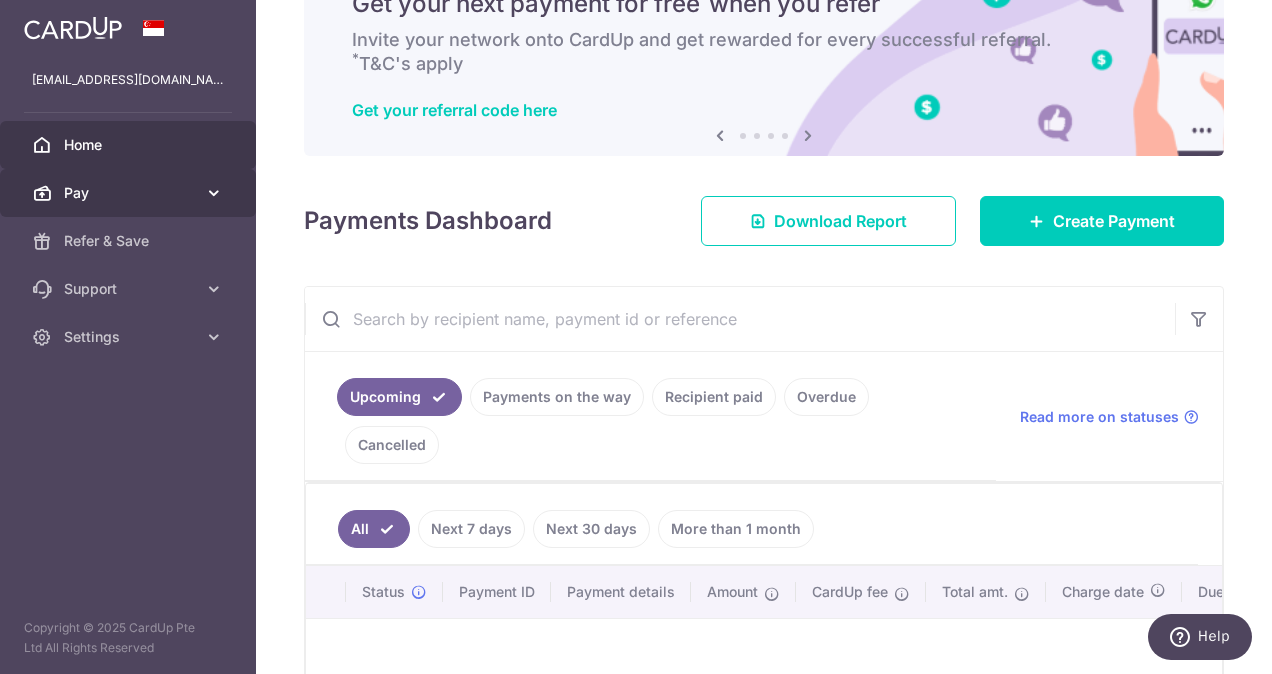 click on "Pay" at bounding box center (128, 193) 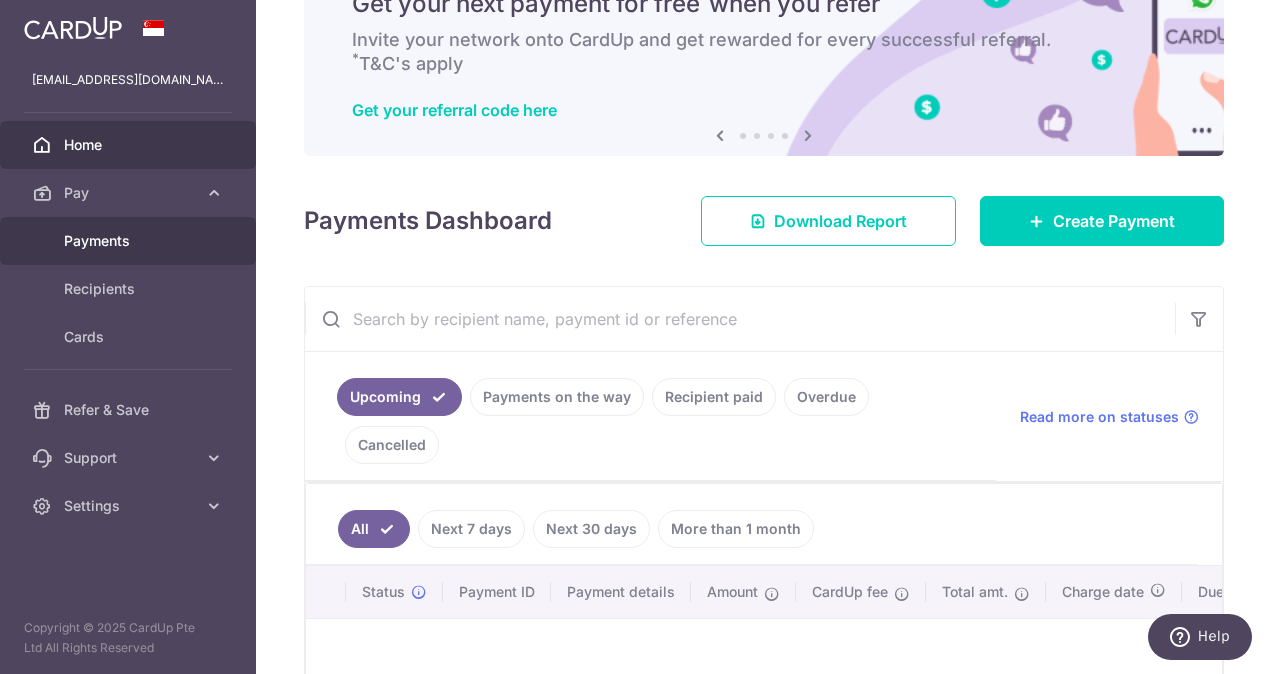 click on "Payments" at bounding box center [130, 241] 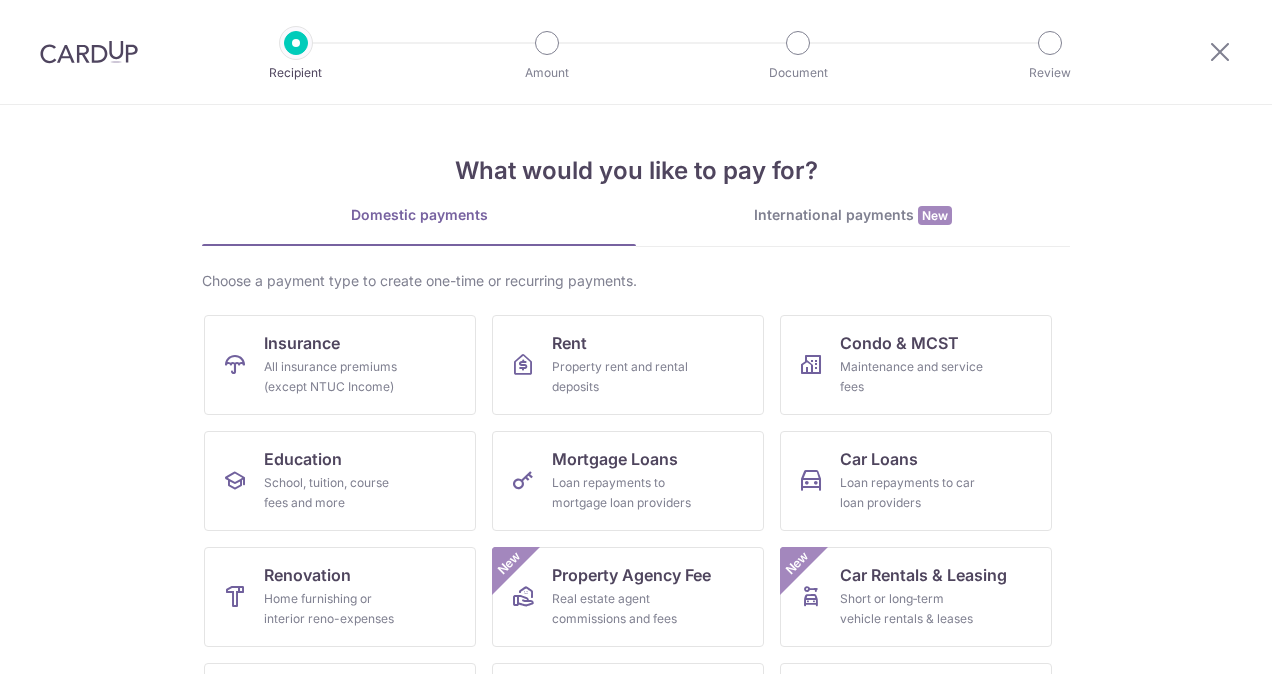 scroll, scrollTop: 0, scrollLeft: 0, axis: both 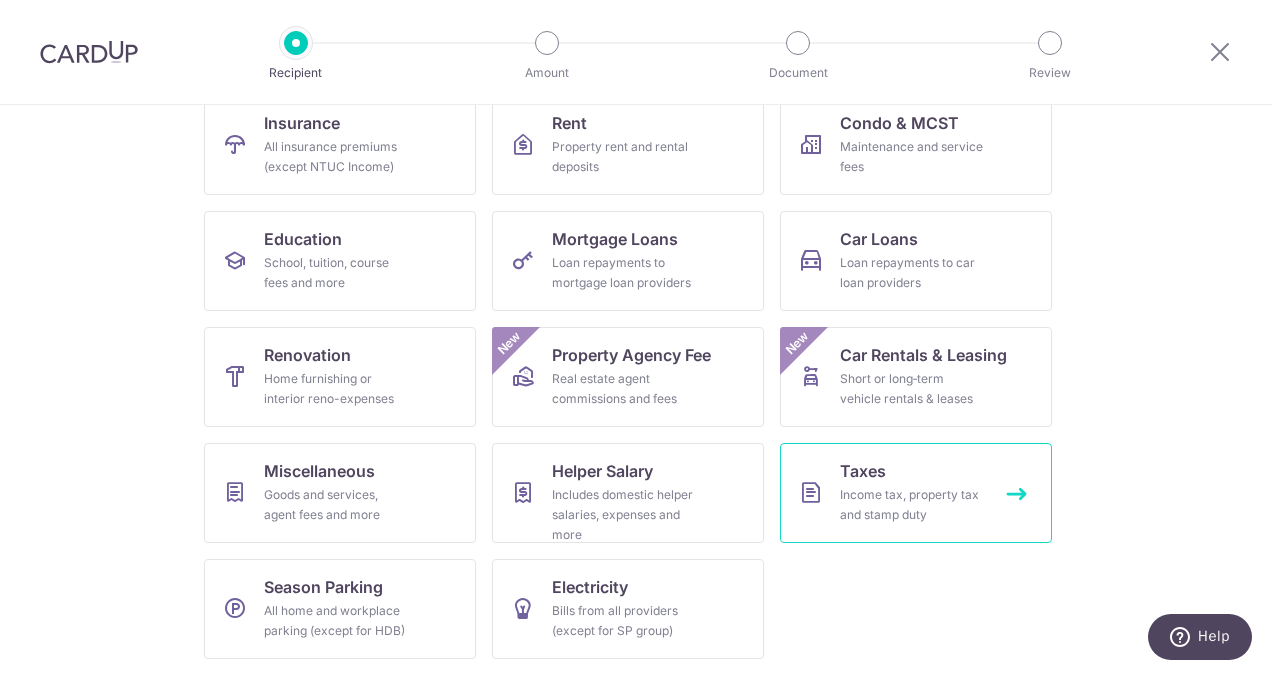 click on "Taxes" at bounding box center (863, 471) 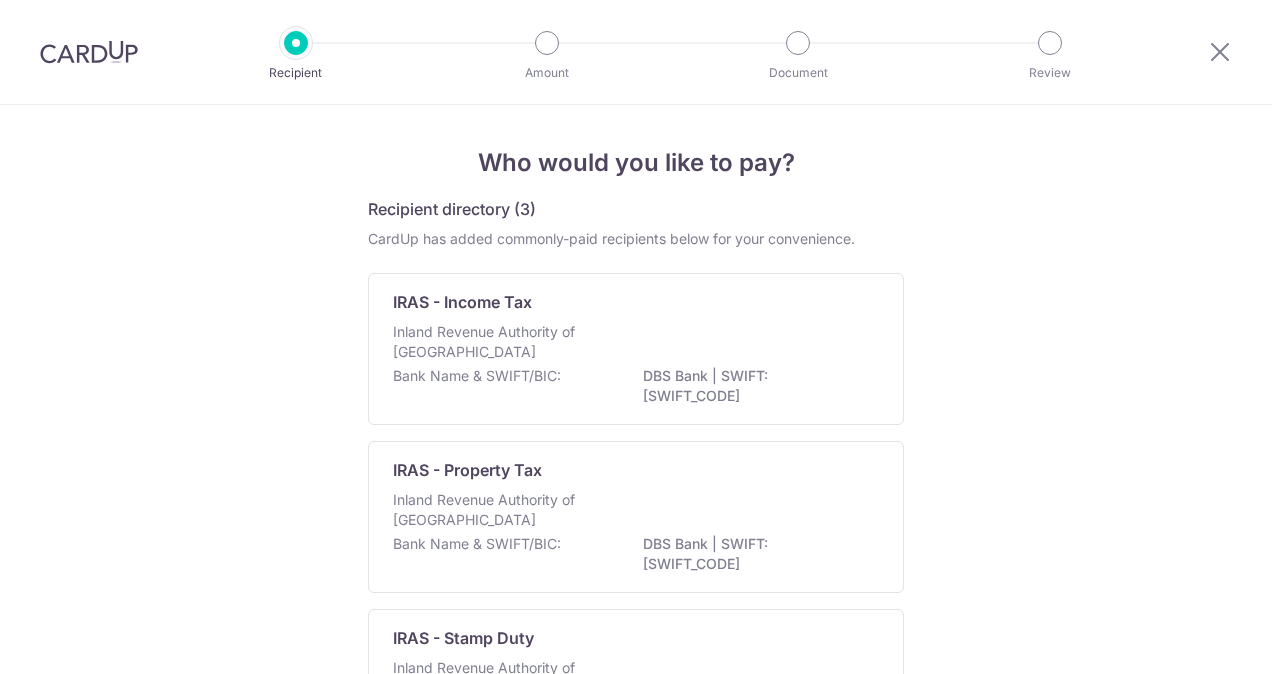 scroll, scrollTop: 0, scrollLeft: 0, axis: both 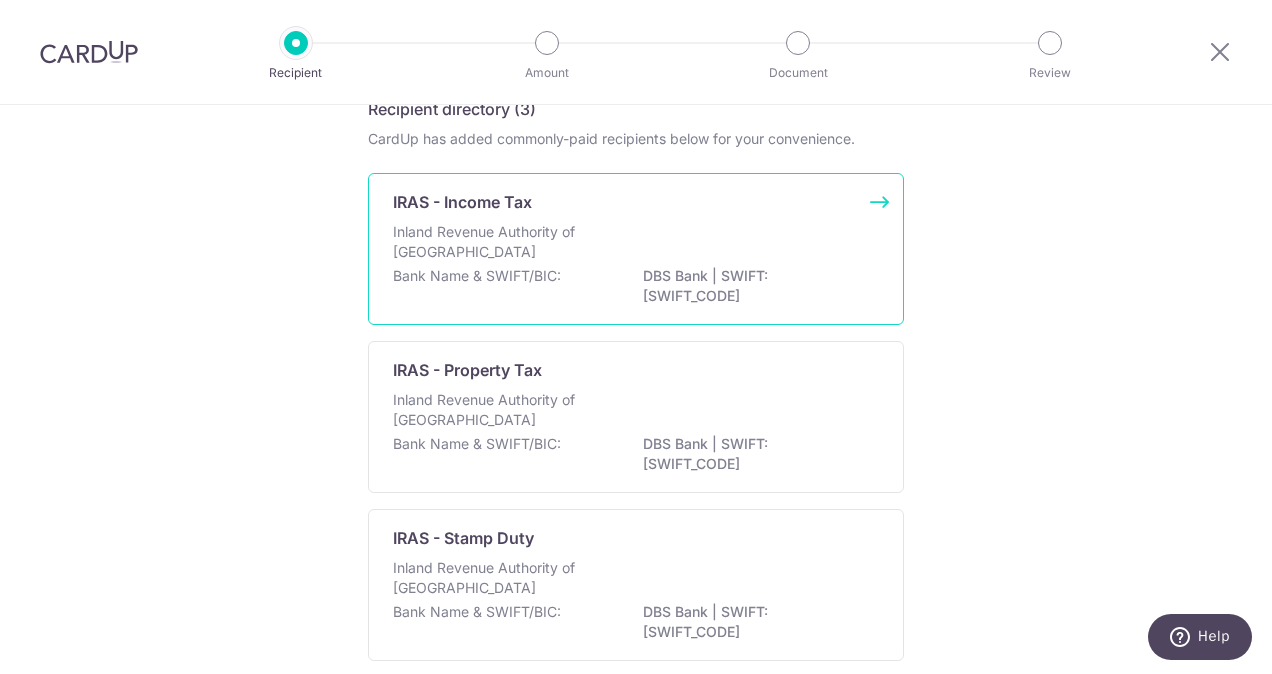 click on "Inland Revenue Authority of [GEOGRAPHIC_DATA]" at bounding box center (499, 242) 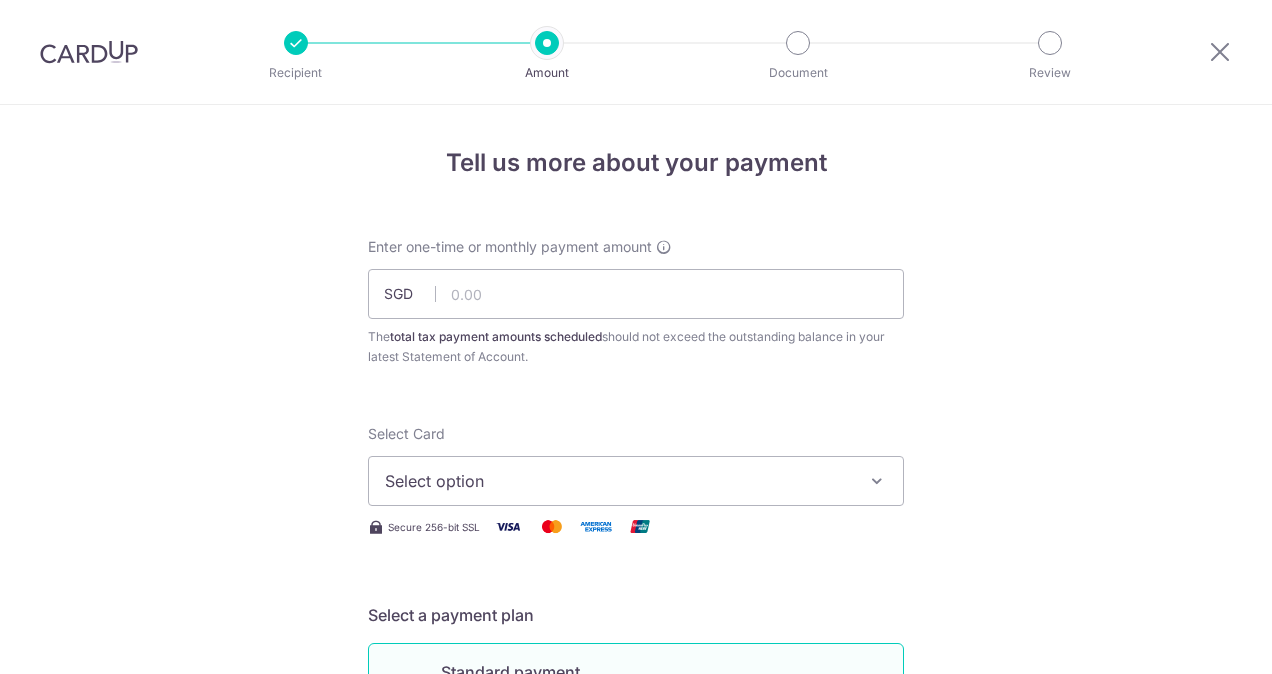 scroll, scrollTop: 0, scrollLeft: 0, axis: both 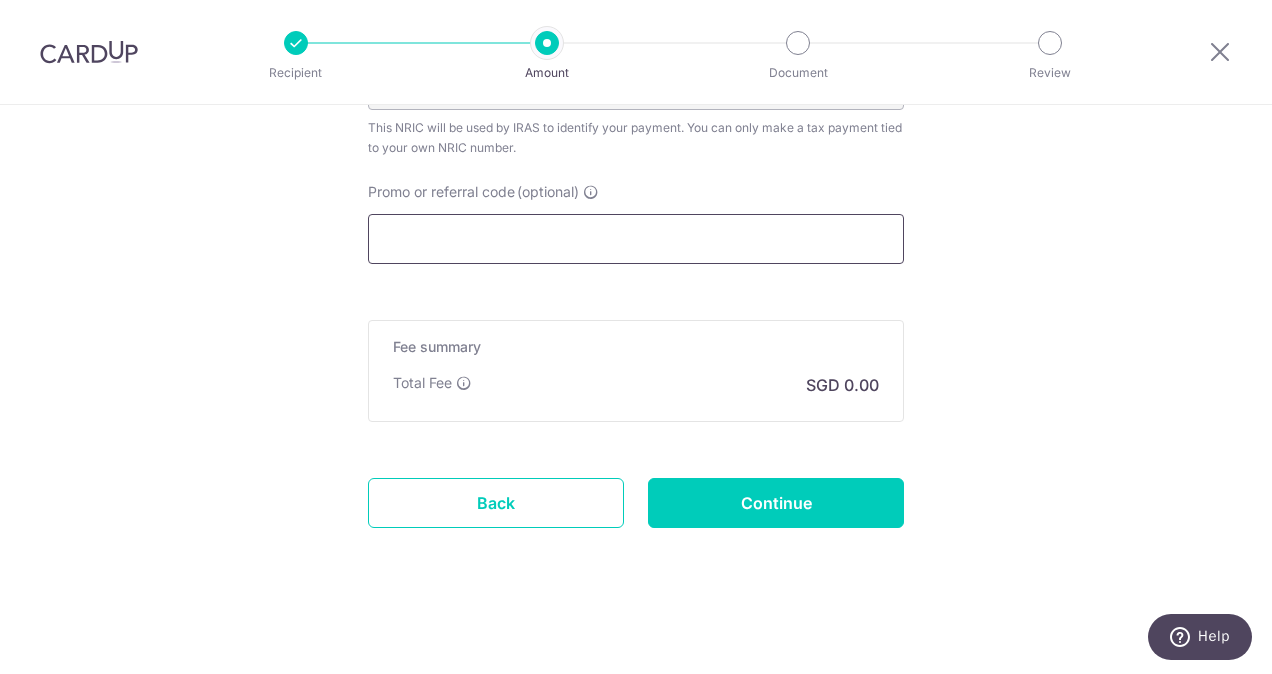 paste on "VTAX25R" 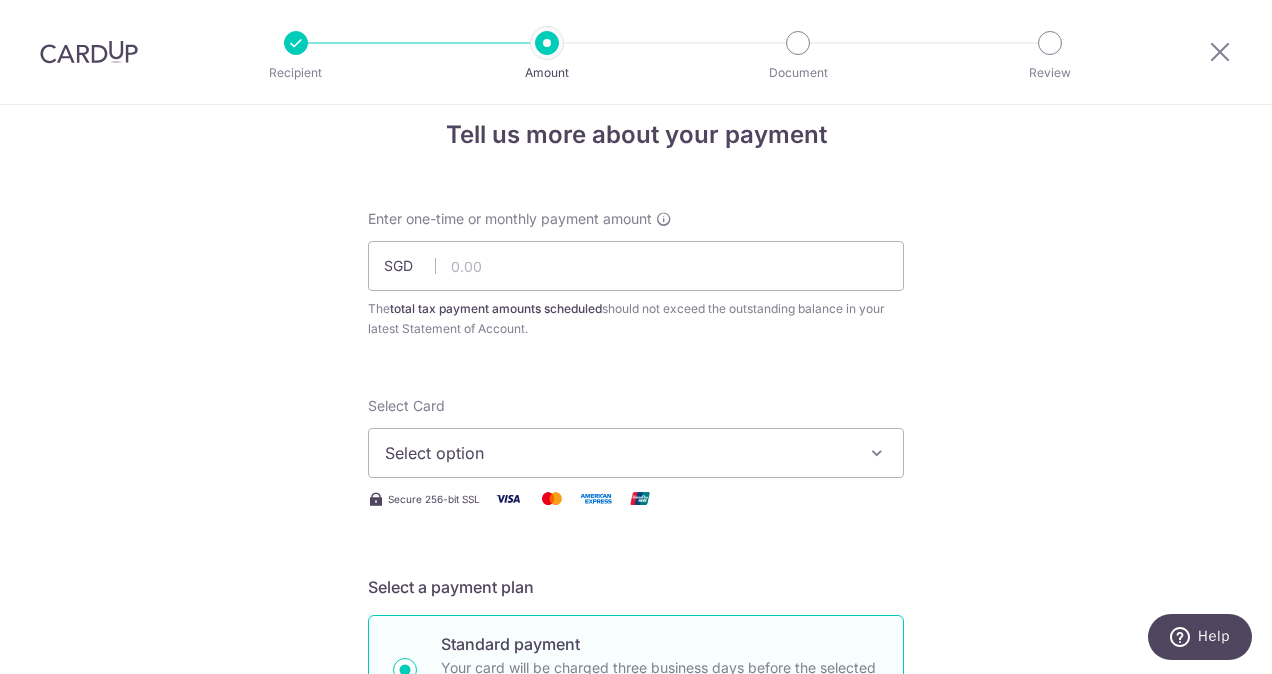 scroll, scrollTop: 0, scrollLeft: 0, axis: both 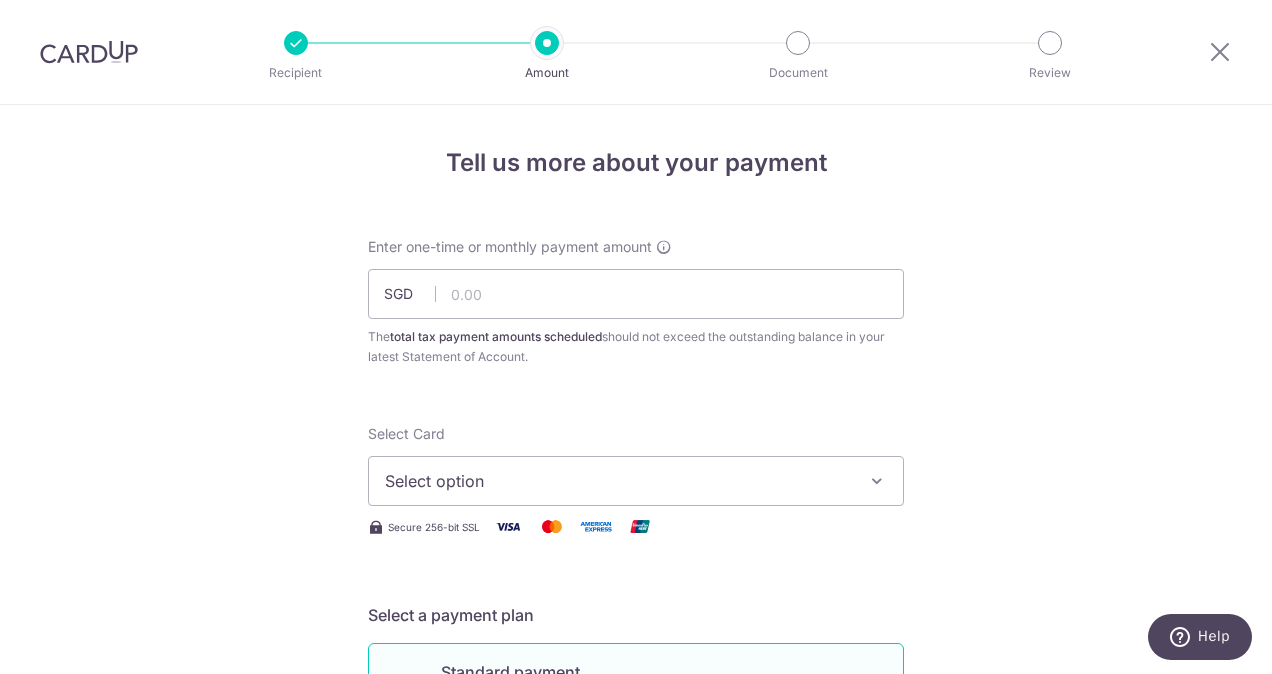 type on "VTAX25R" 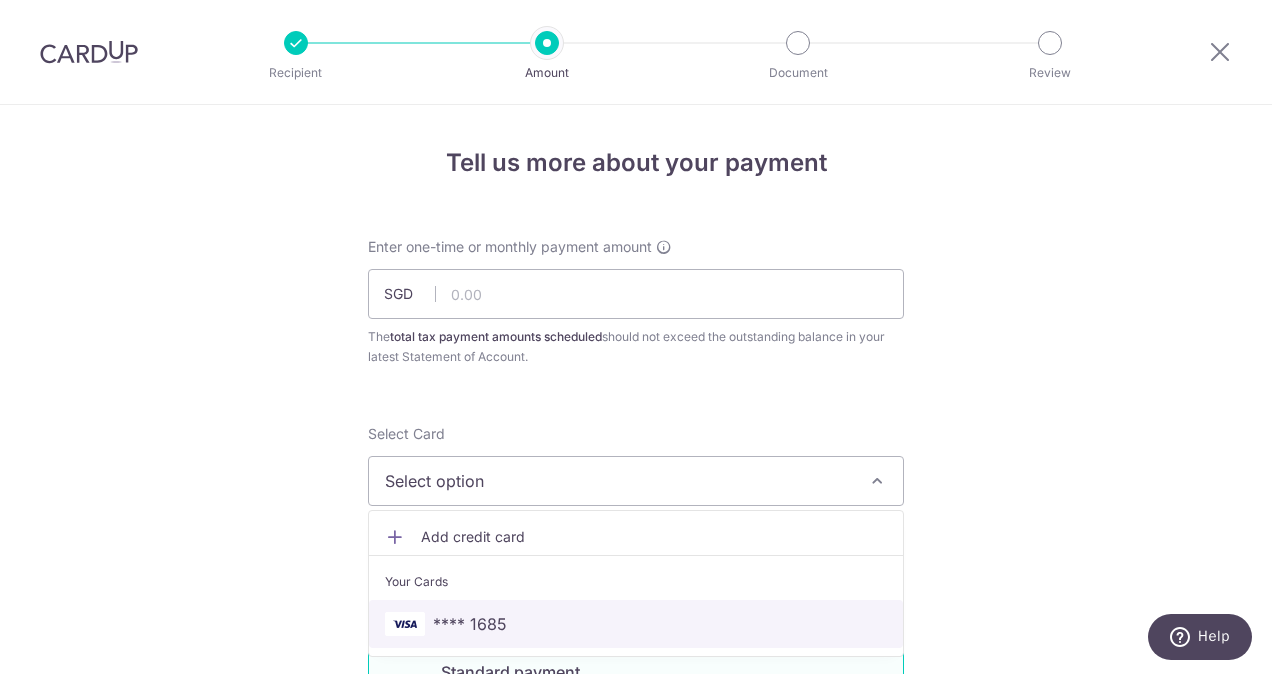 click on "**** 1685" at bounding box center [470, 624] 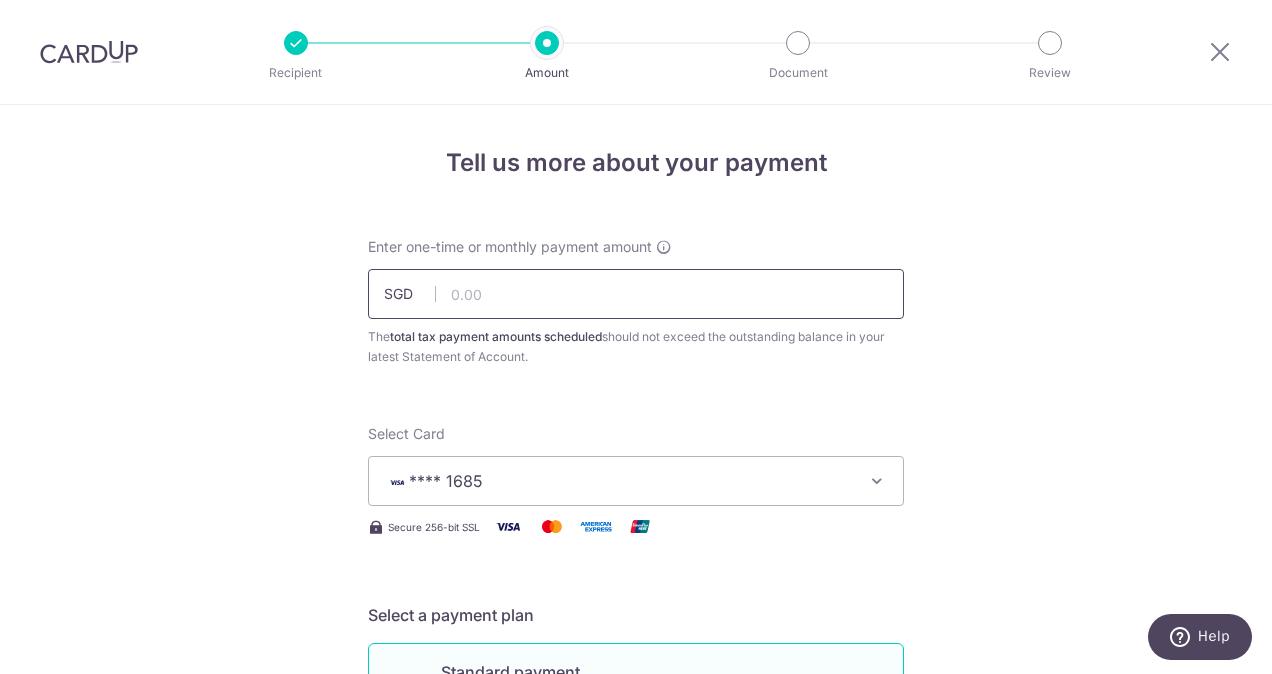 click at bounding box center (636, 294) 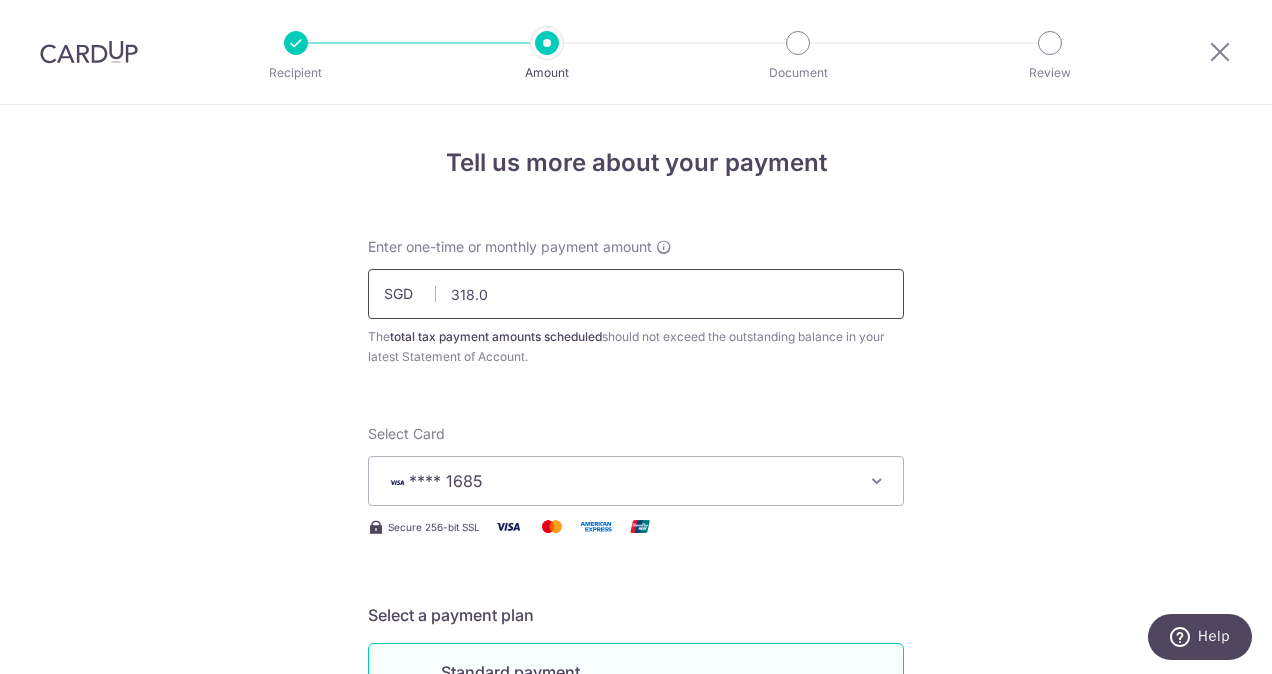 type on "318.05" 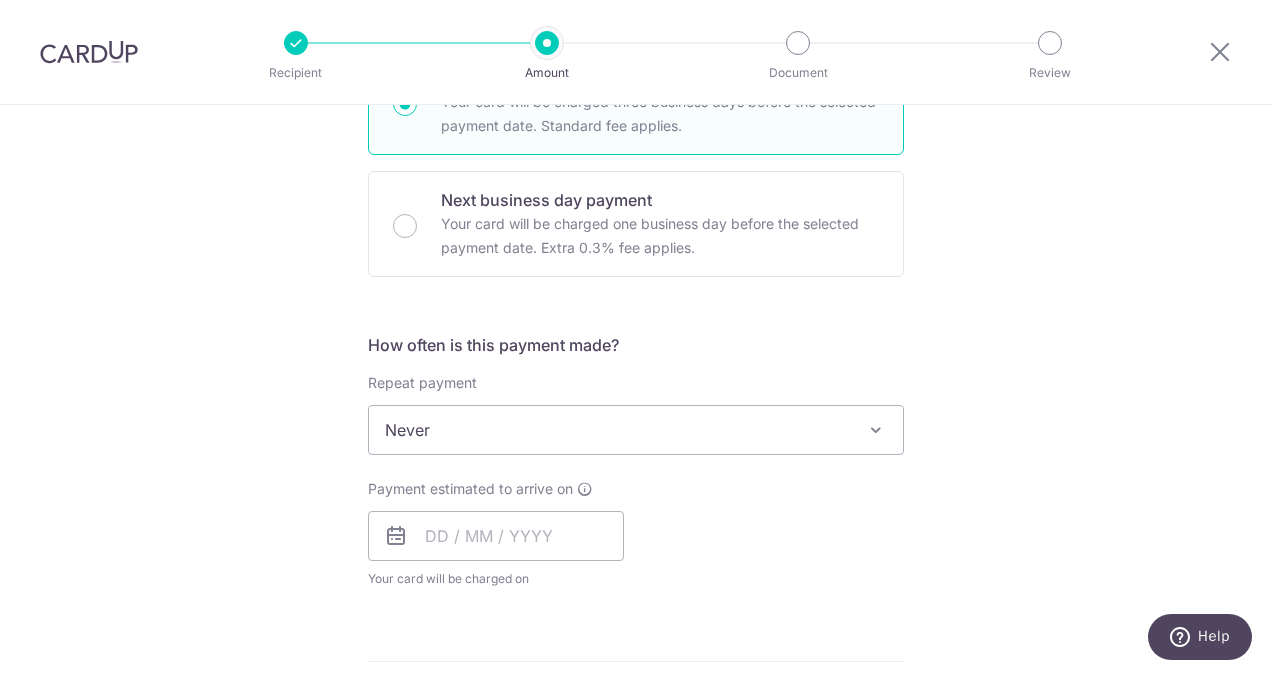 scroll, scrollTop: 600, scrollLeft: 0, axis: vertical 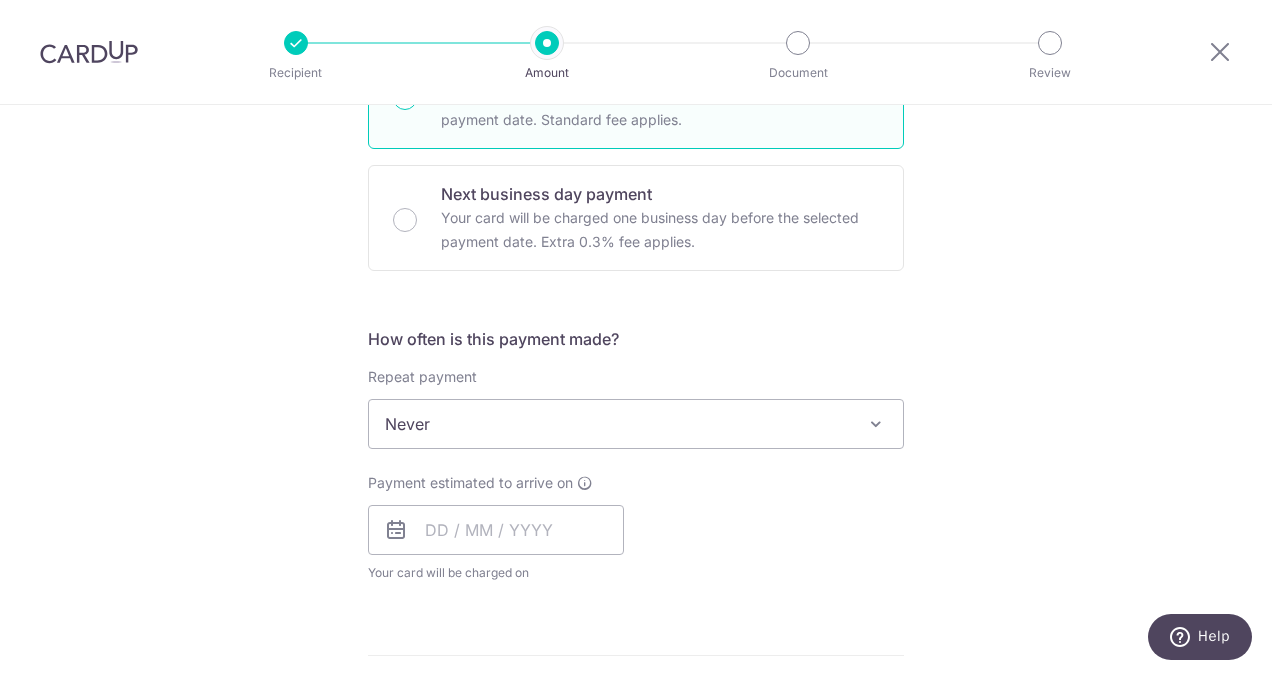 click on "Never" at bounding box center [636, 424] 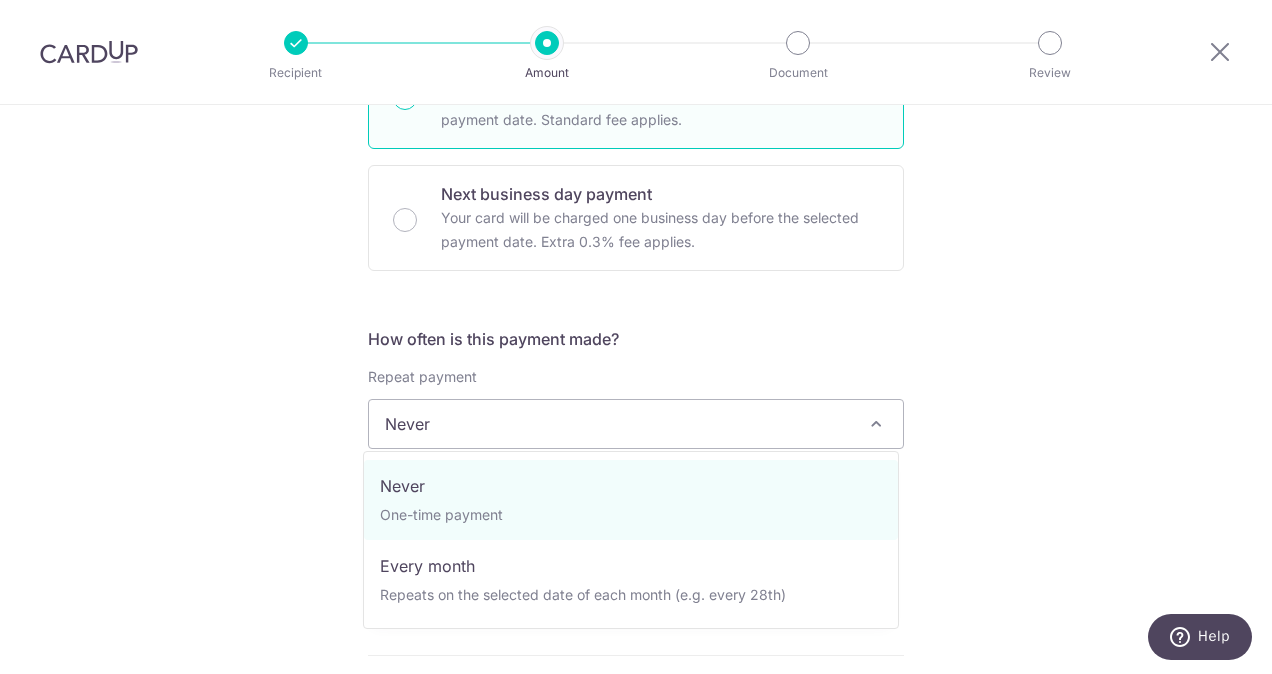 scroll, scrollTop: 600, scrollLeft: 0, axis: vertical 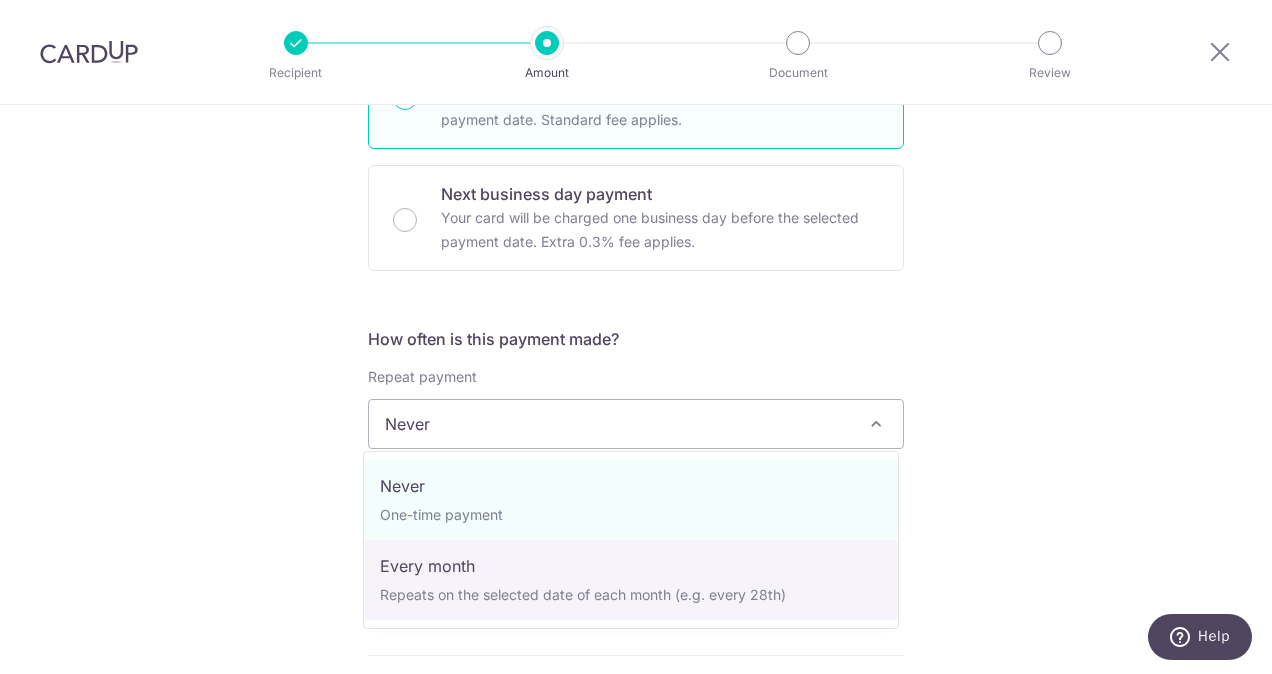 select on "3" 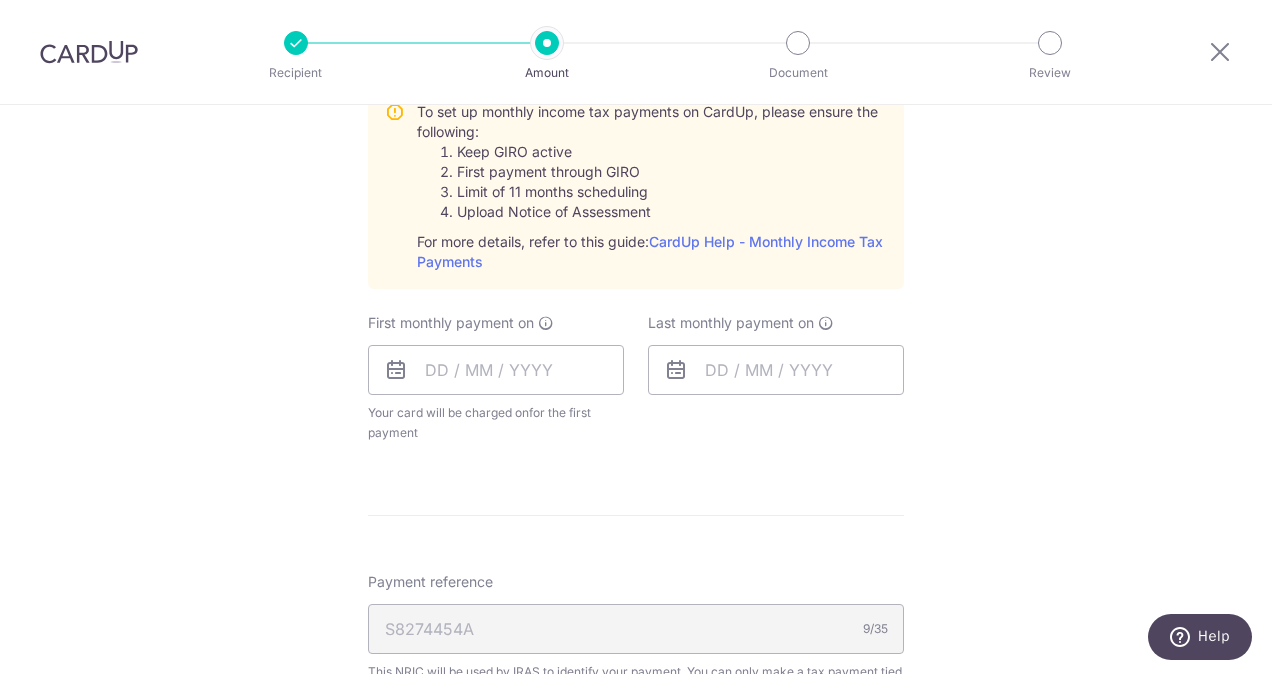 scroll, scrollTop: 1000, scrollLeft: 0, axis: vertical 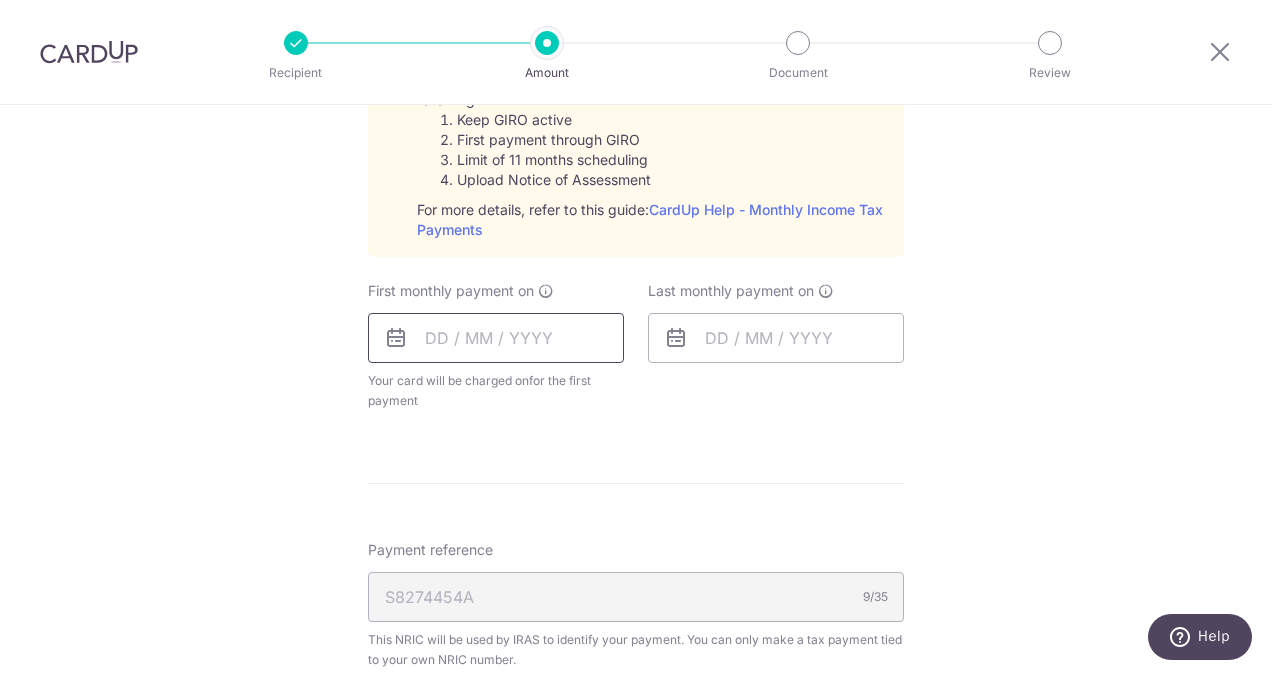 click at bounding box center (496, 338) 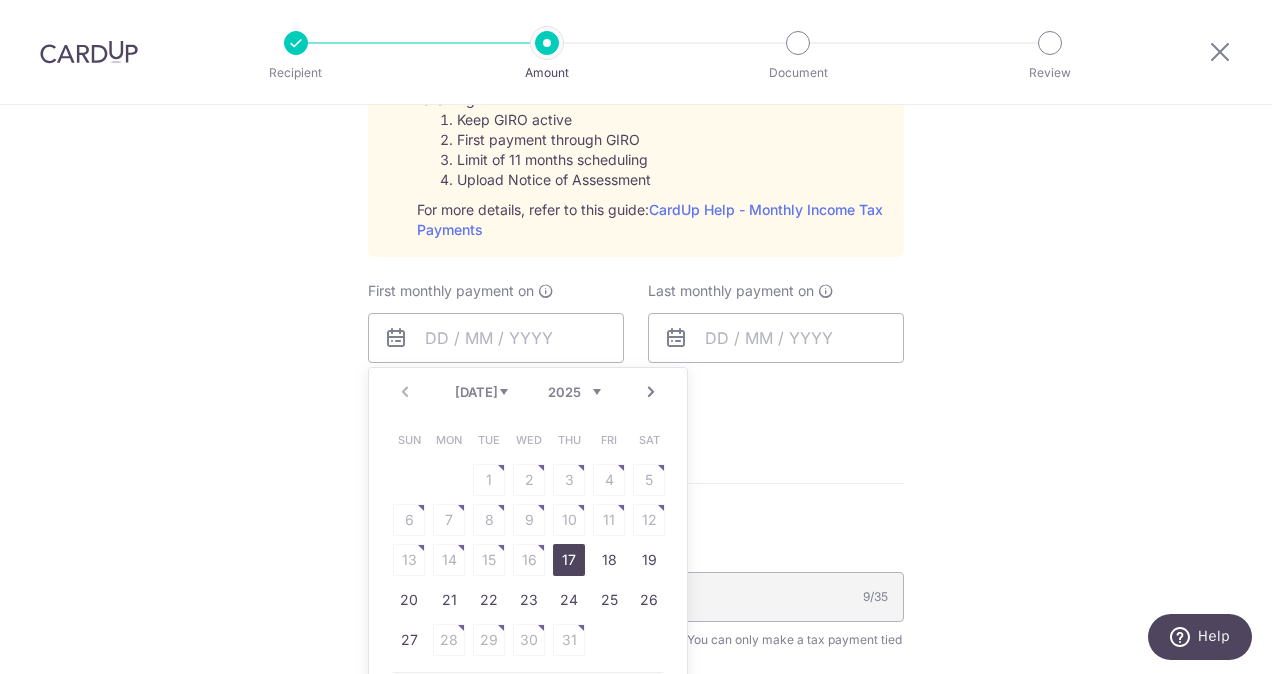 click on "[DATE] Aug Sep Oct Nov Dec" at bounding box center [481, 392] 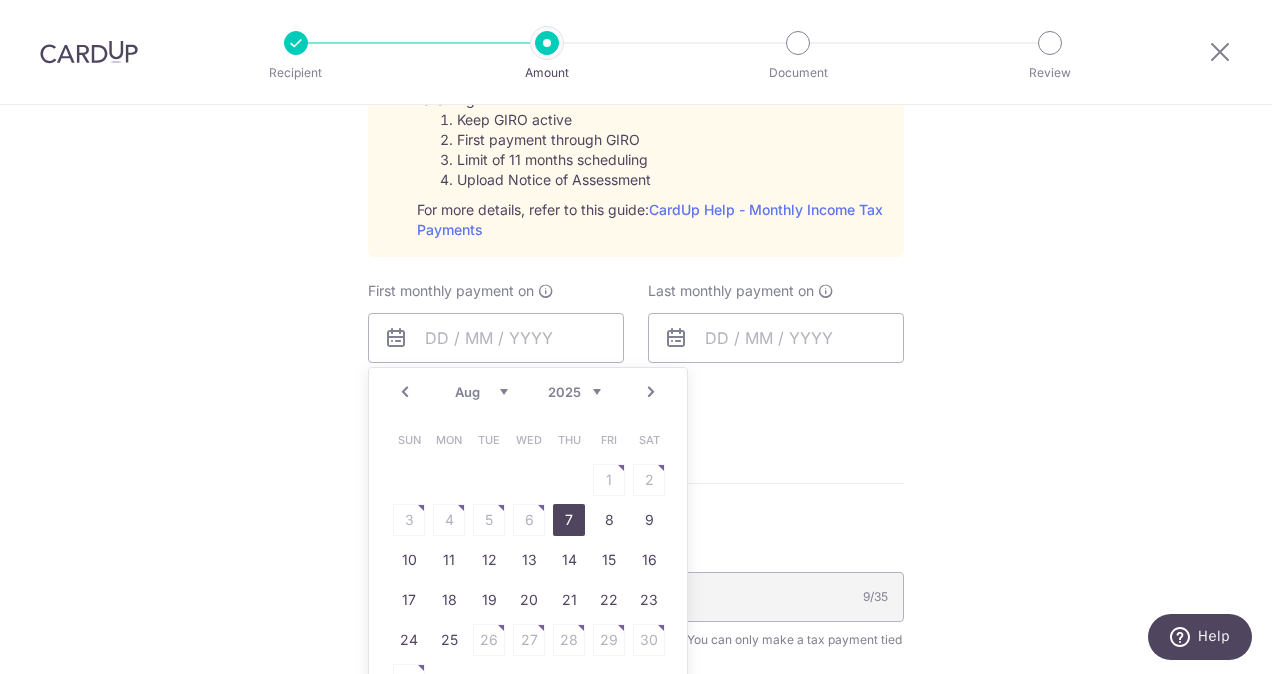 click on "7" at bounding box center [569, 520] 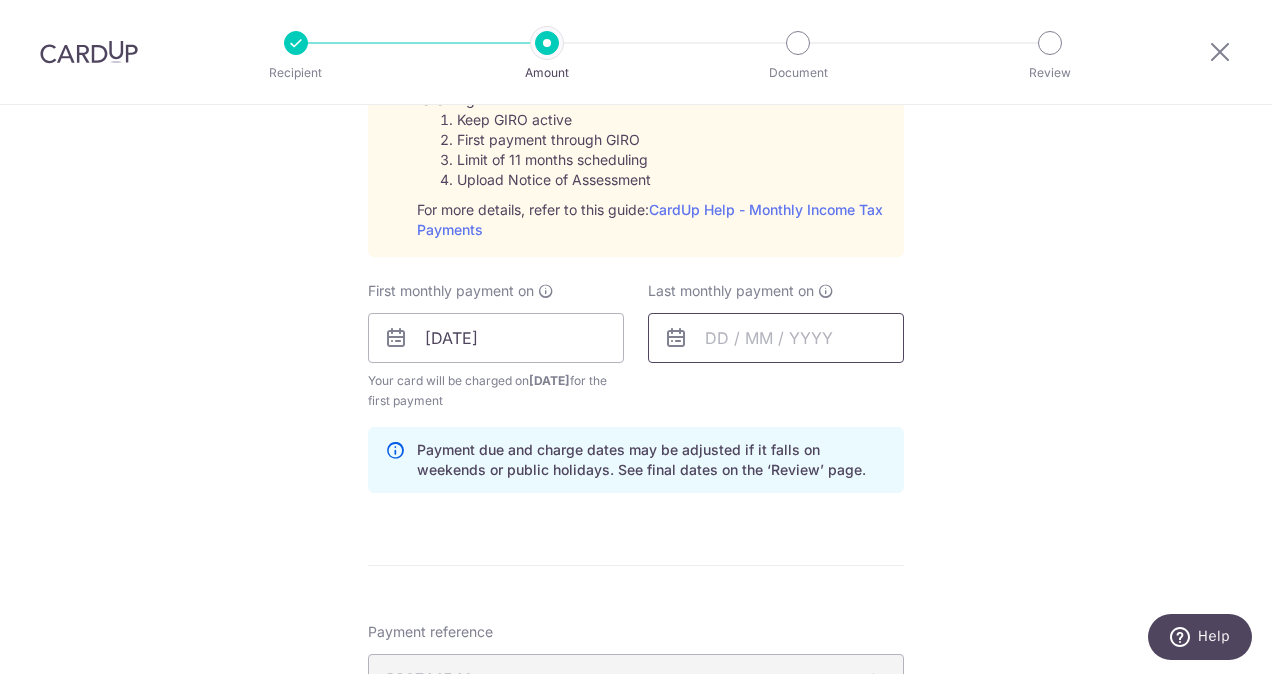 click at bounding box center [776, 338] 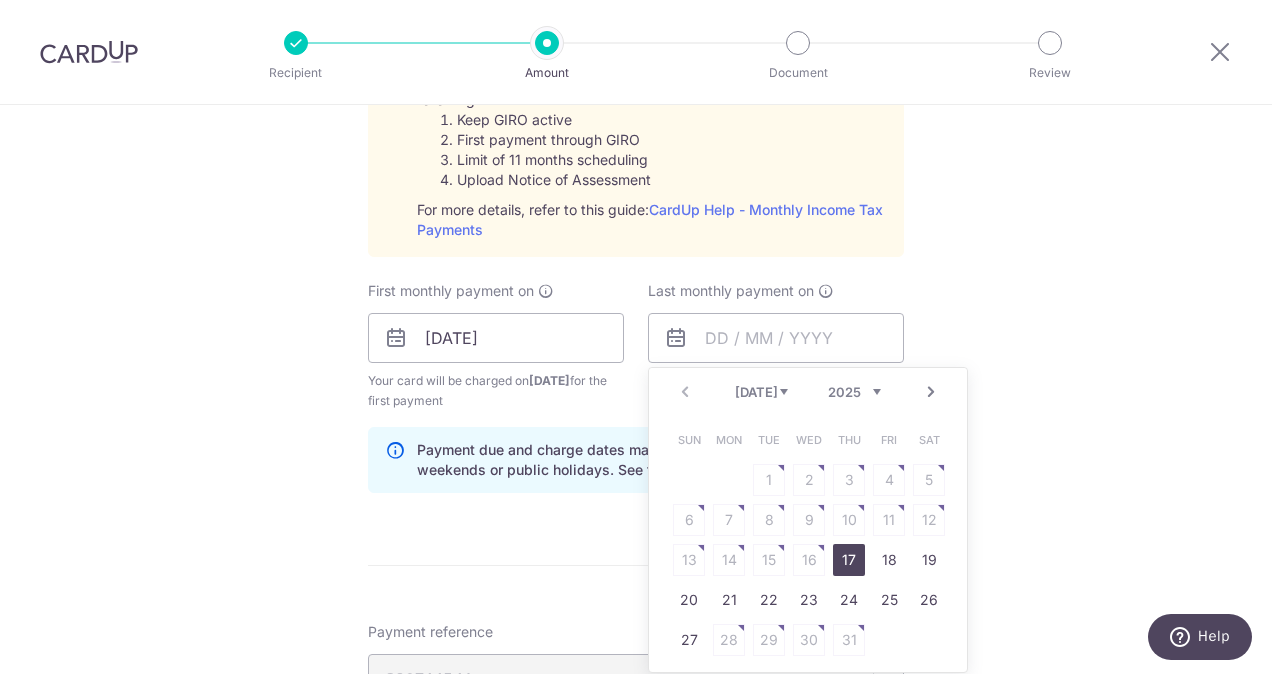 click on "2025 2026" at bounding box center (854, 392) 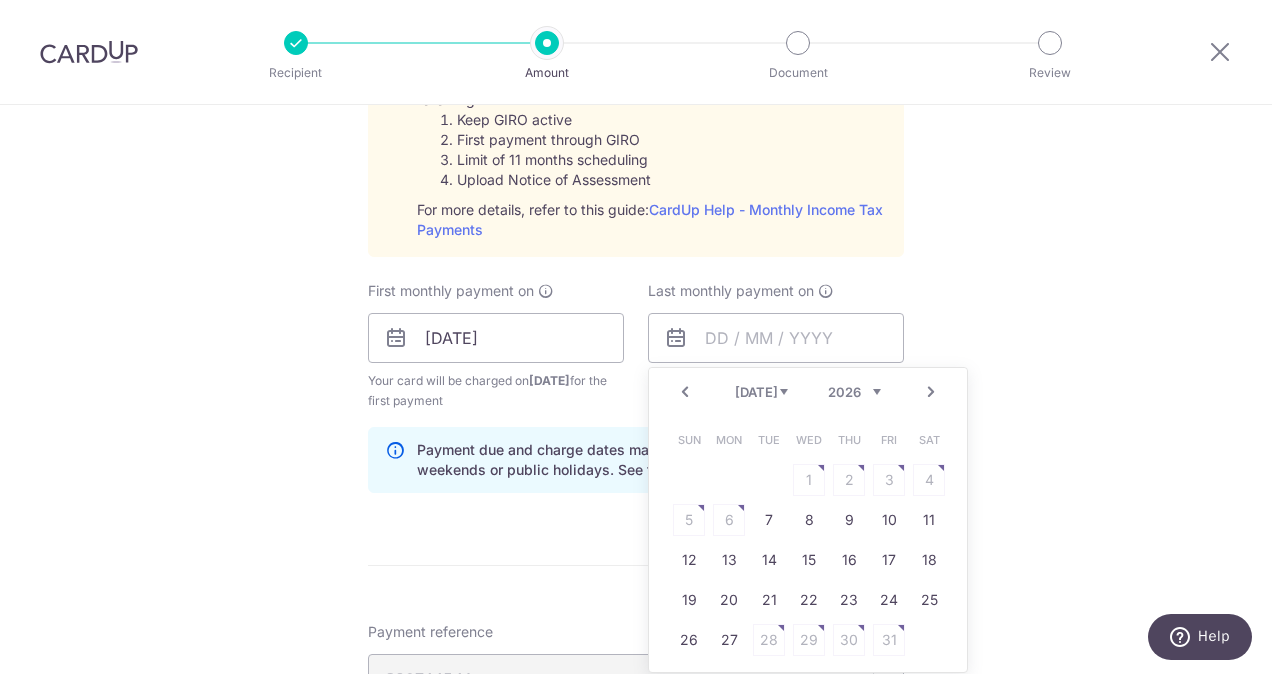 click on "Jan Feb Mar Apr May Jun [DATE] Aug" at bounding box center (761, 392) 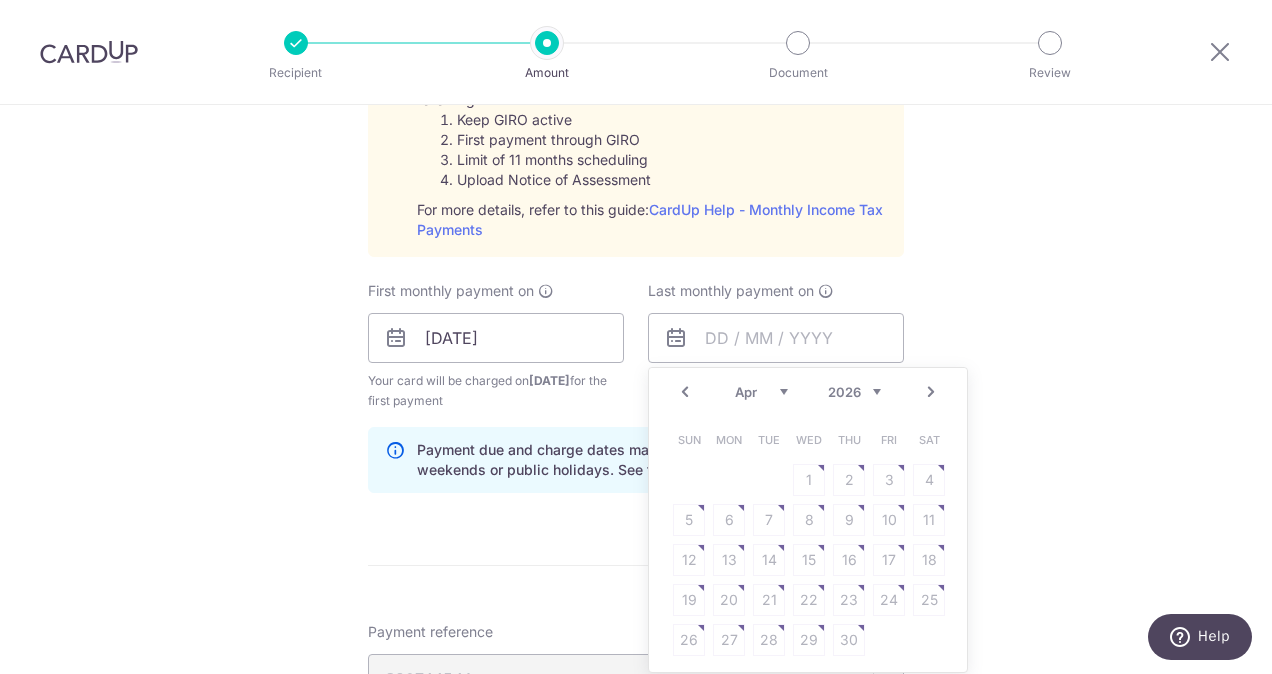 click on "Sun Mon Tue Wed Thu Fri Sat       1 2 3 4 5 6 7 8 9 10 11 12 13 14 15 16 17 18 19 20 21 22 23 24 25 26 27 28 29 30" at bounding box center [809, 540] 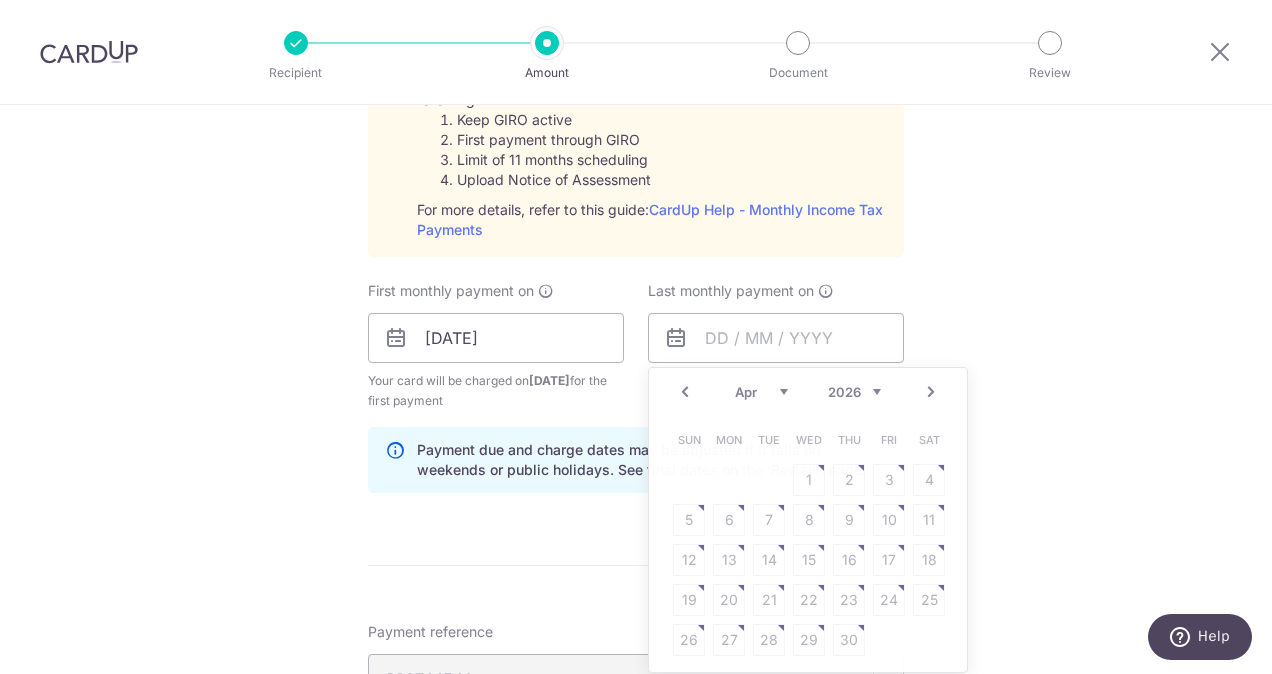click on "Enter one-time or monthly payment amount
SGD
318.05
318.05
The  total tax payment amounts scheduled  should not exceed the outstanding balance in your latest Statement of Account.
Select Card
**** 1685
Add credit card
Your Cards
**** 1685
Secure 256-bit SSL
Text
New card details
Card" at bounding box center (636, 252) 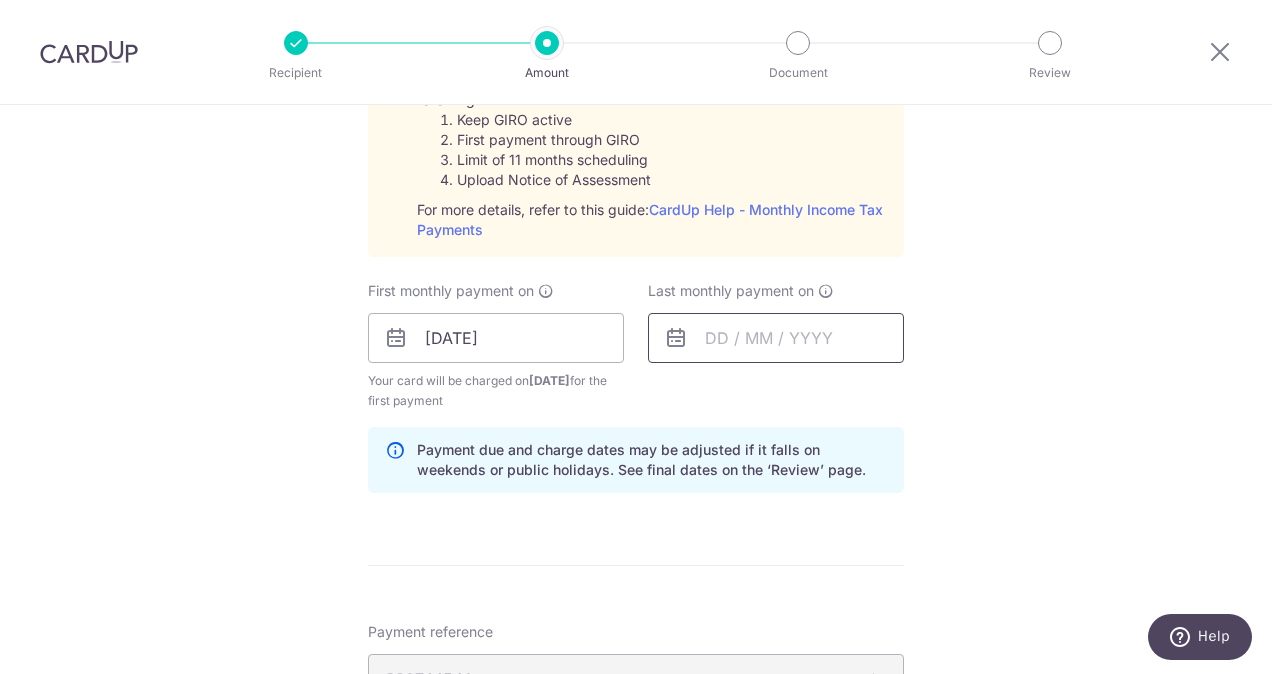 click at bounding box center [776, 338] 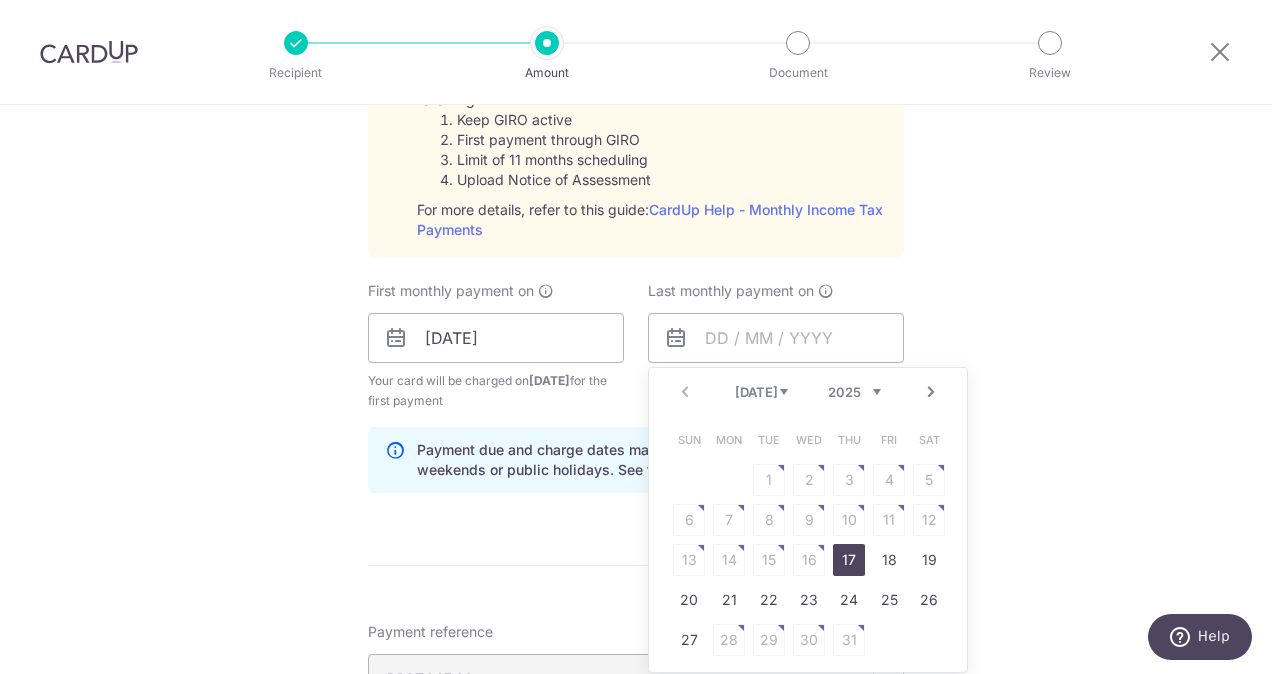 click on "2025 2026" at bounding box center [854, 392] 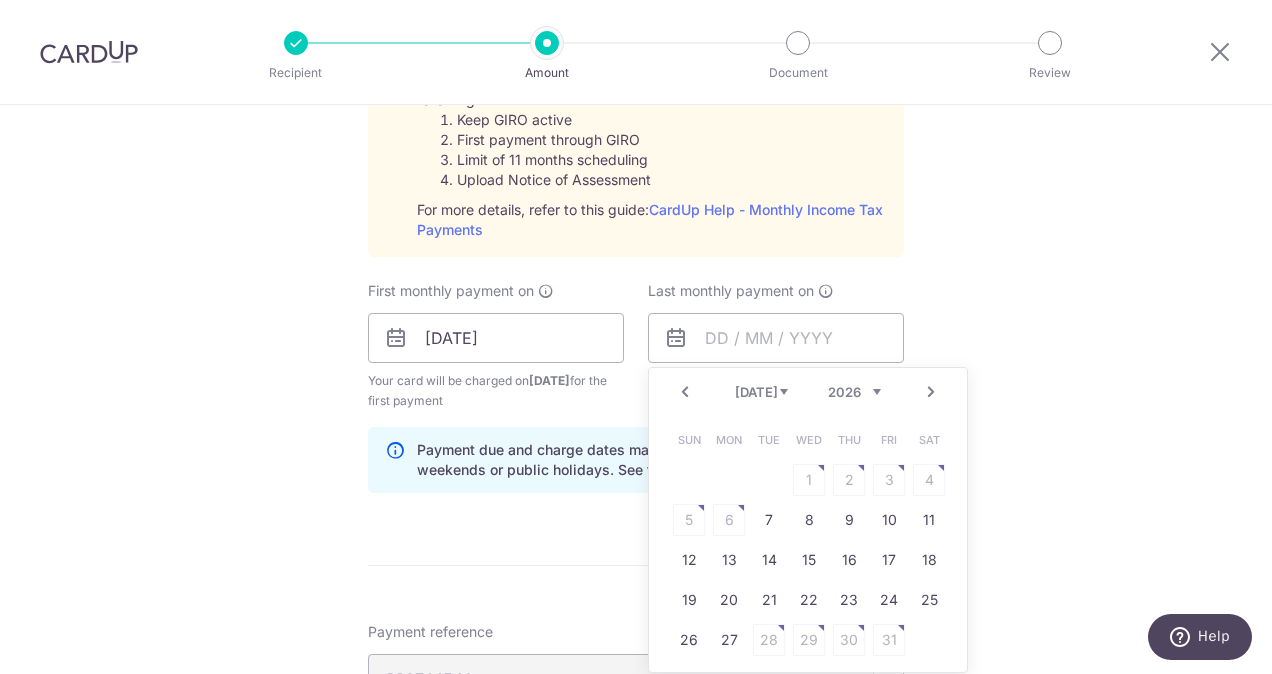 click on "Jan Feb Mar Apr May Jun [DATE] Aug" at bounding box center (761, 392) 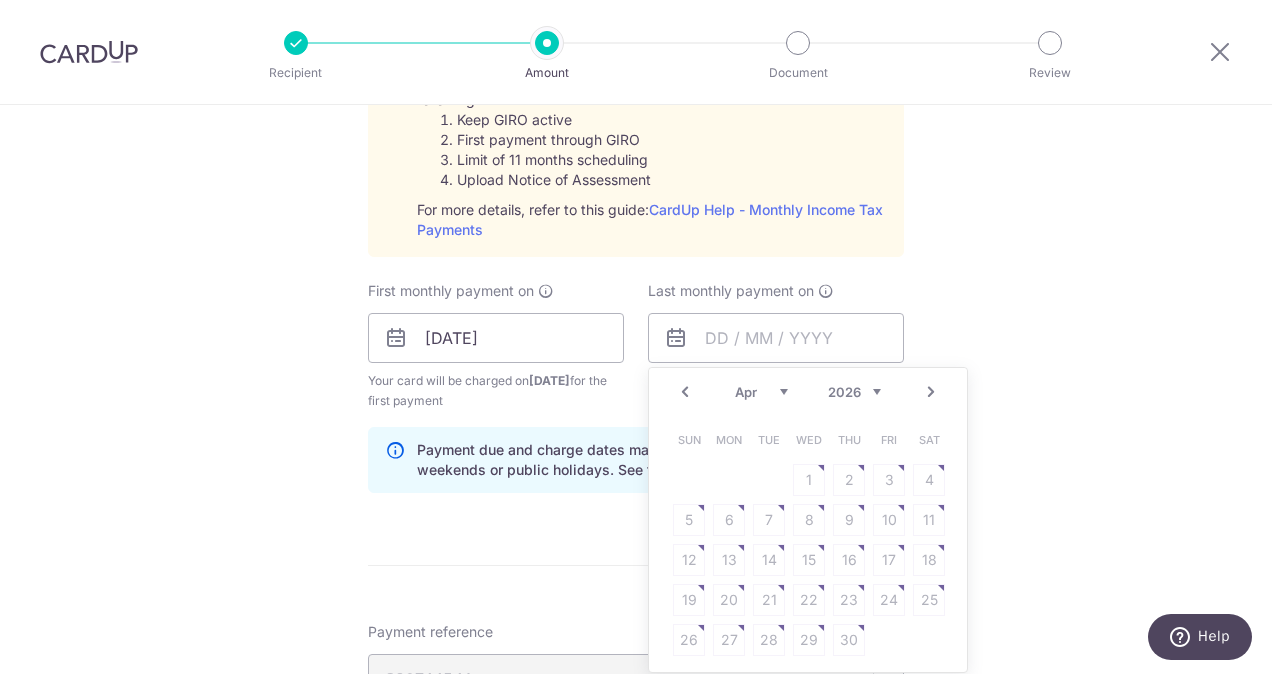 click on "Sun Mon Tue Wed Thu Fri Sat       1 2 3 4 5 6 7 8 9 10 11 12 13 14 15 16 17 18 19 20 21 22 23 24 25 26 27 28 29 30" at bounding box center [809, 540] 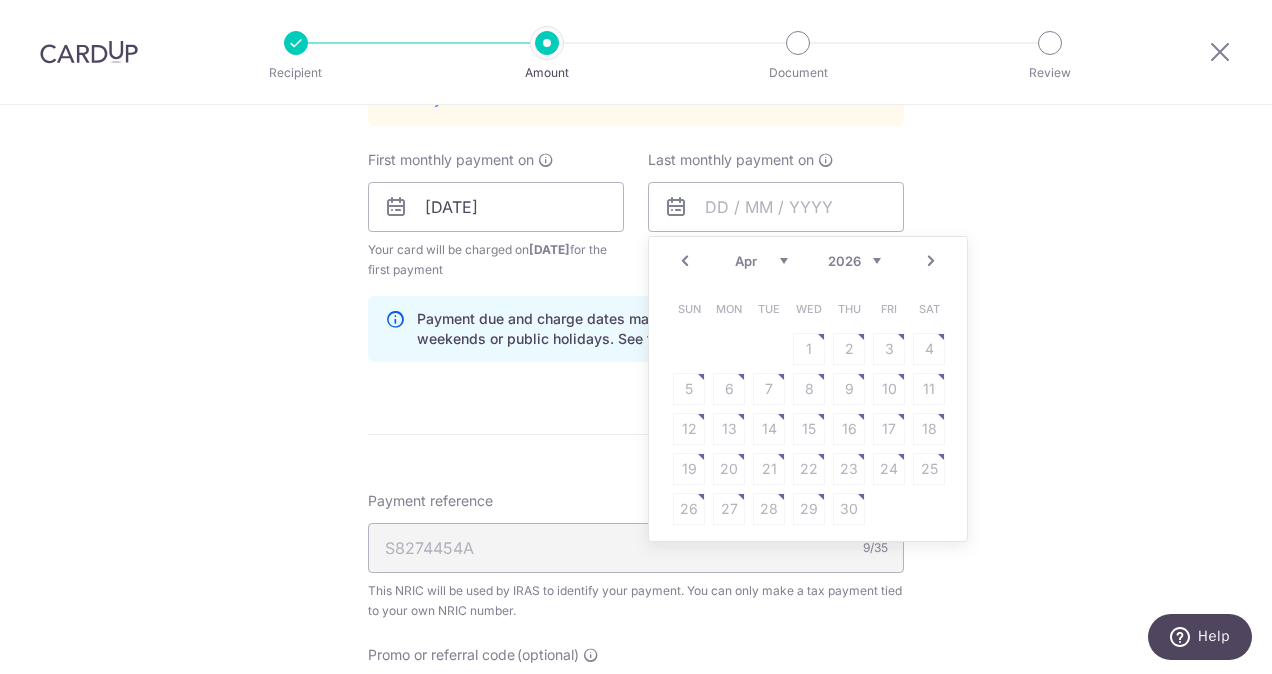 scroll, scrollTop: 1100, scrollLeft: 0, axis: vertical 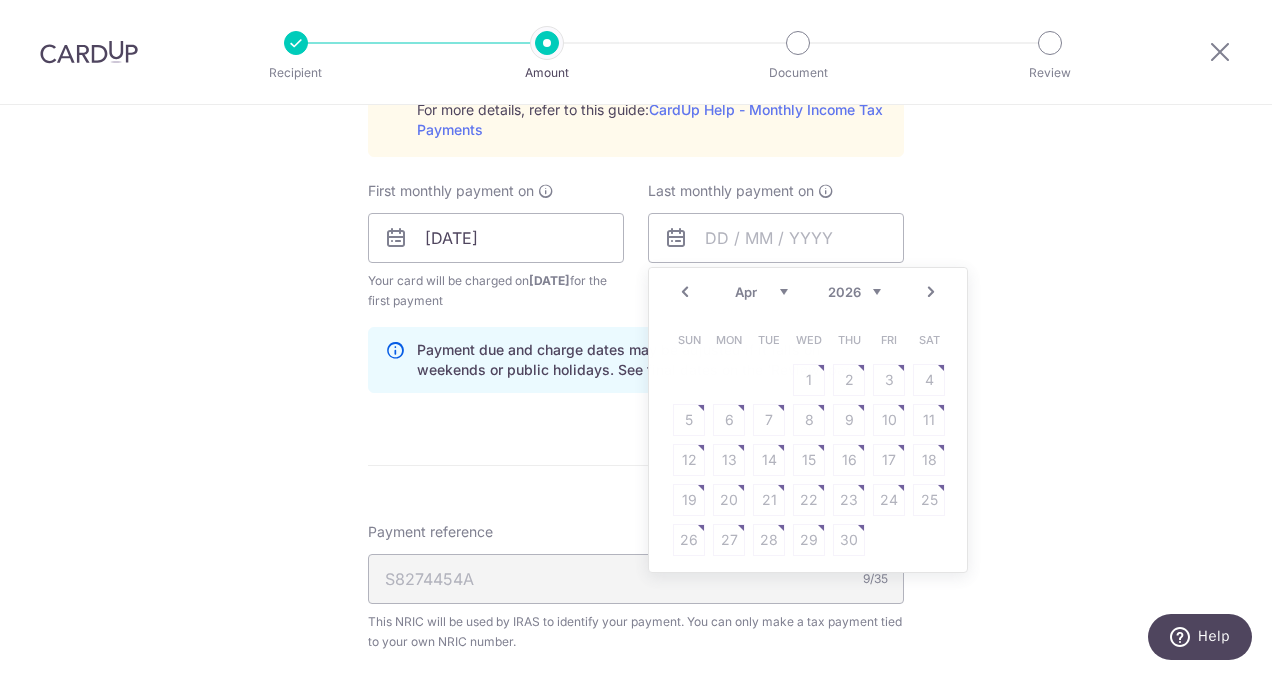 click on "Enter one-time or monthly payment amount
SGD
318.05
318.05
The  total tax payment amounts scheduled  should not exceed the outstanding balance in your latest Statement of Account.
Select Card
**** 1685
Add credit card
Your Cards
**** 1685
Secure 256-bit SSL
Text
New card details
Card" at bounding box center [636, 152] 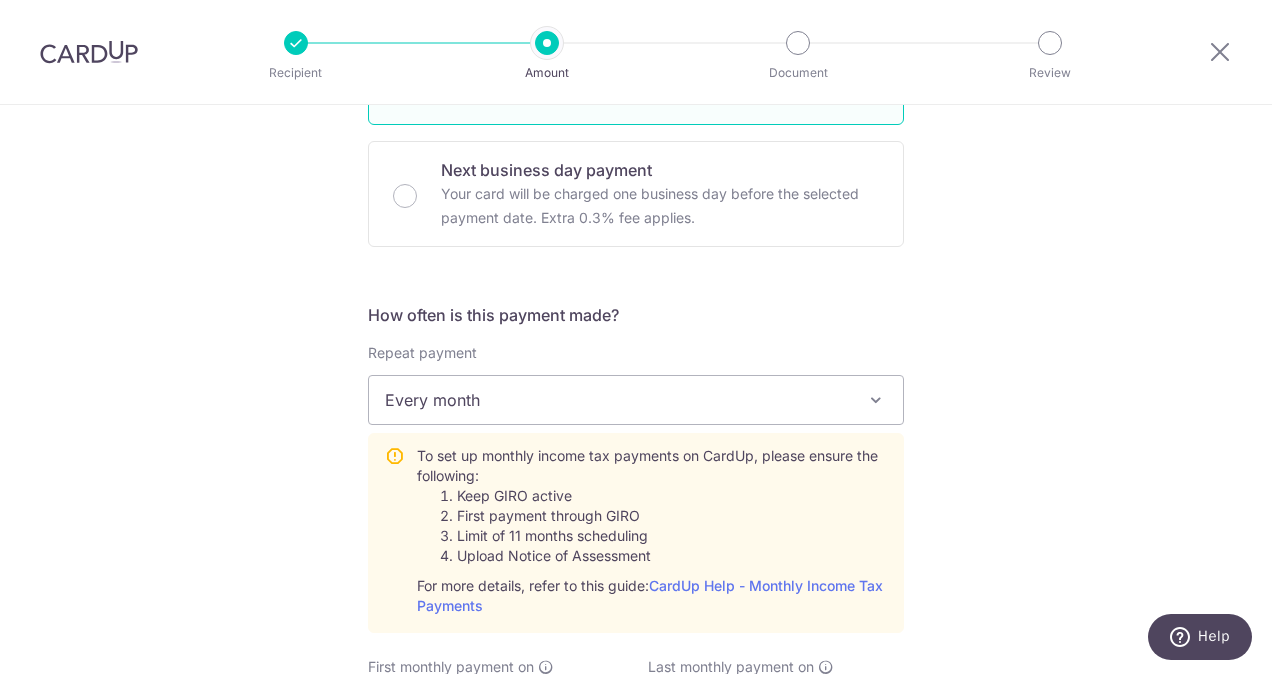 scroll, scrollTop: 500, scrollLeft: 0, axis: vertical 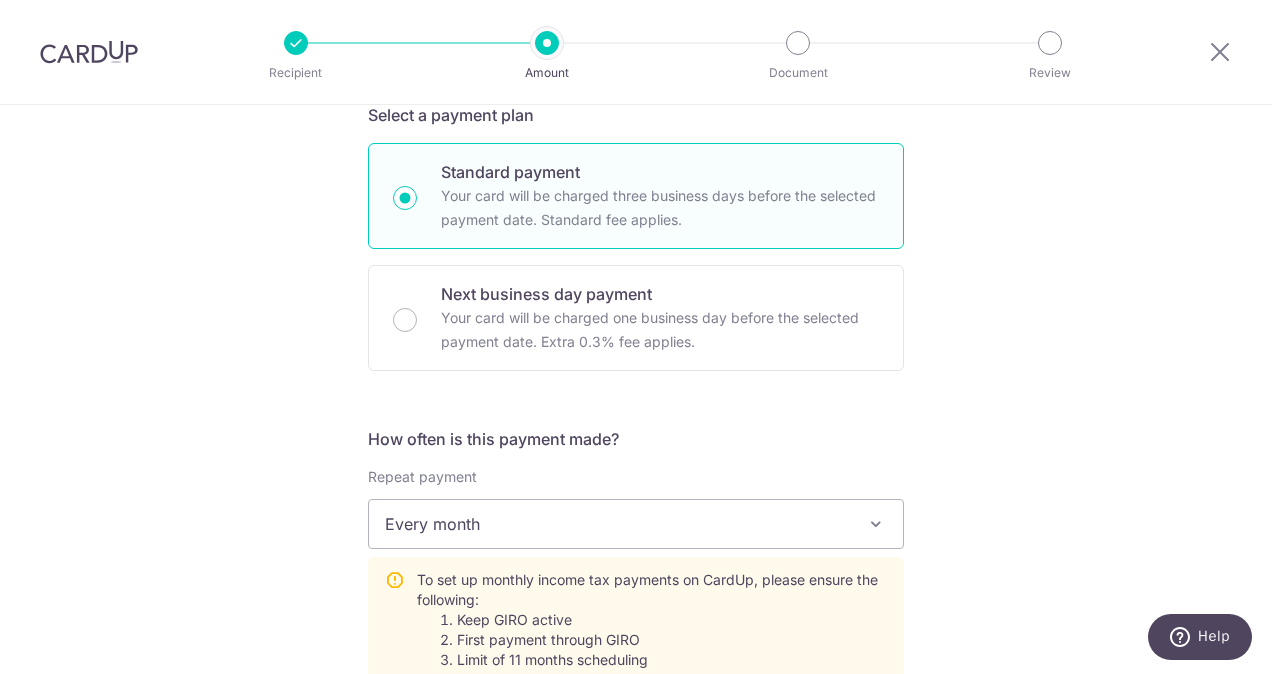 click on "Every month" at bounding box center [636, 524] 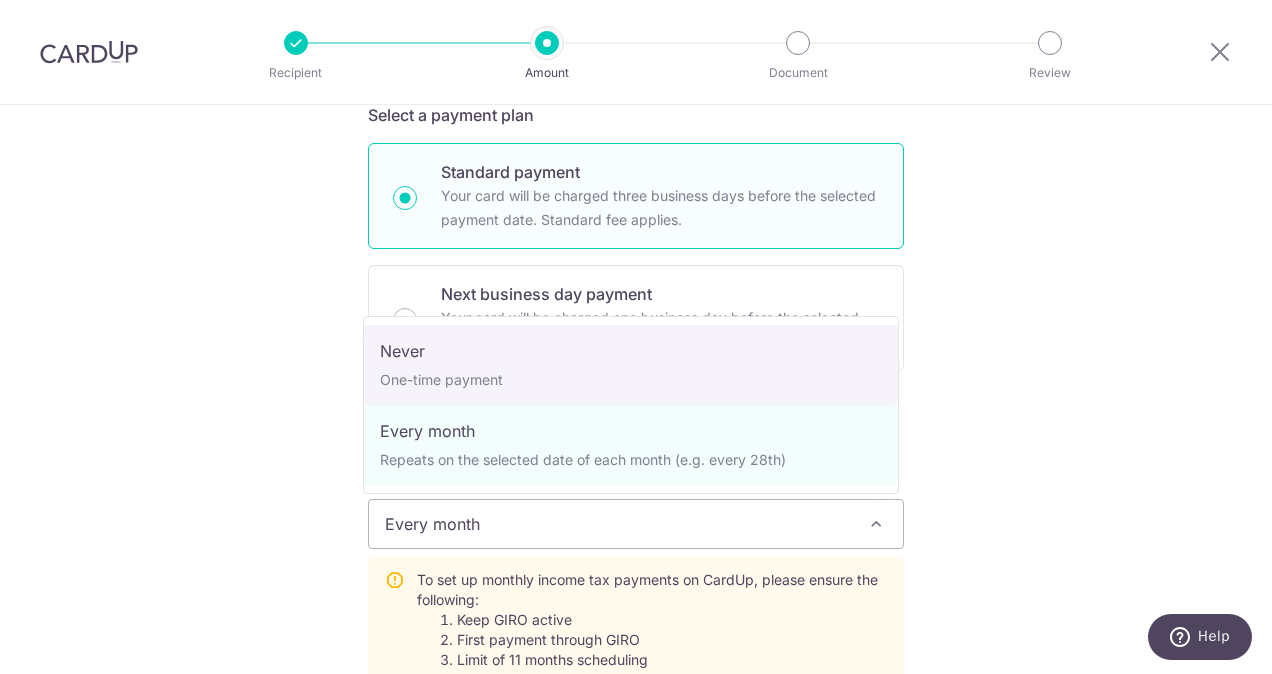 select on "1" 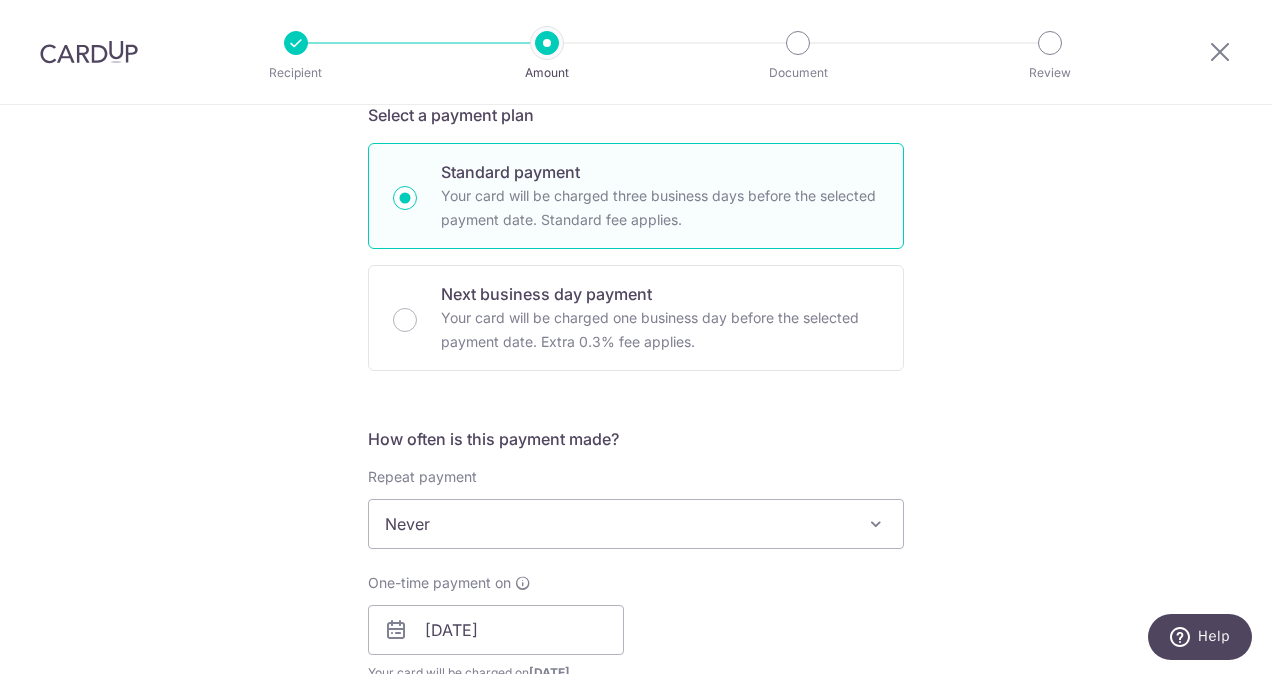 scroll, scrollTop: 700, scrollLeft: 0, axis: vertical 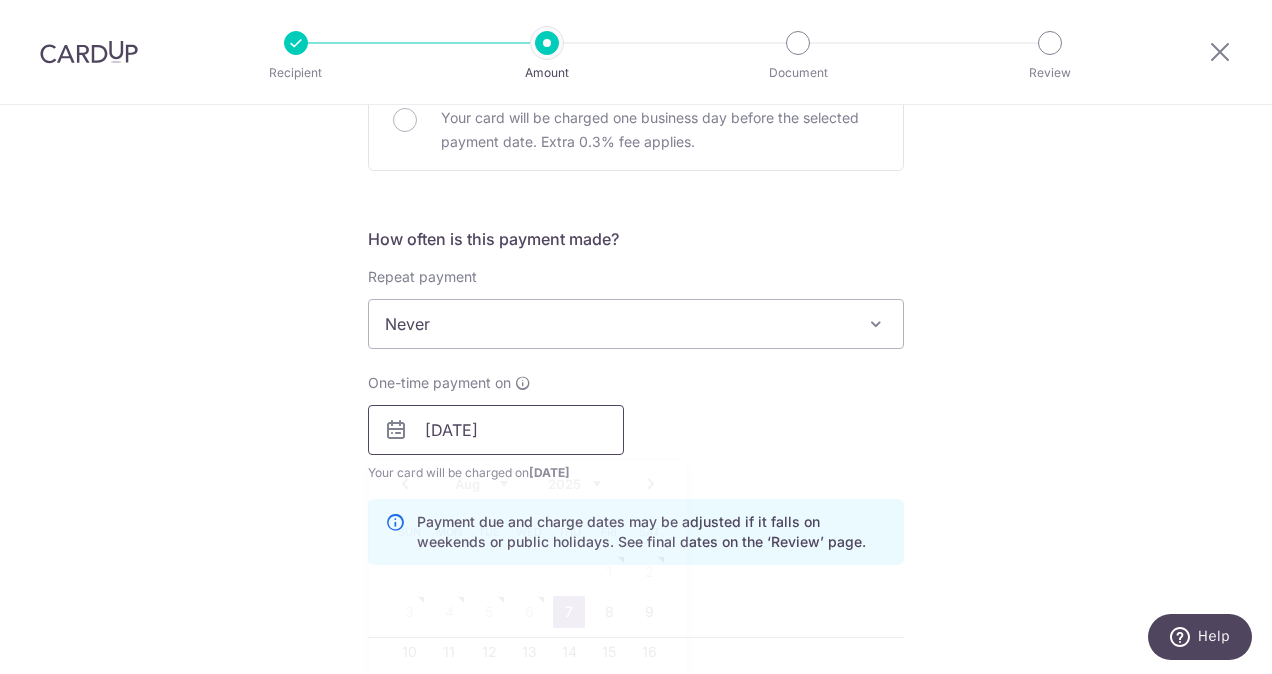 click on "[DATE]" at bounding box center (496, 430) 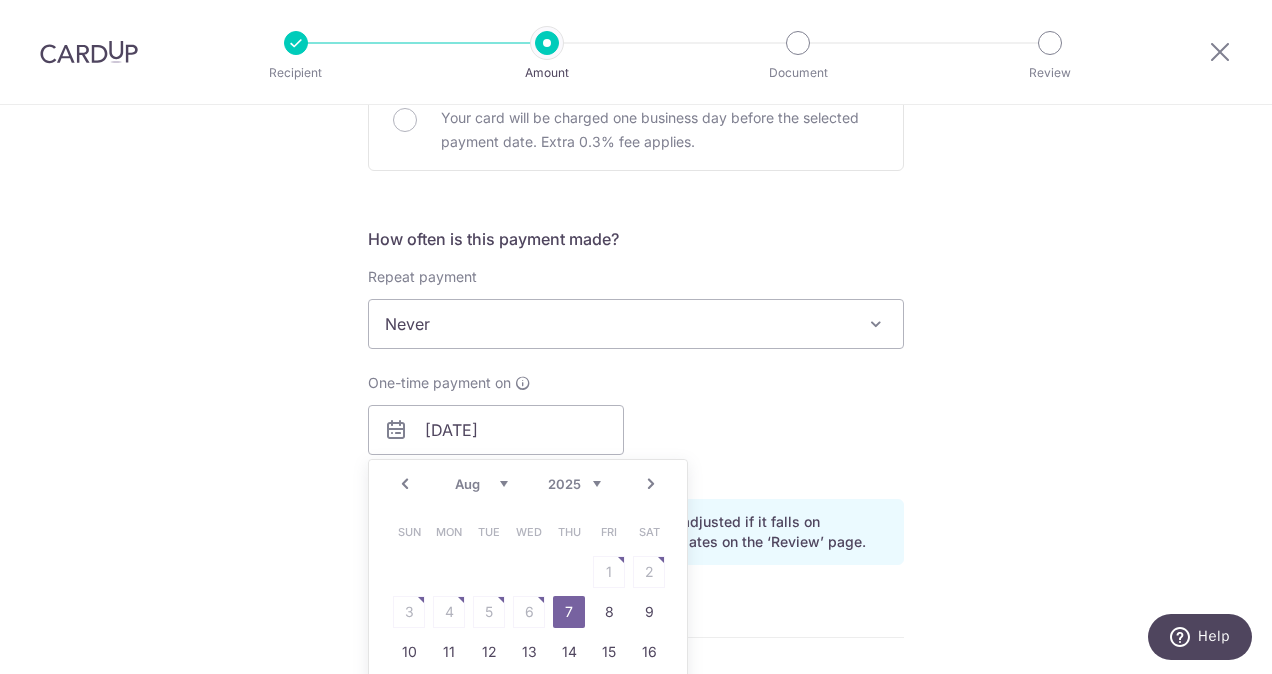 click on "Sun Mon Tue Wed Thu Fri Sat           1 2 3 4 5 6 7 8 9 10 11 12 13 14 15 16 17 18 19 20 21 22 23 24 25 26 27 28 29 30 31" at bounding box center (529, 652) 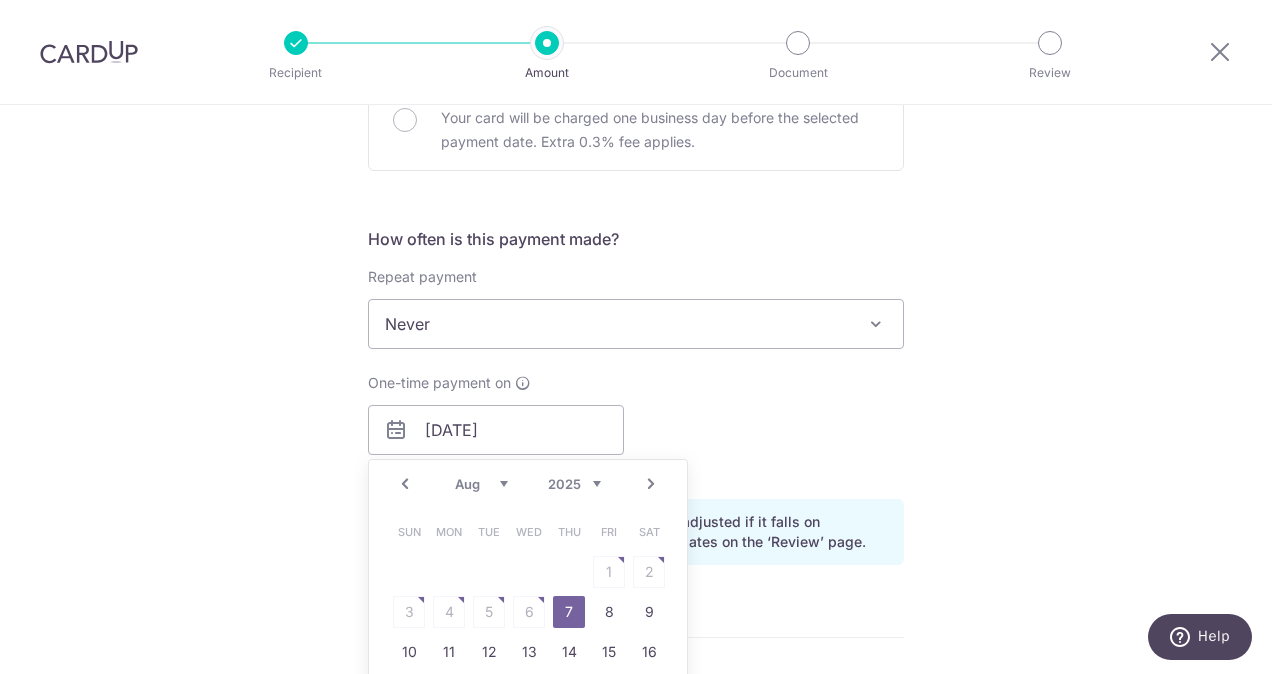 click on "Tell us more about your payment
Enter one-time or monthly payment amount
SGD
318.05
318.05
The  total tax payment amounts scheduled  should not exceed the outstanding balance in your latest Statement of Account.
Select Card
**** 1685
Add credit card
Your Cards
**** 1685
Secure 256-bit SSL
Text
New card details" at bounding box center [636, 419] 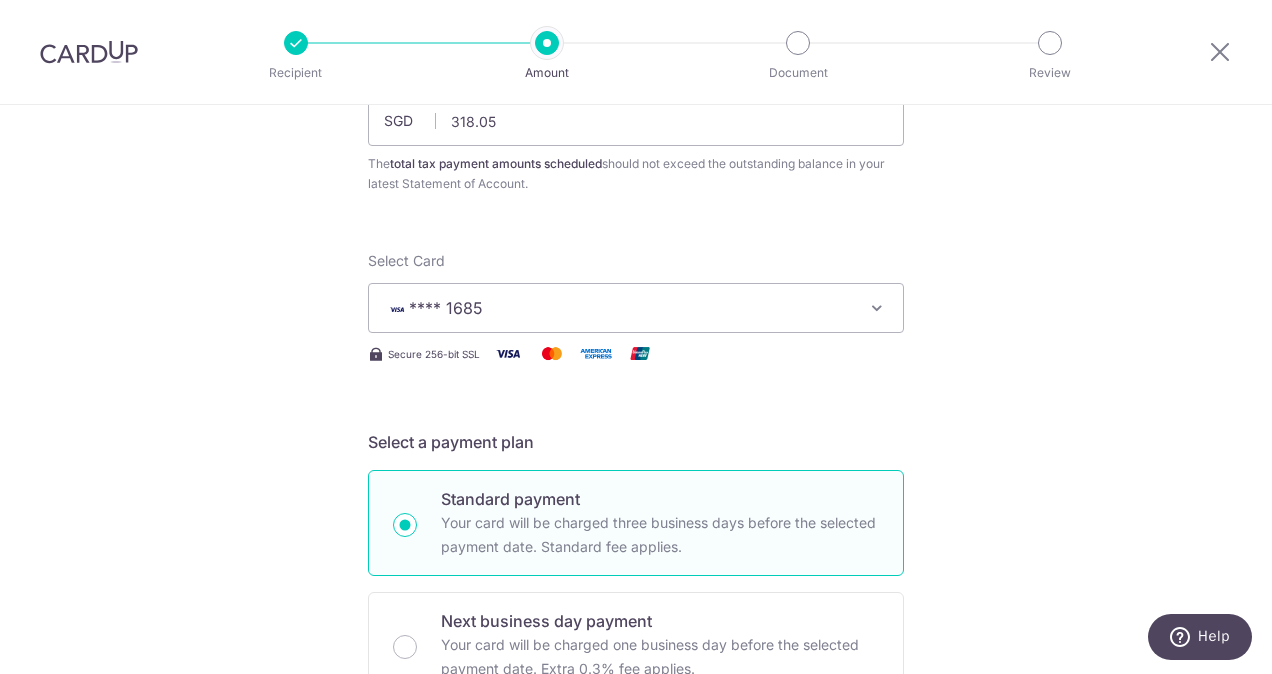scroll, scrollTop: 0, scrollLeft: 0, axis: both 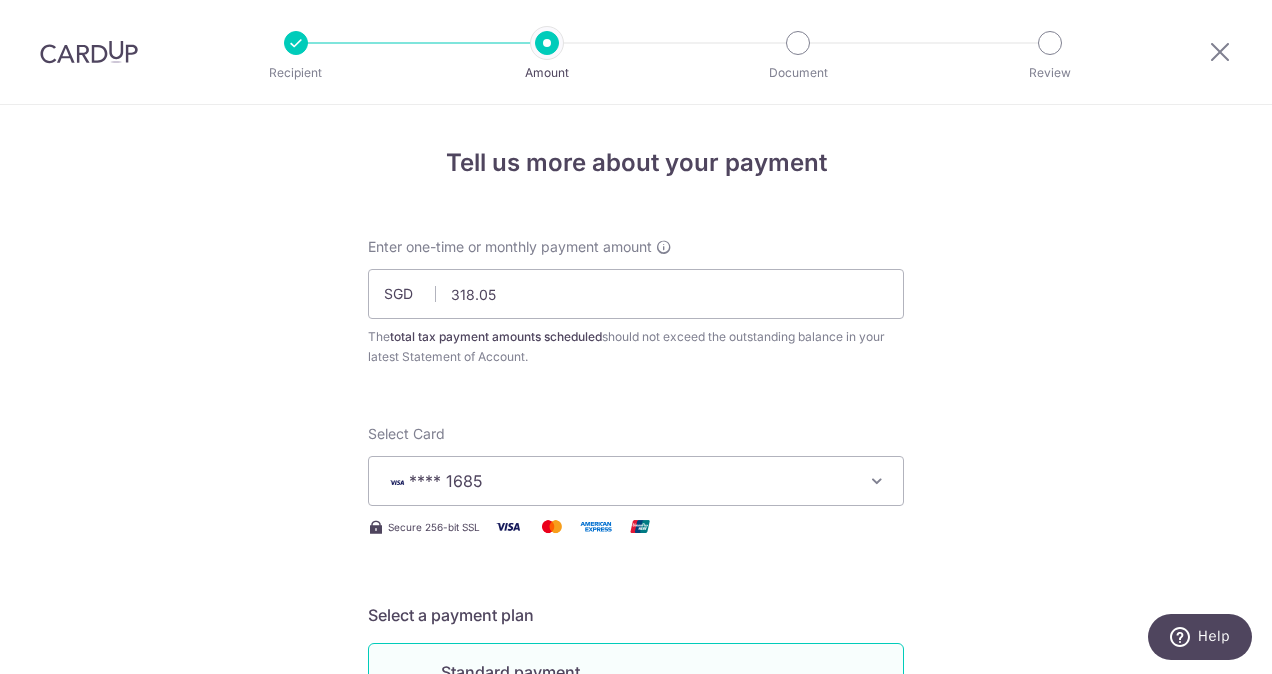 click at bounding box center (1220, 52) 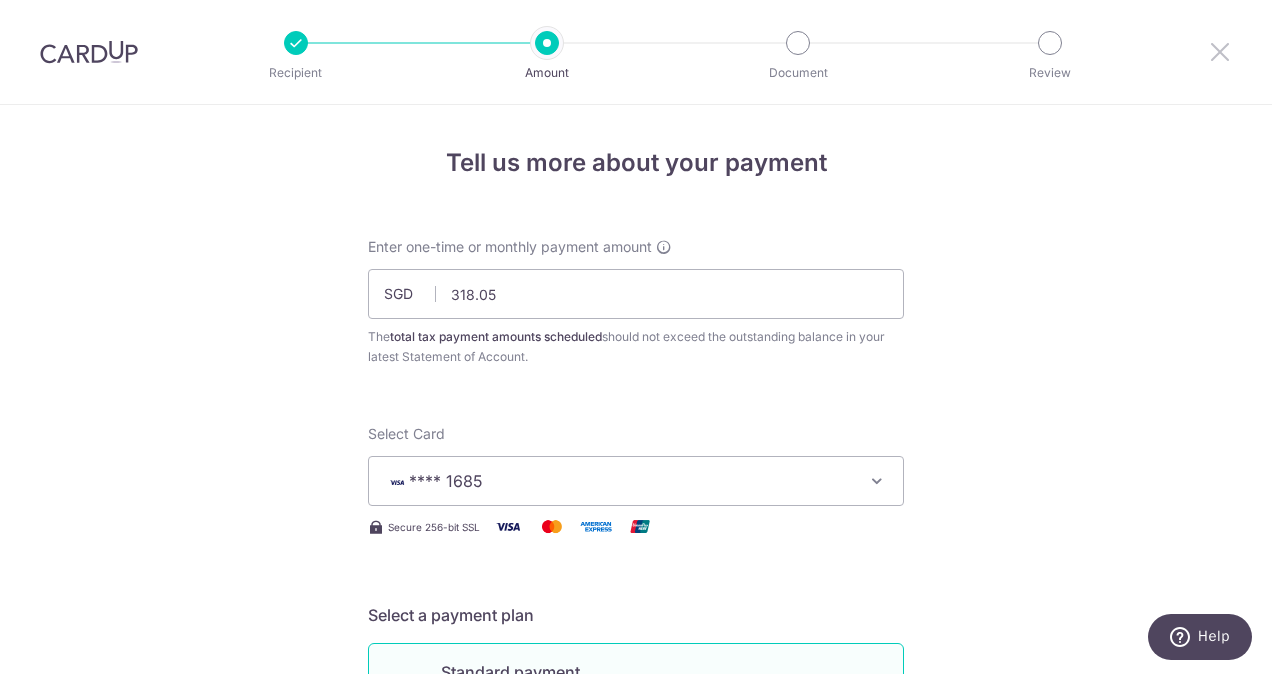 click at bounding box center (1220, 51) 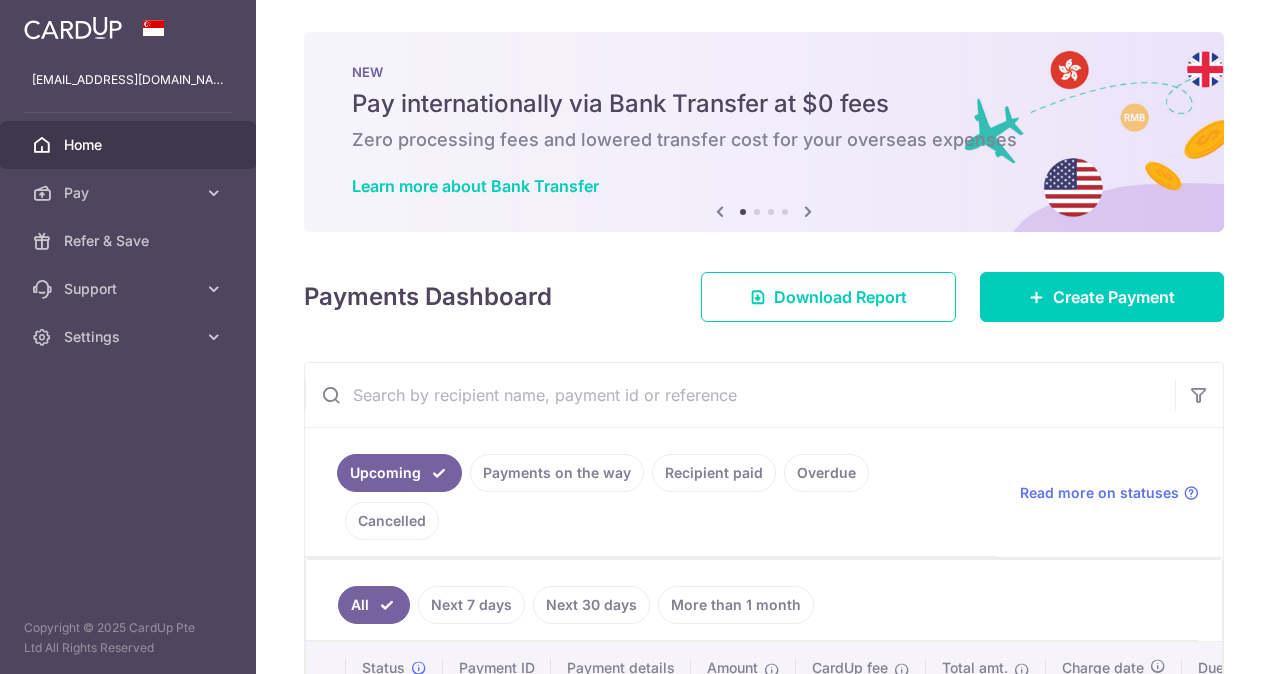click on "Home" at bounding box center (130, 145) 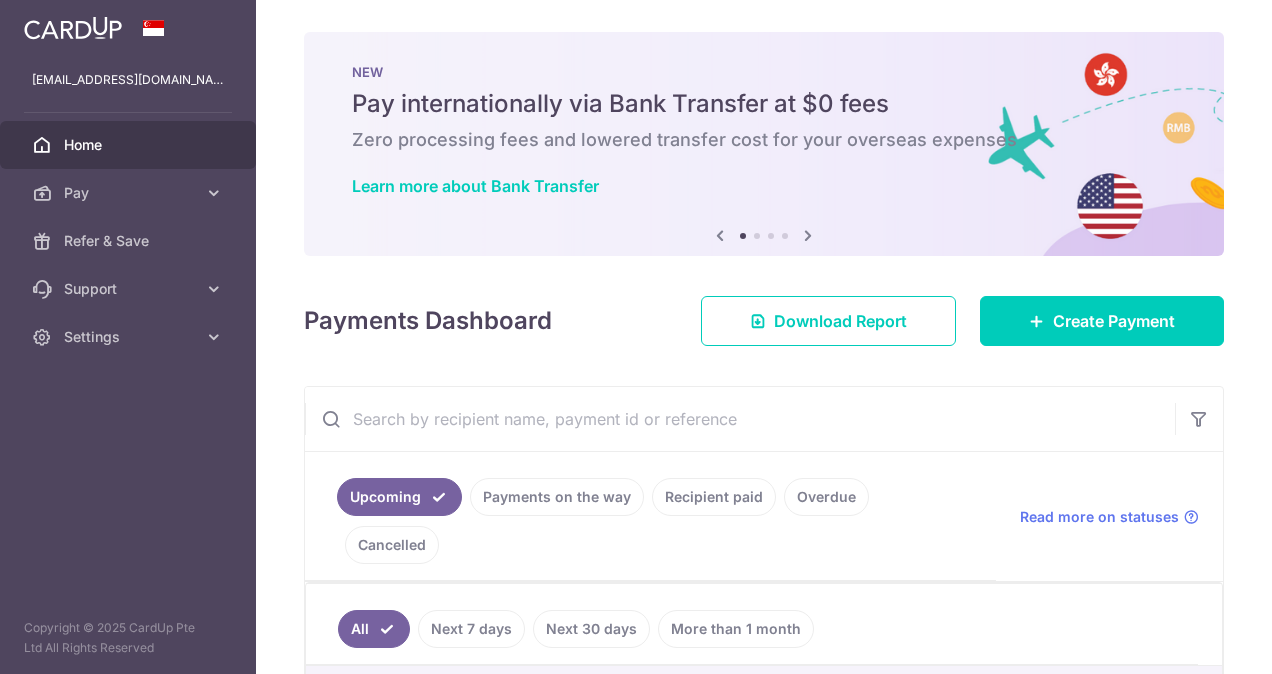 scroll, scrollTop: 0, scrollLeft: 0, axis: both 